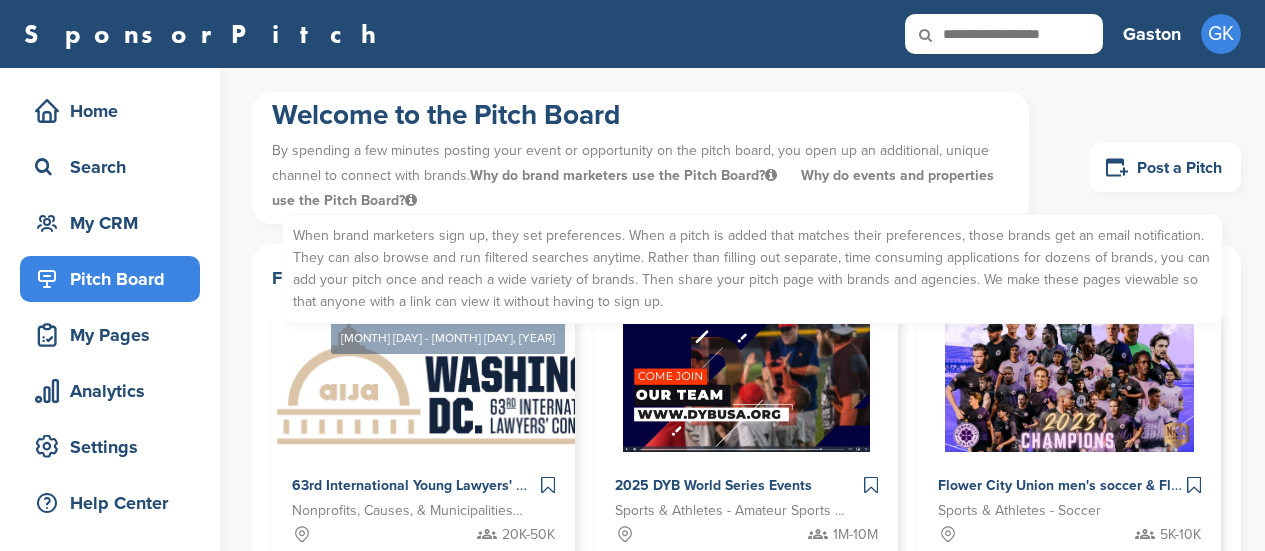 scroll, scrollTop: 0, scrollLeft: 0, axis: both 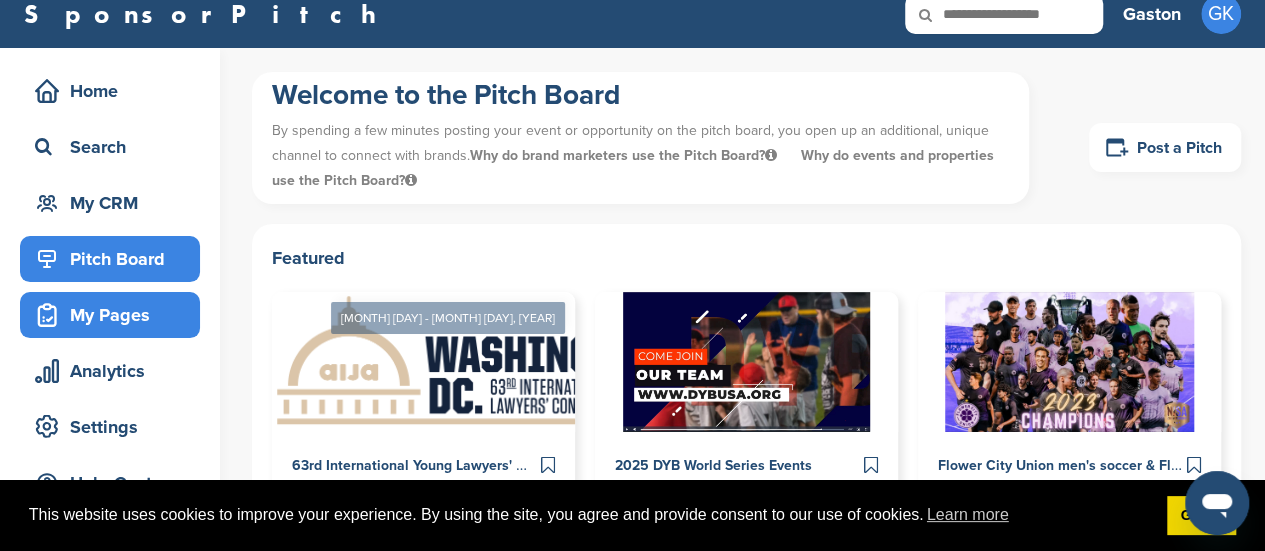 click on "My Pages" at bounding box center (115, 315) 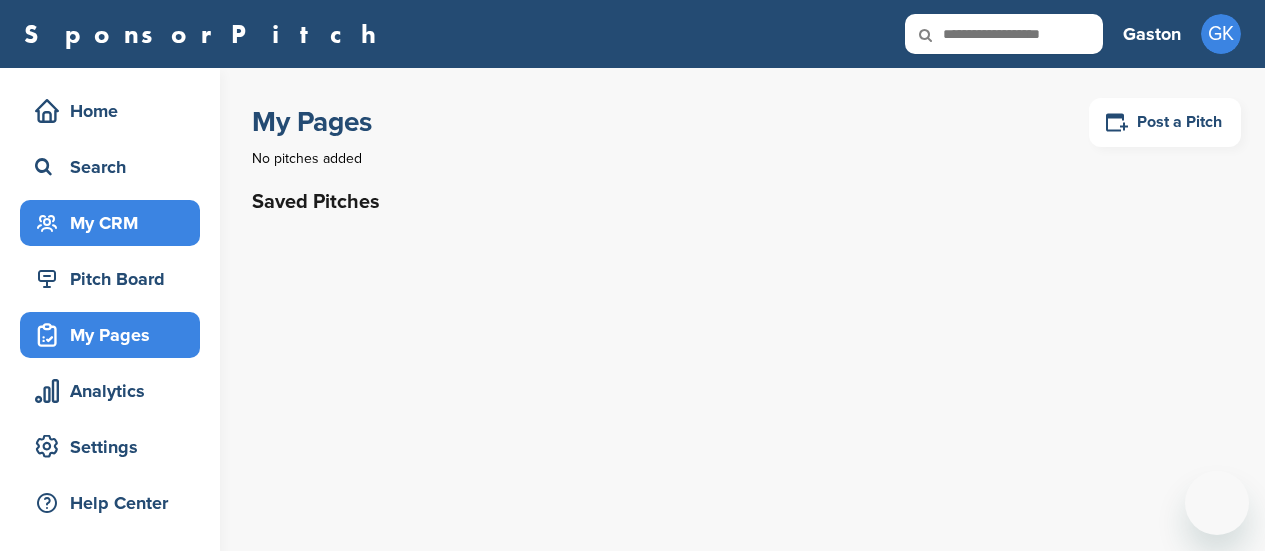 scroll, scrollTop: 0, scrollLeft: 0, axis: both 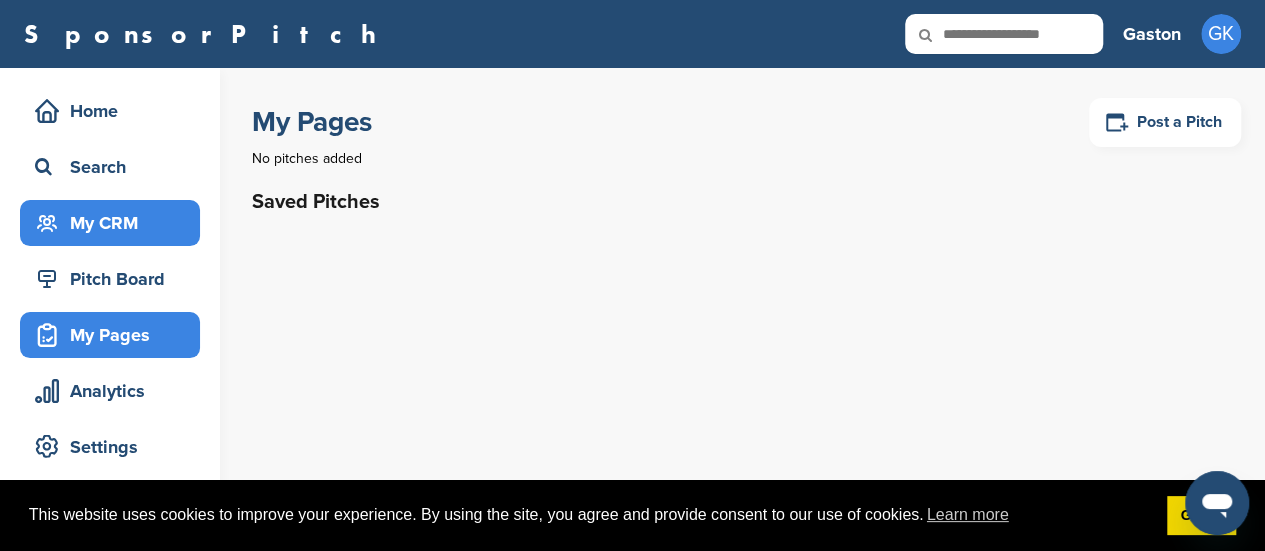 click on "My CRM" at bounding box center [115, 223] 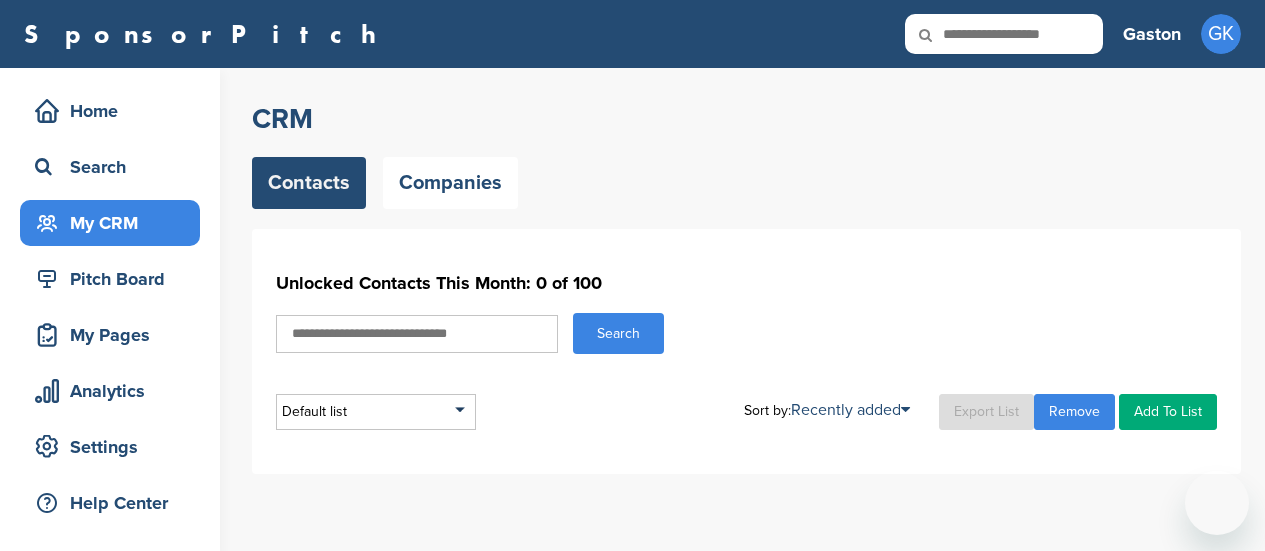 scroll, scrollTop: 0, scrollLeft: 0, axis: both 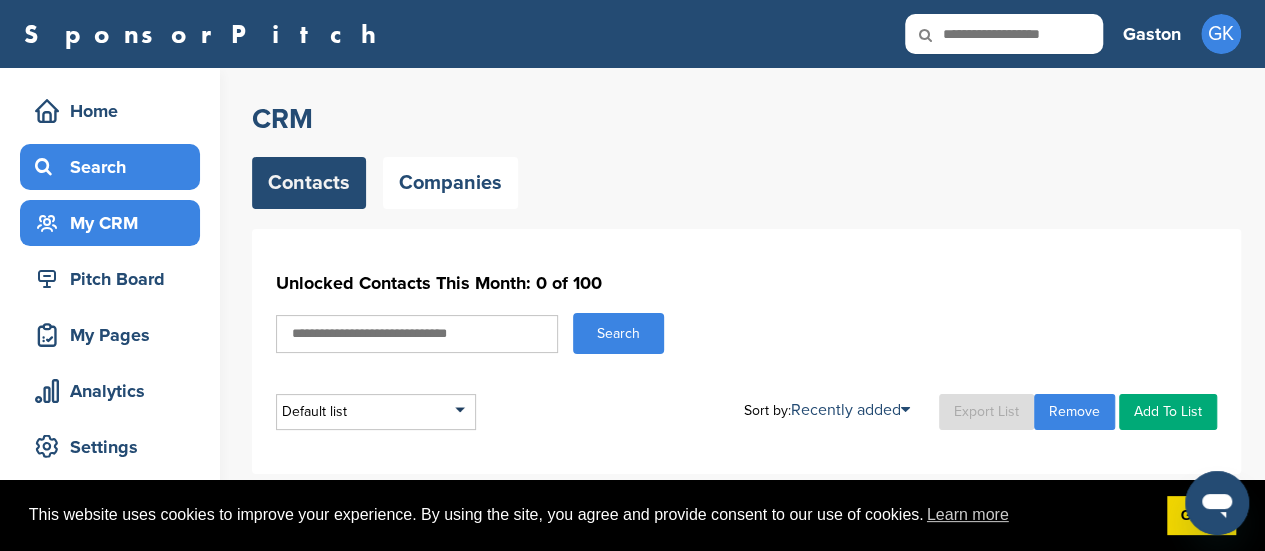 click on "Search" at bounding box center (115, 167) 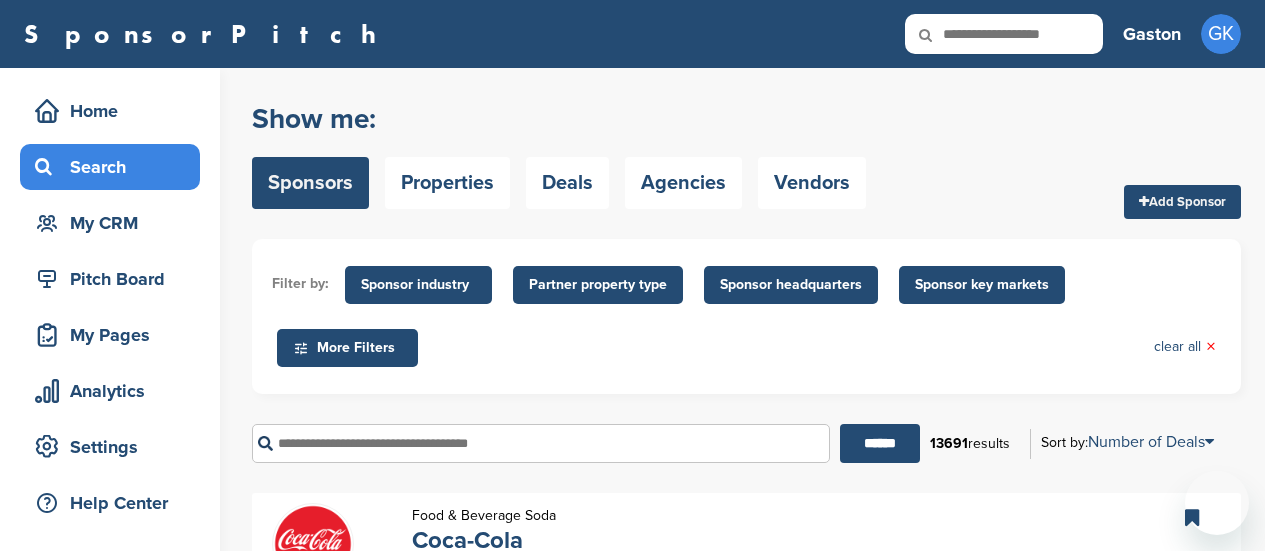 scroll, scrollTop: 0, scrollLeft: 0, axis: both 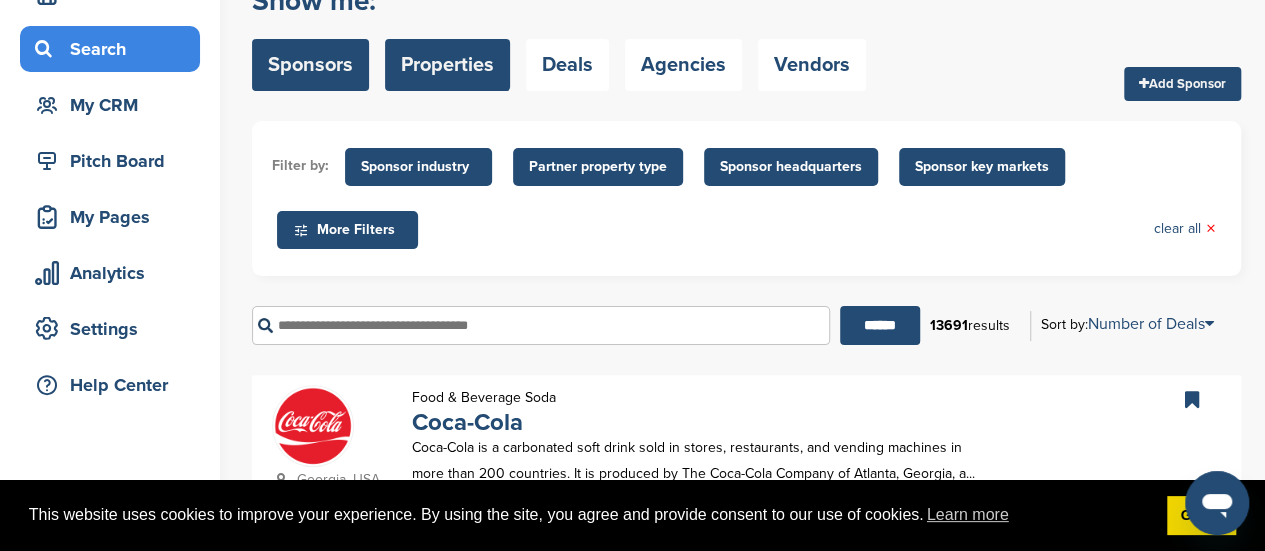 click on "Properties" at bounding box center [447, 65] 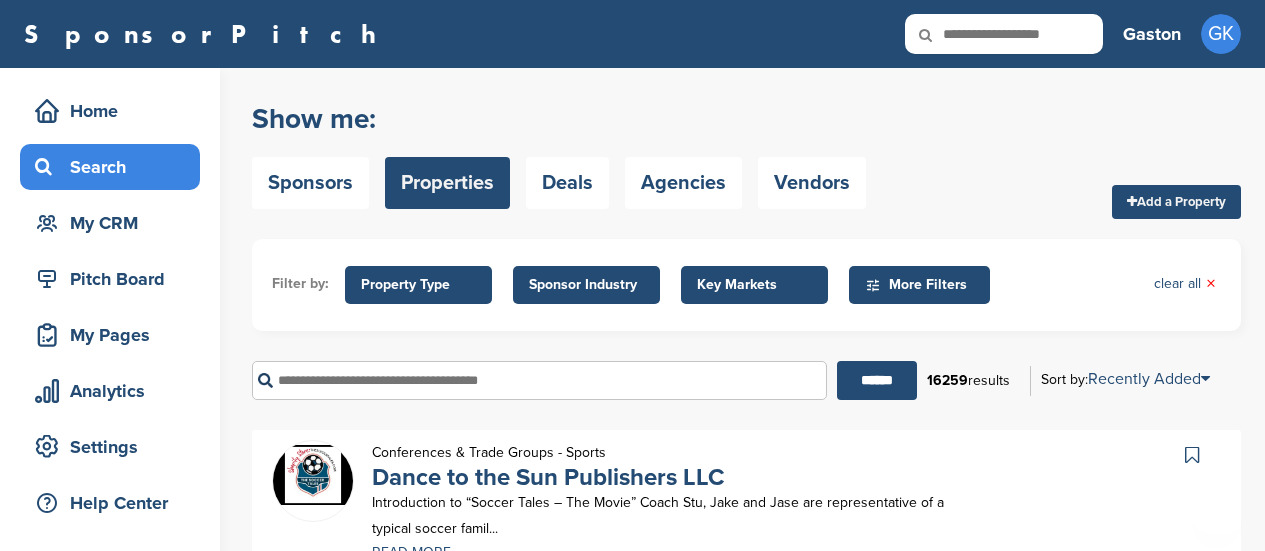 scroll, scrollTop: 0, scrollLeft: 0, axis: both 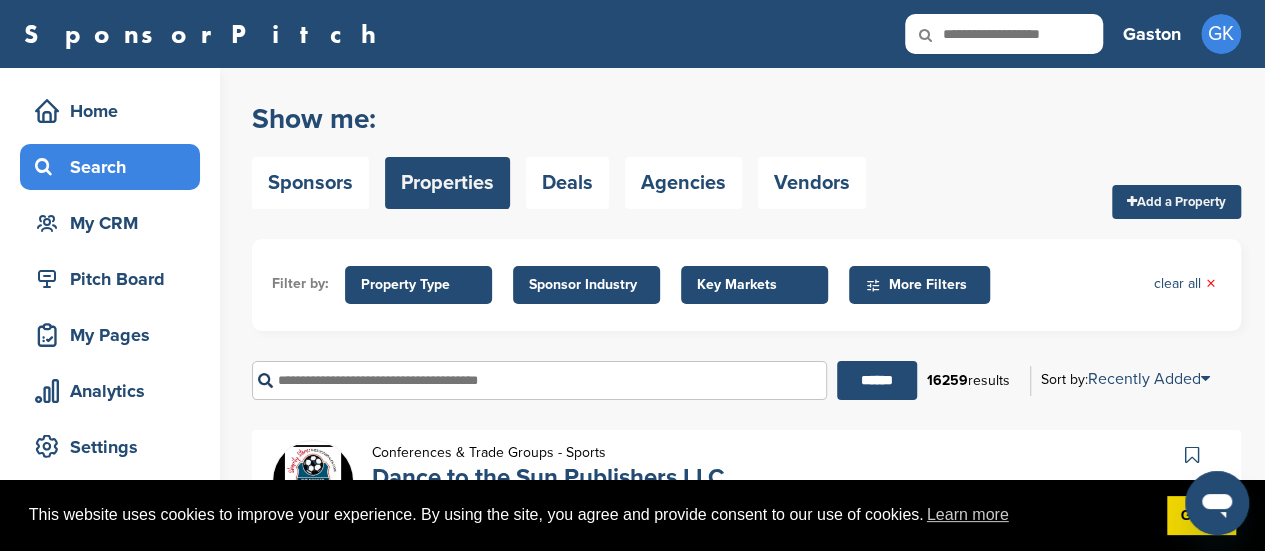 click on "Add a Property" at bounding box center [1176, 202] 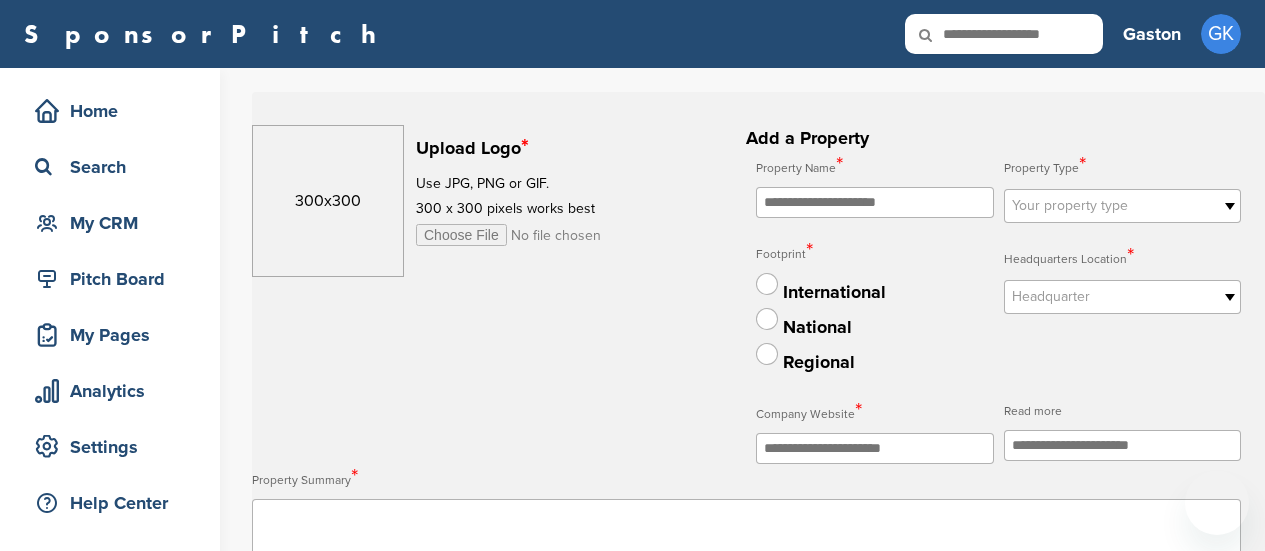 scroll, scrollTop: 0, scrollLeft: 0, axis: both 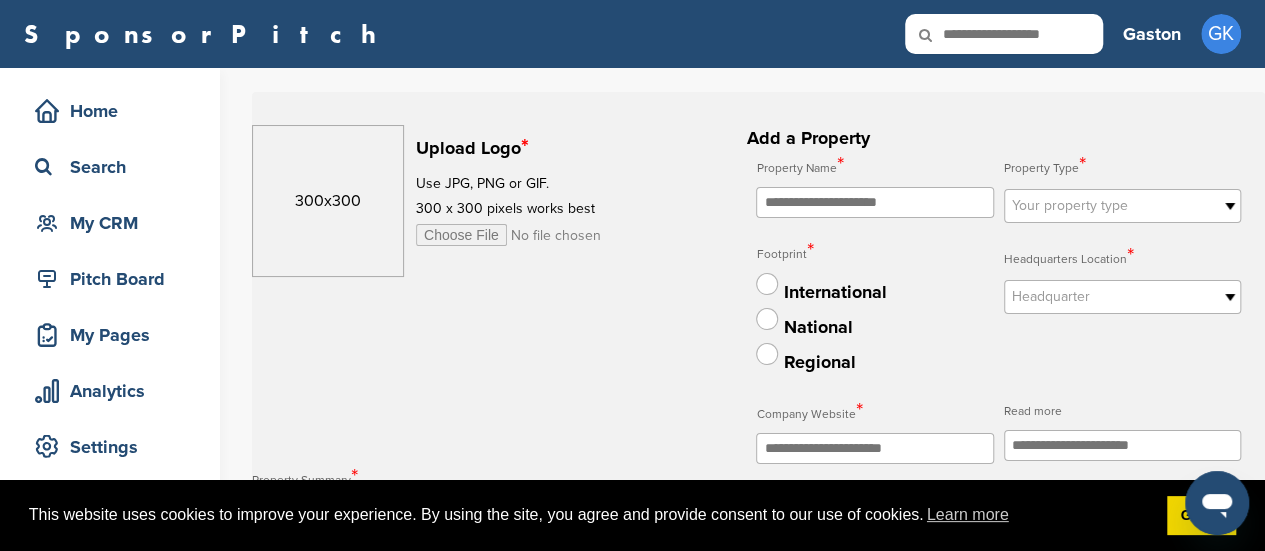 drag, startPoint x: 1264, startPoint y: 105, endPoint x: 1267, endPoint y: 155, distance: 50.08992 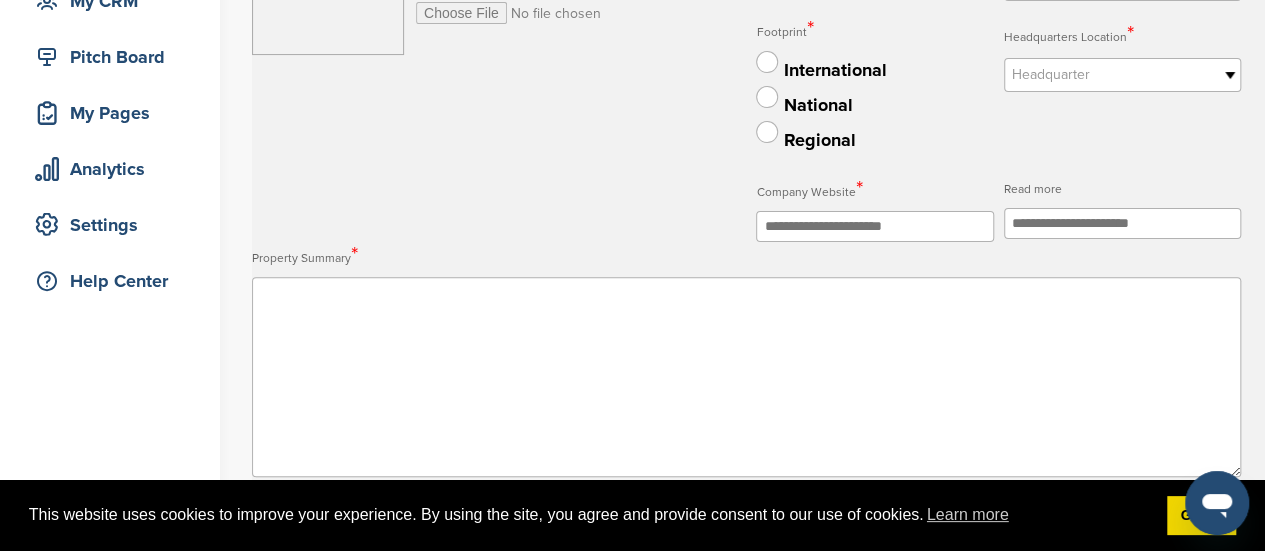click on "**********" at bounding box center (998, 86) 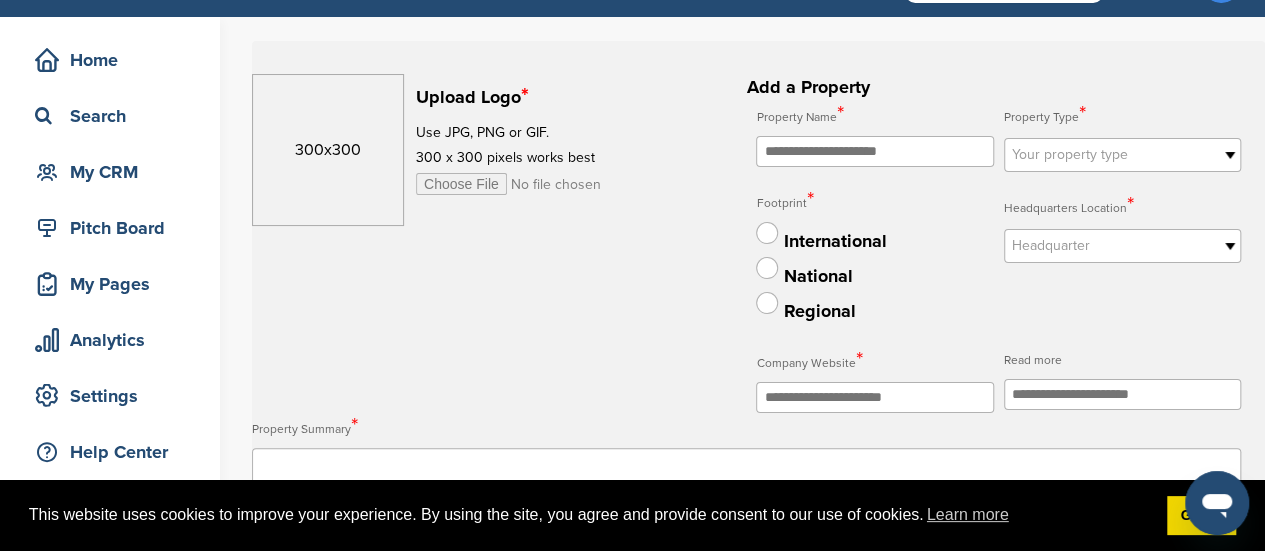 scroll, scrollTop: 0, scrollLeft: 0, axis: both 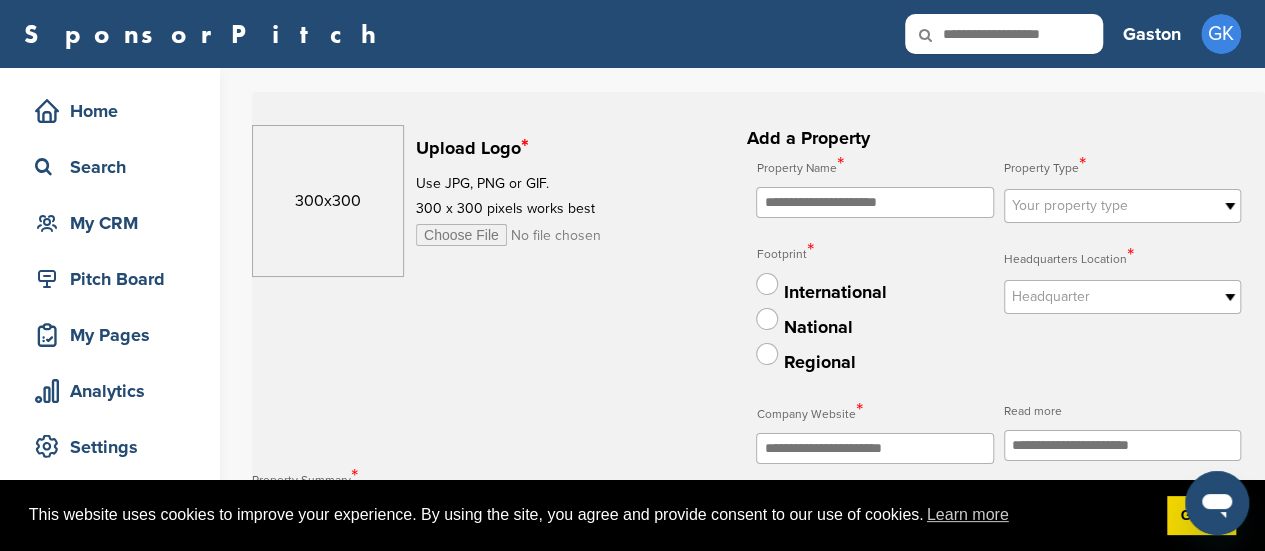 click on "Gaston" at bounding box center [1152, 34] 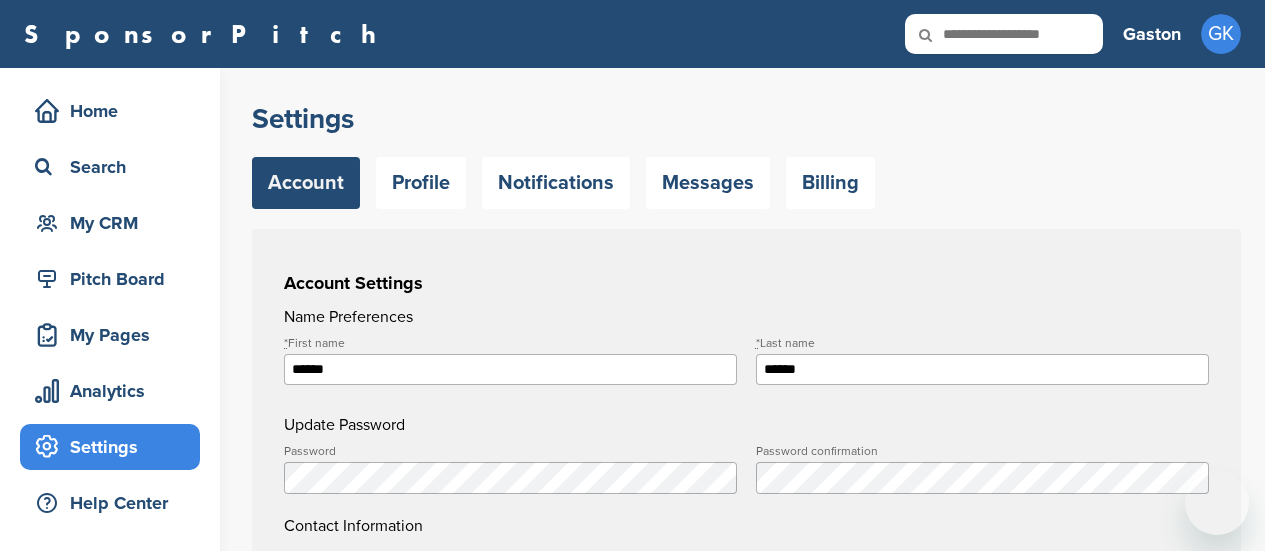 scroll, scrollTop: 0, scrollLeft: 0, axis: both 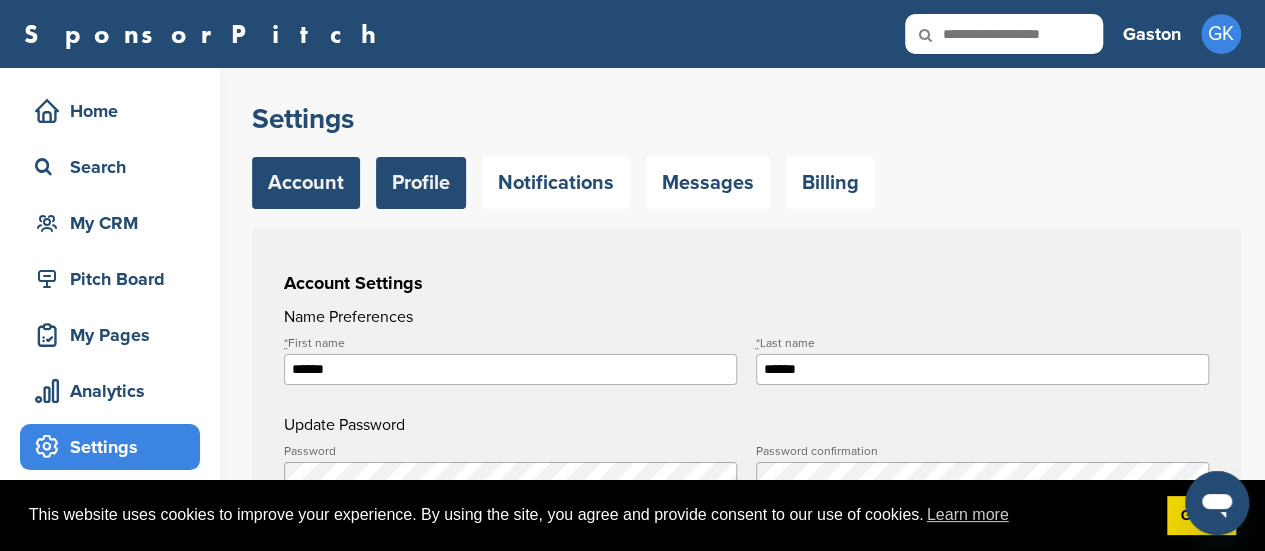 click on "Profile" at bounding box center [421, 183] 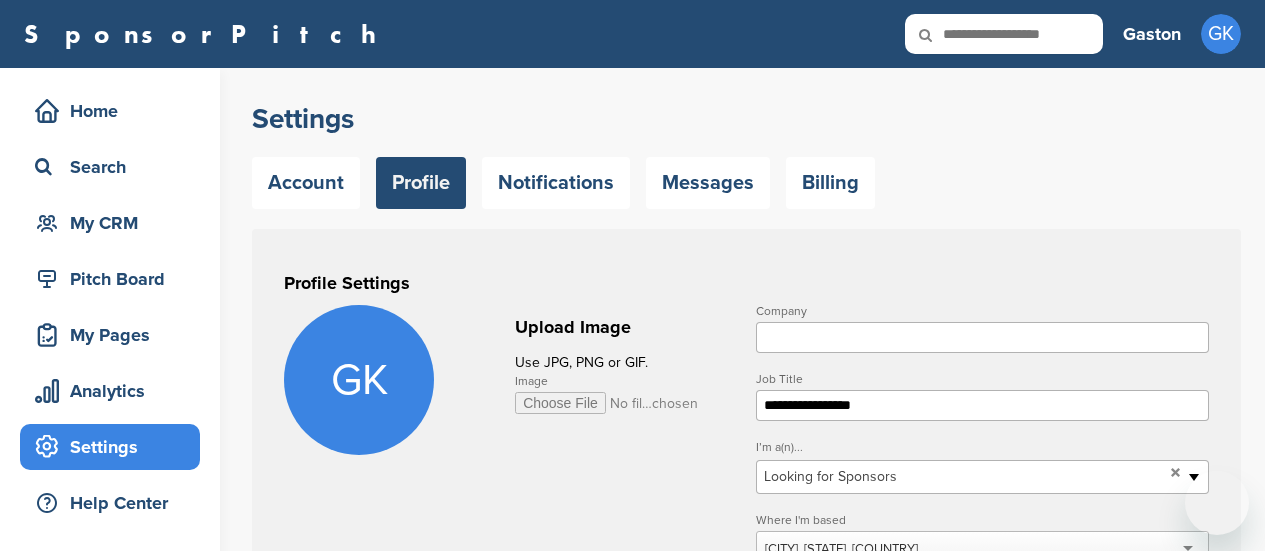 scroll, scrollTop: 0, scrollLeft: 0, axis: both 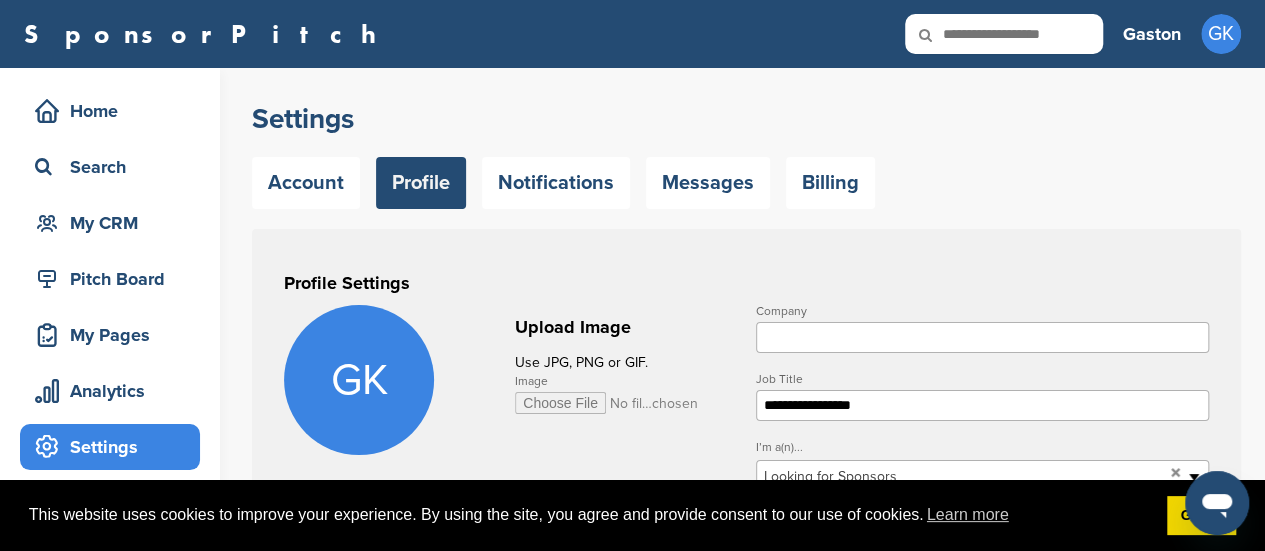 click on "Notifications" at bounding box center [556, 183] 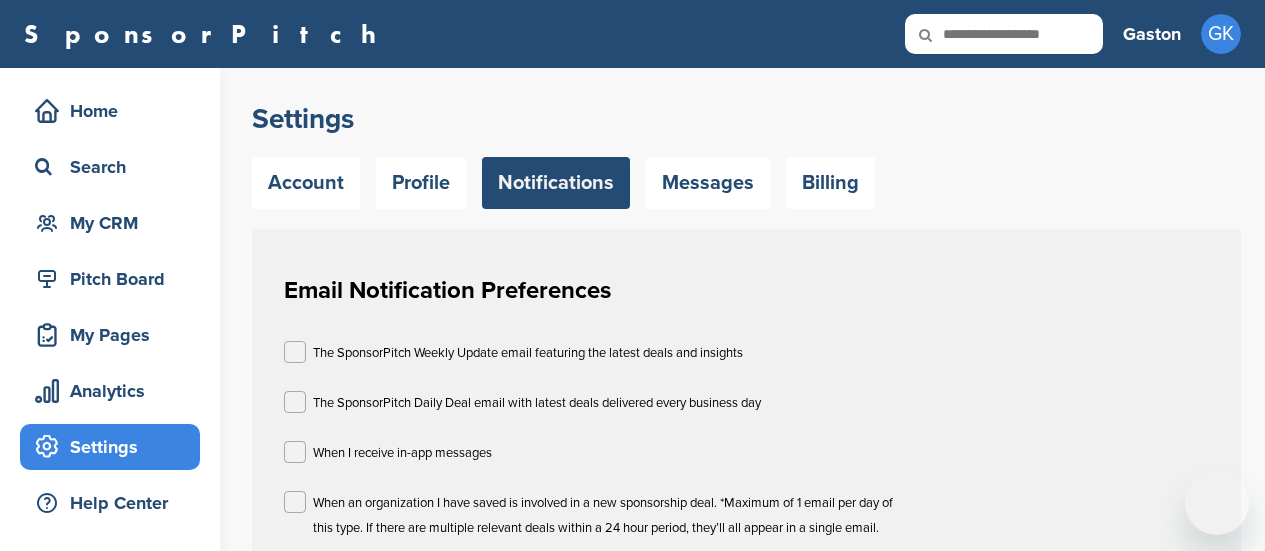 scroll, scrollTop: 0, scrollLeft: 0, axis: both 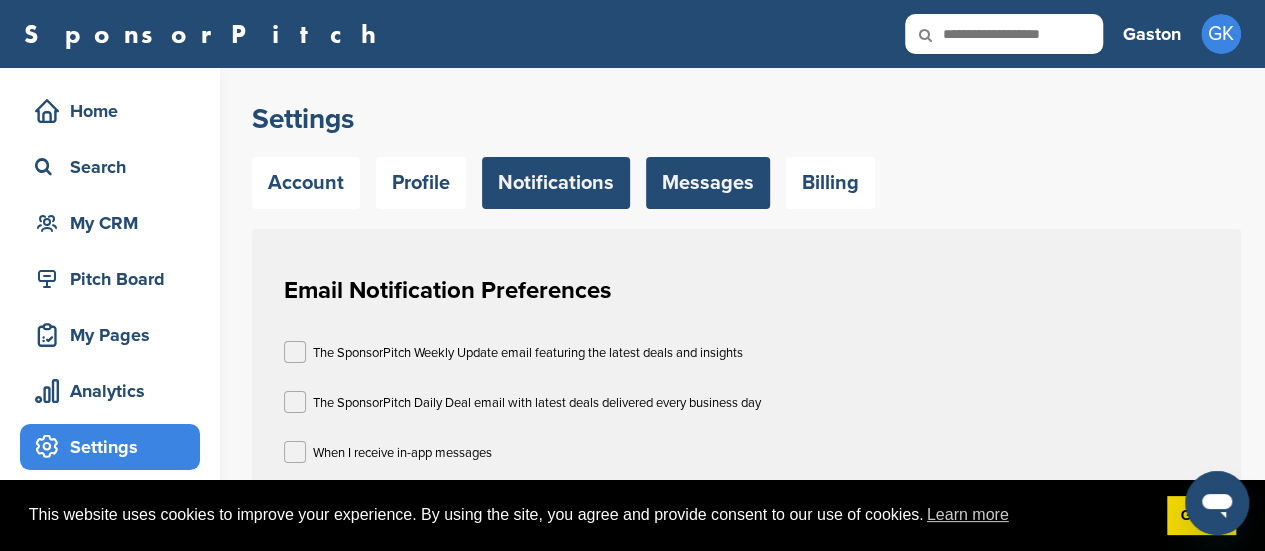 click on "Messages" at bounding box center (708, 183) 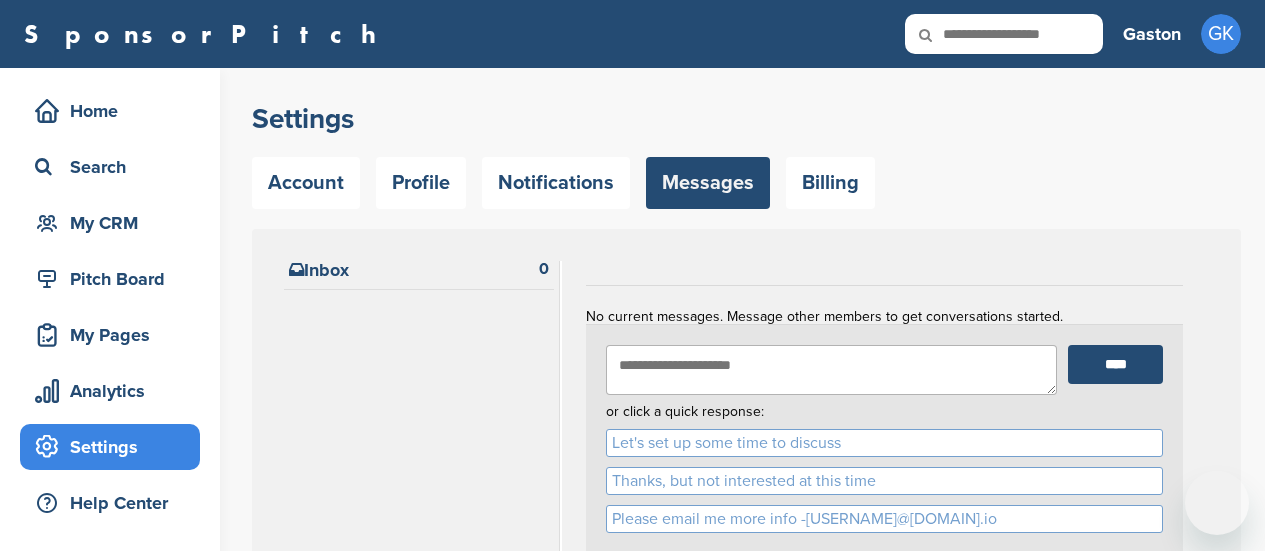 scroll, scrollTop: 0, scrollLeft: 0, axis: both 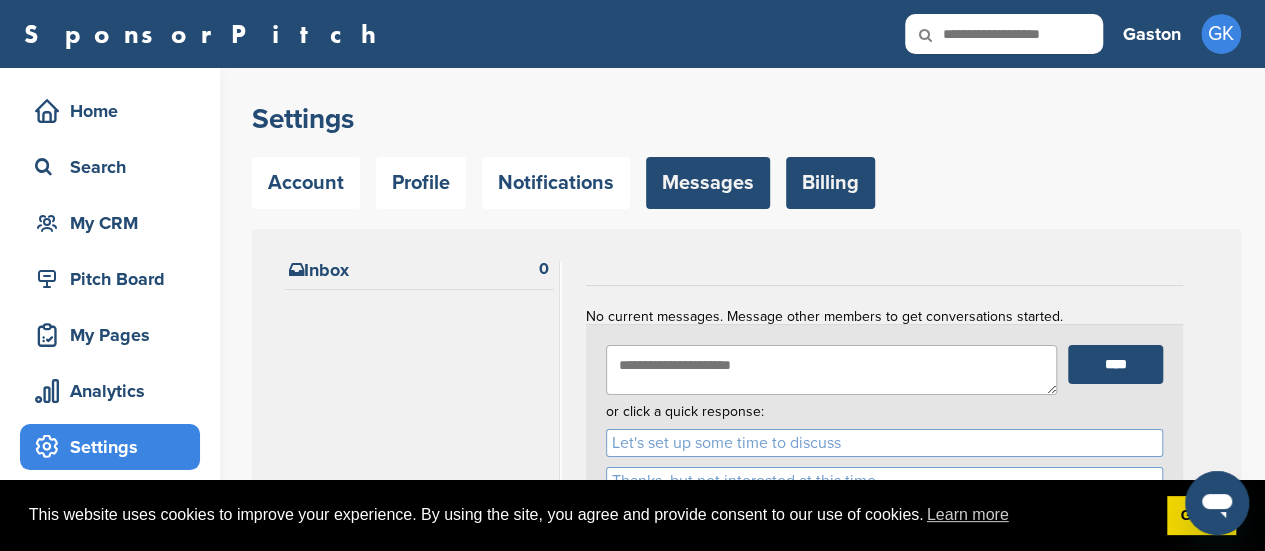 click on "Billing" at bounding box center (830, 183) 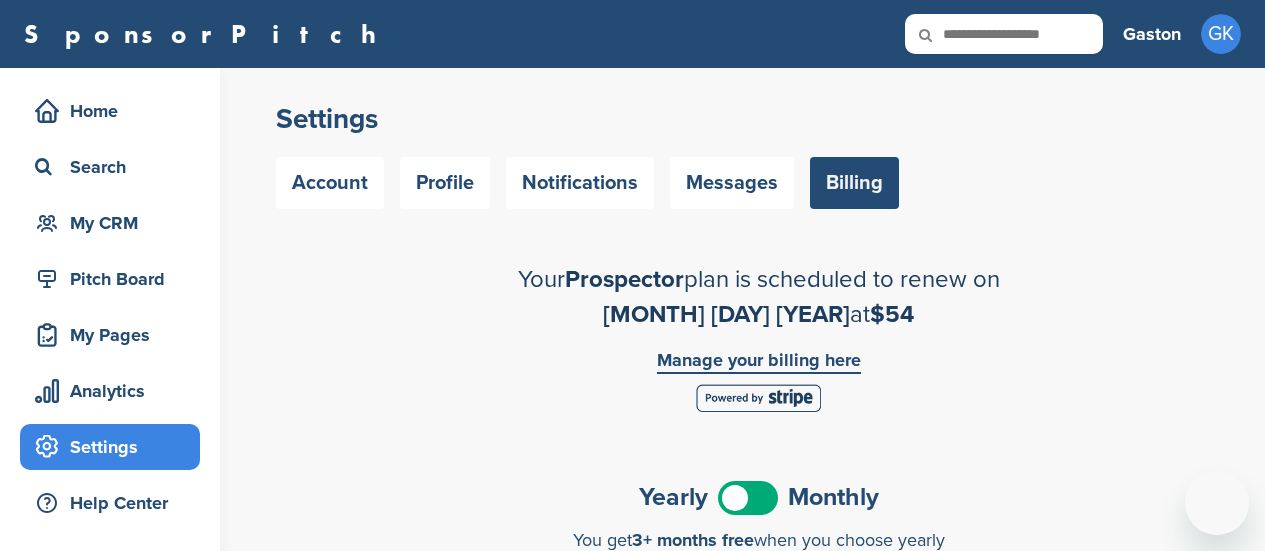 scroll, scrollTop: 0, scrollLeft: 0, axis: both 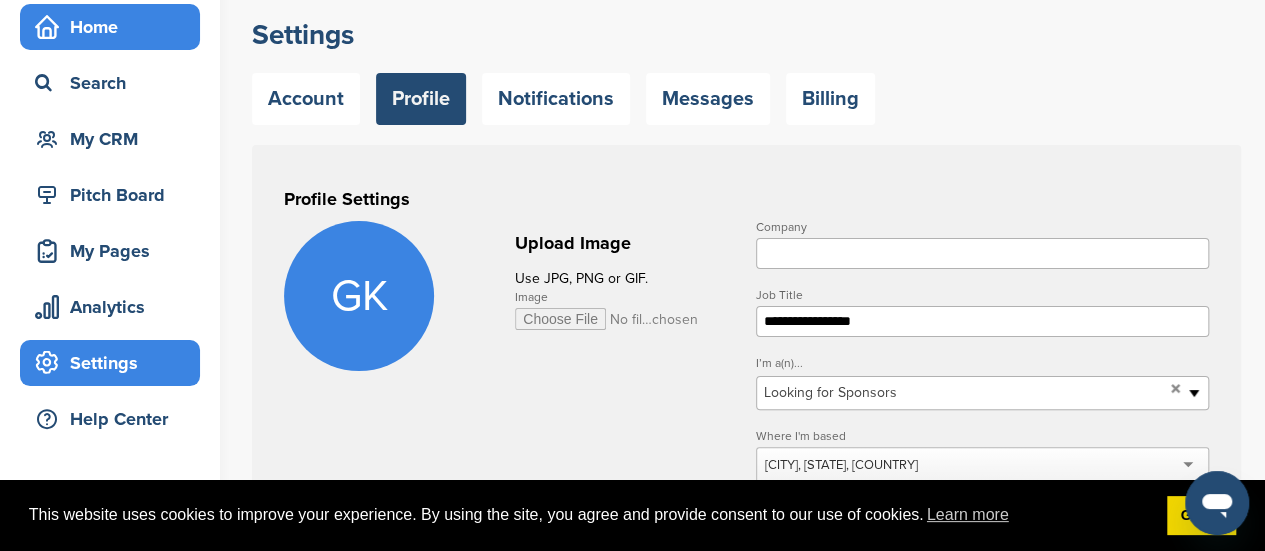 click on "Home" at bounding box center (115, 27) 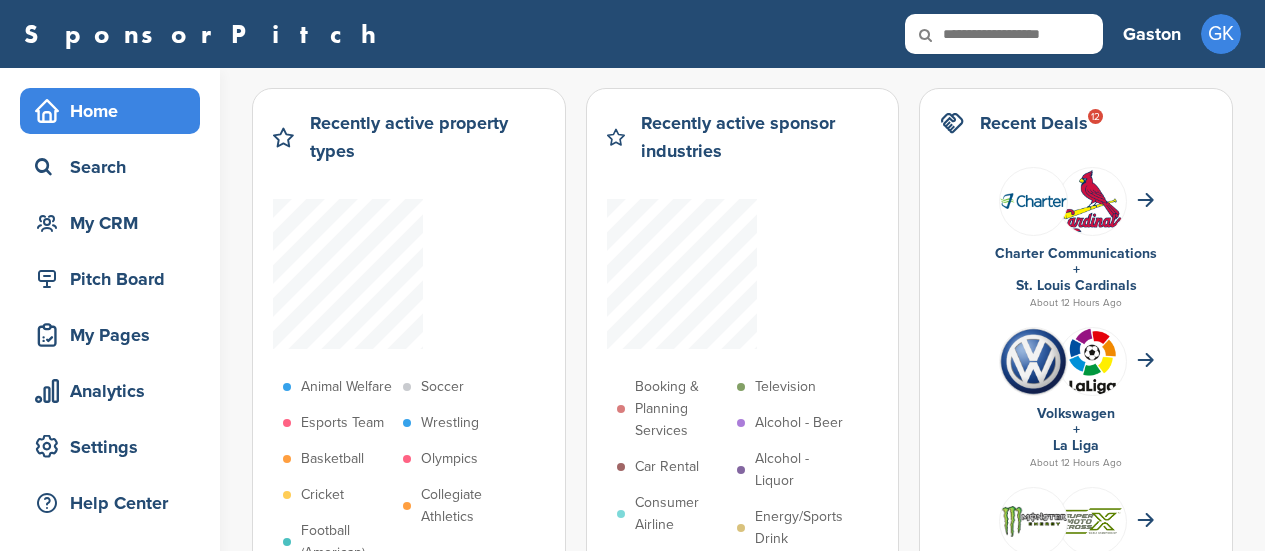scroll, scrollTop: 0, scrollLeft: 0, axis: both 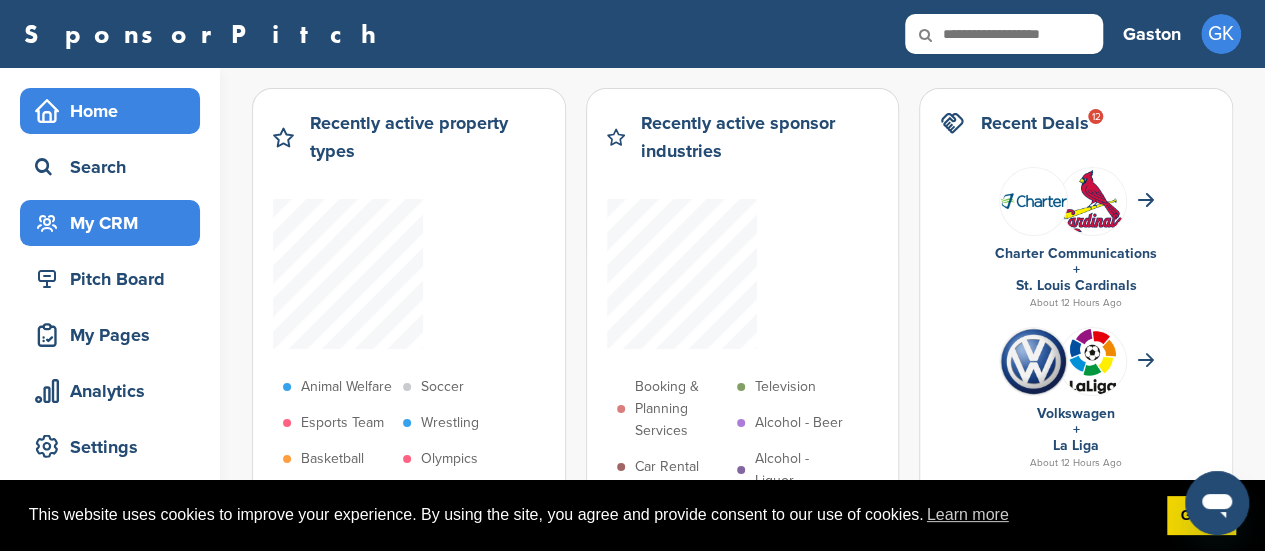 click on "My CRM" at bounding box center (115, 223) 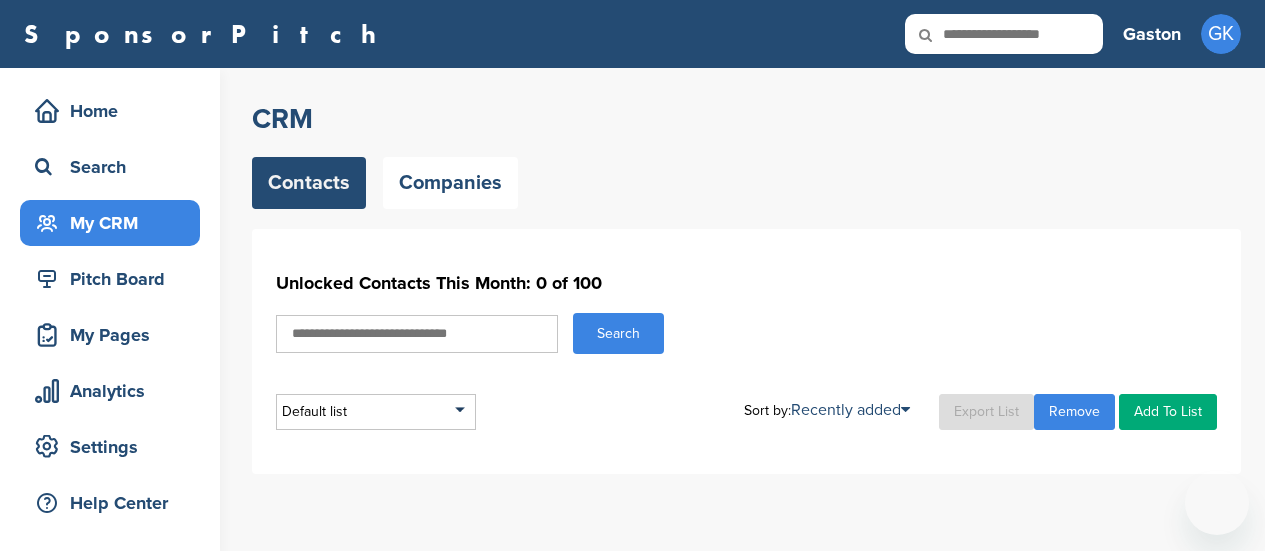 scroll, scrollTop: 0, scrollLeft: 0, axis: both 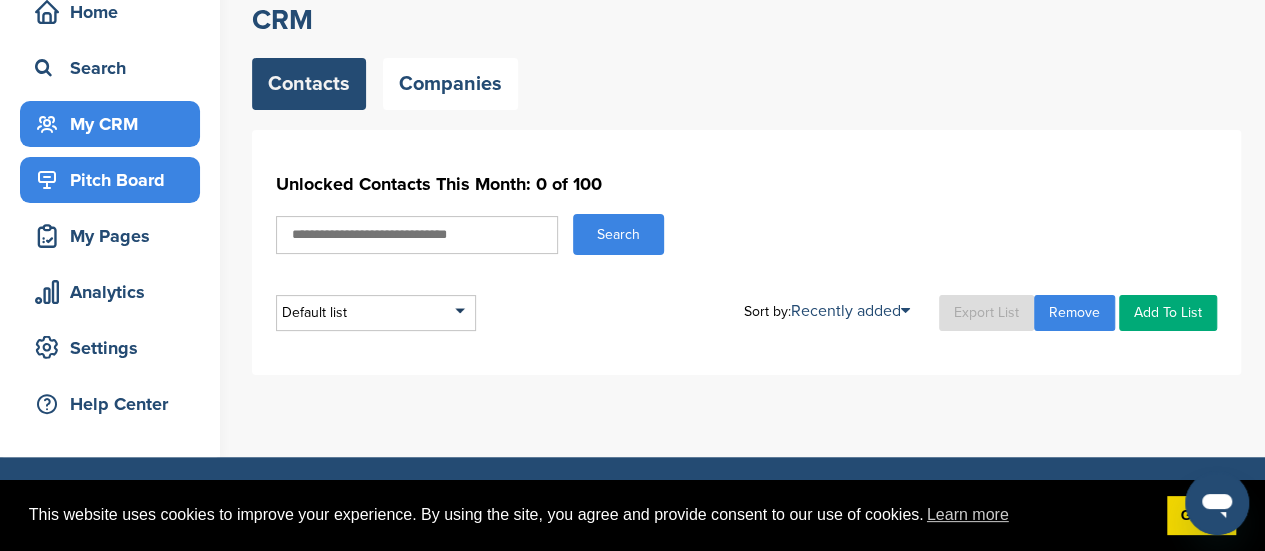 click on "Pitch Board" at bounding box center (115, 180) 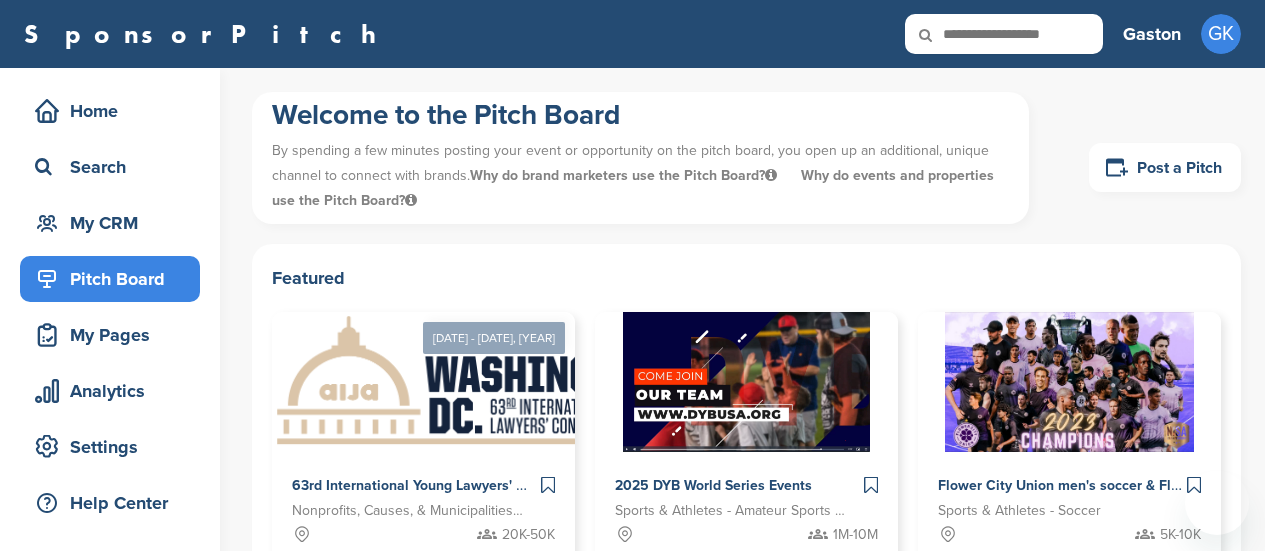 scroll, scrollTop: 0, scrollLeft: 0, axis: both 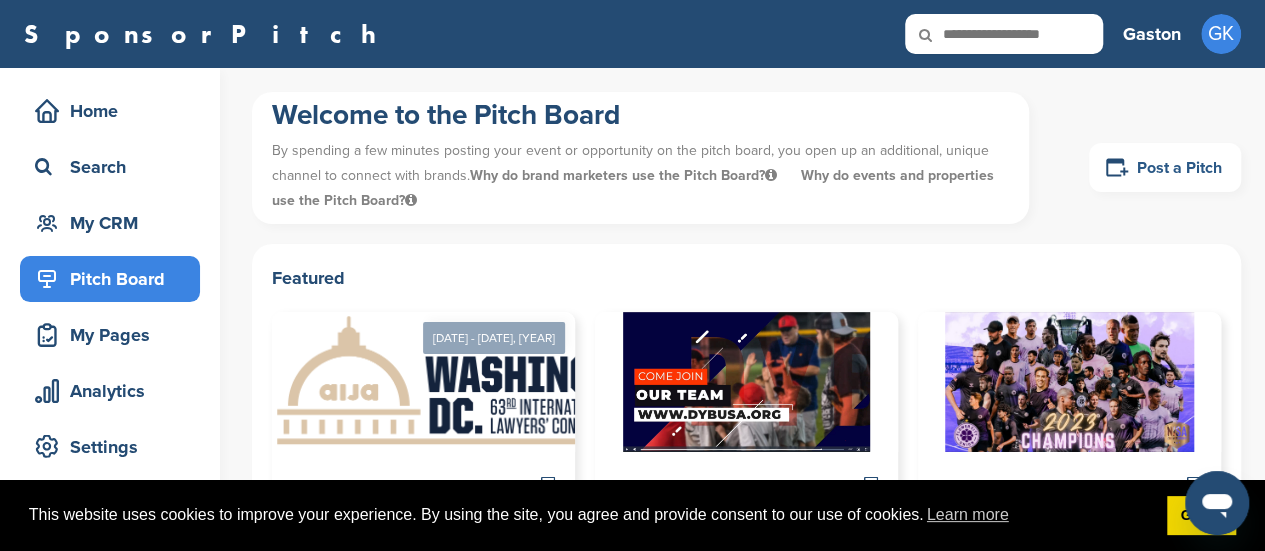 click on "Post a Pitch" at bounding box center [1165, 167] 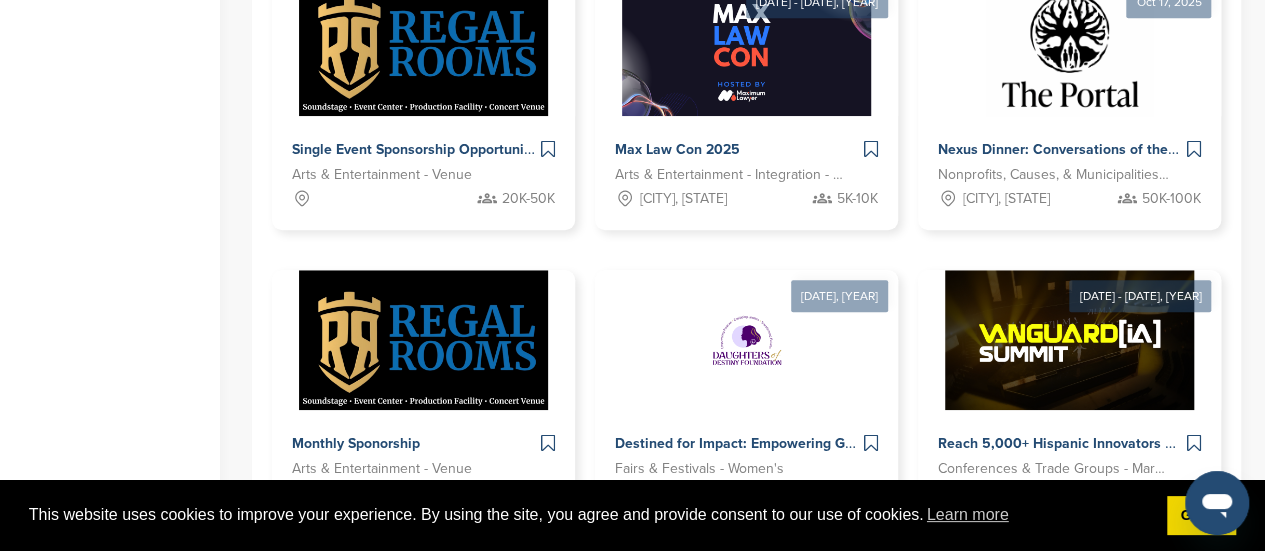 scroll, scrollTop: 954, scrollLeft: 0, axis: vertical 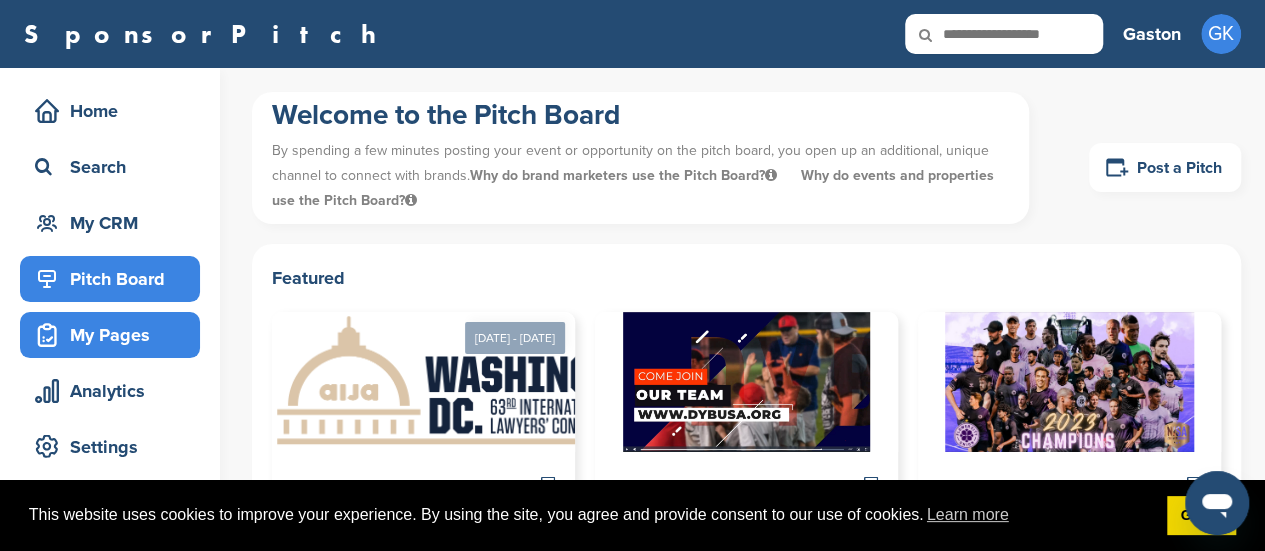 click on "My Pages" at bounding box center (115, 335) 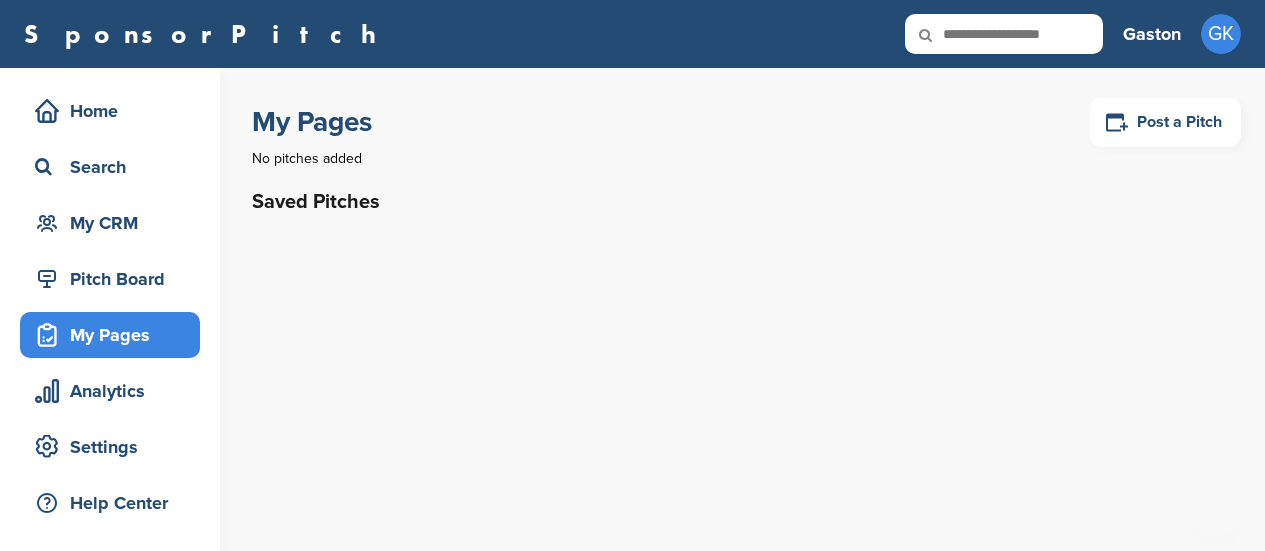 scroll, scrollTop: 0, scrollLeft: 0, axis: both 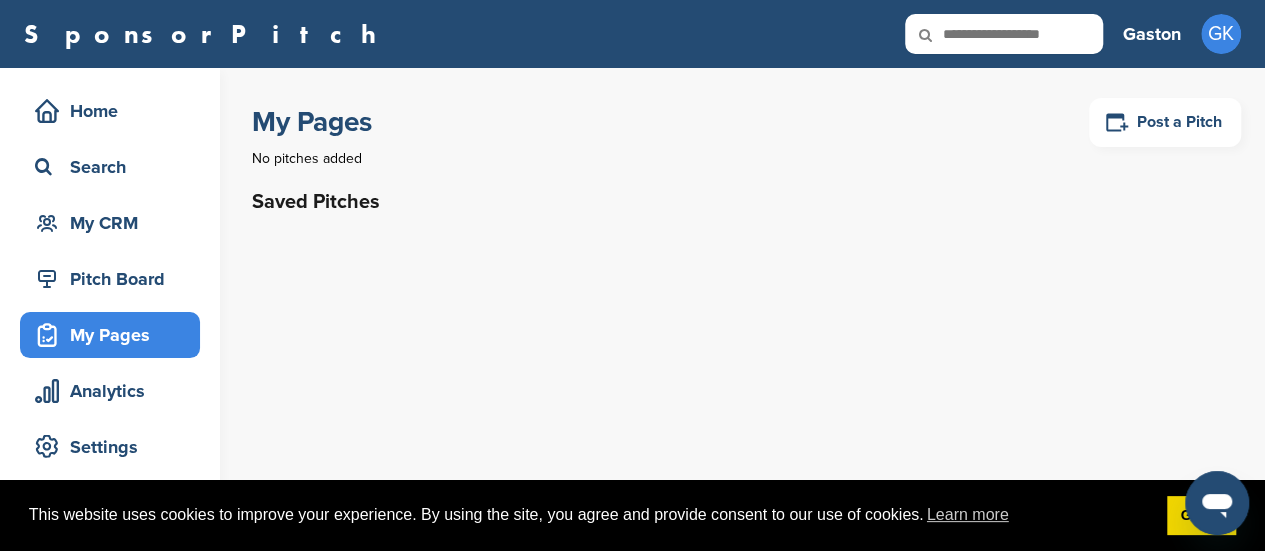 drag, startPoint x: 1264, startPoint y: 53, endPoint x: 1262, endPoint y: -45, distance: 98.02041 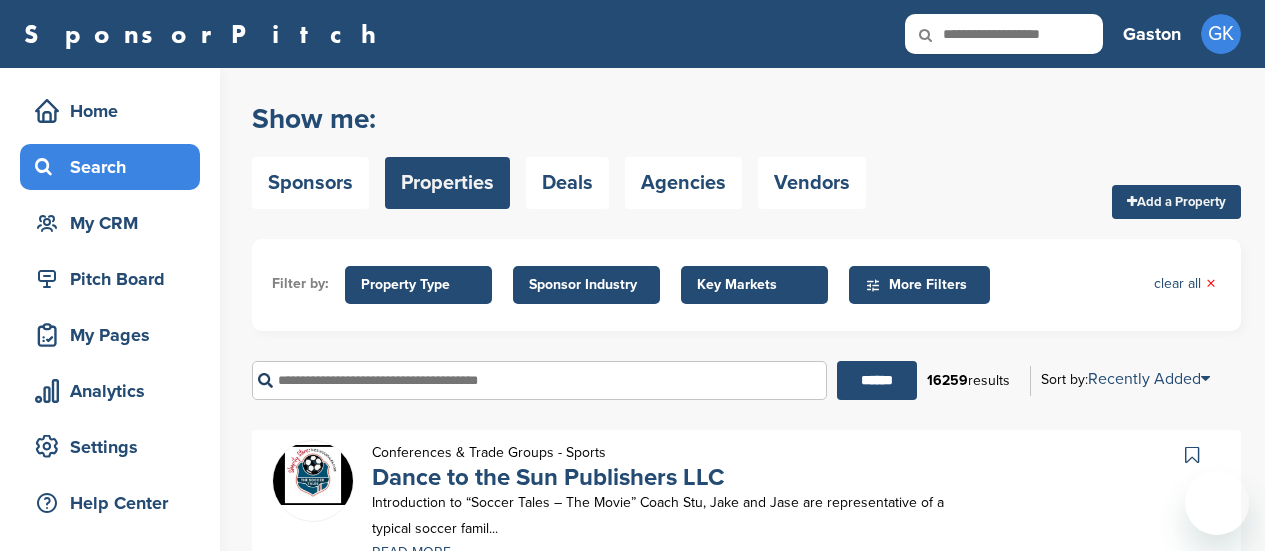 scroll, scrollTop: 0, scrollLeft: 0, axis: both 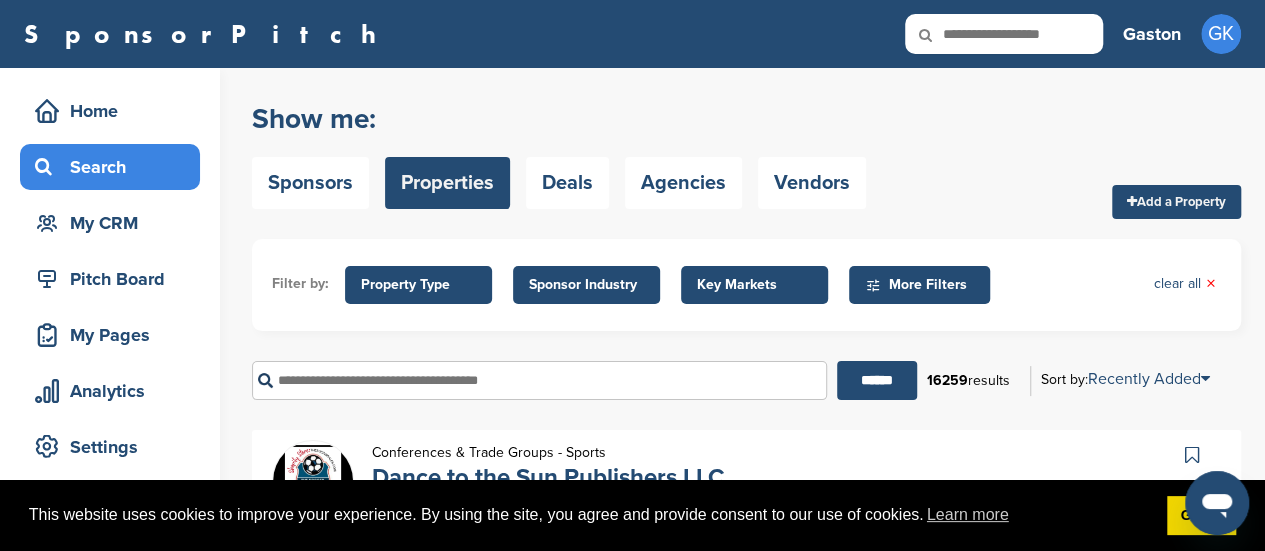 click on "Add a Property" at bounding box center [1176, 202] 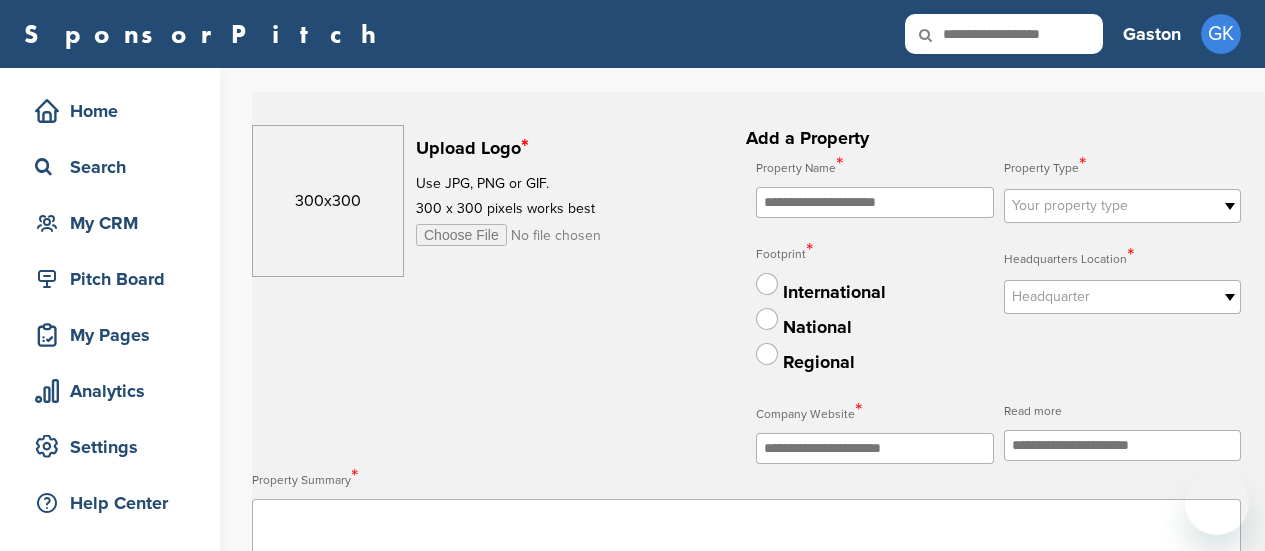 scroll, scrollTop: 0, scrollLeft: 0, axis: both 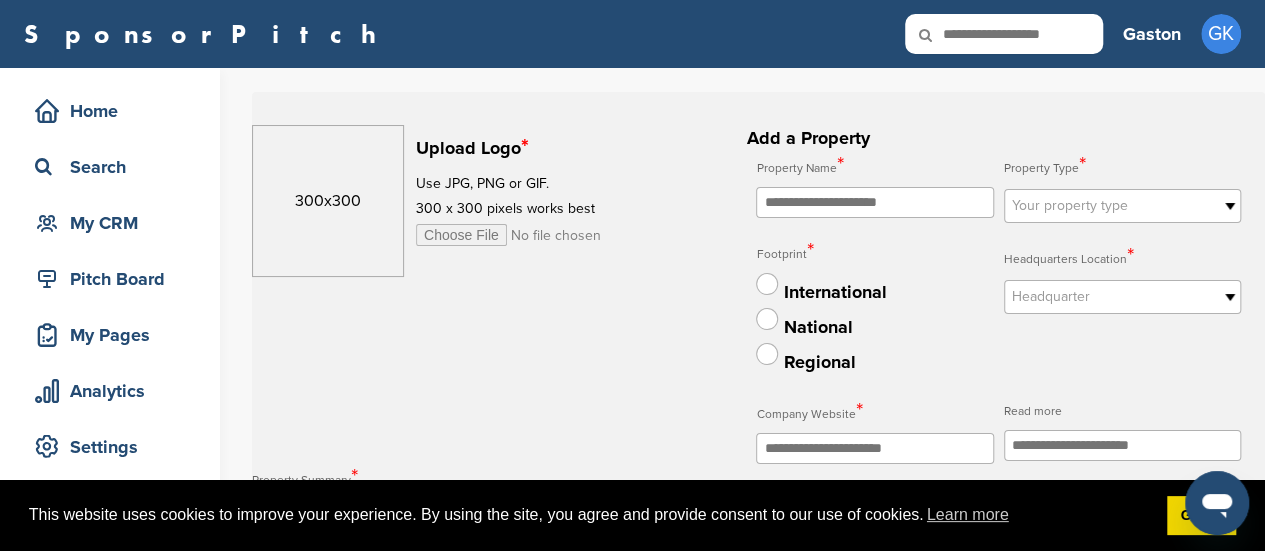 click at bounding box center [874, 202] 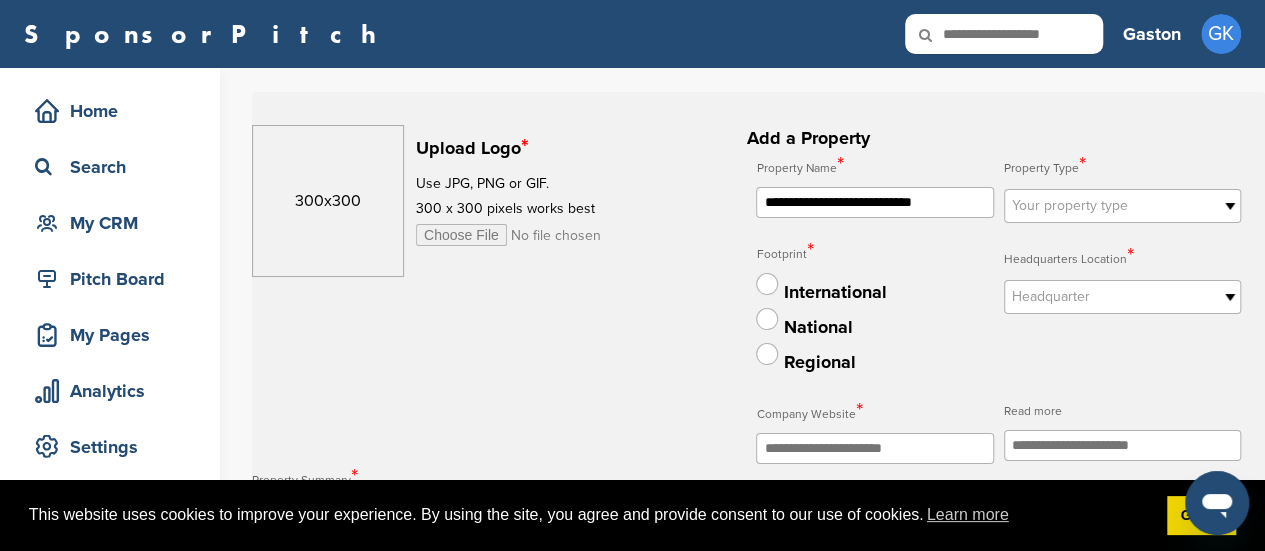 type on "**********" 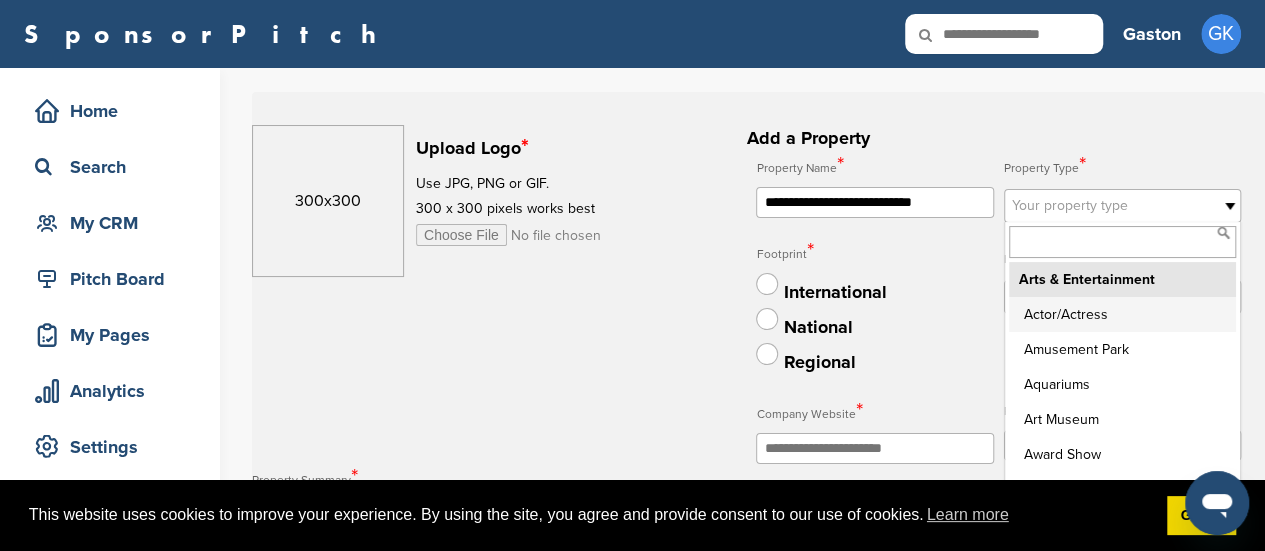 click on "Your property type" at bounding box center [1109, 206] 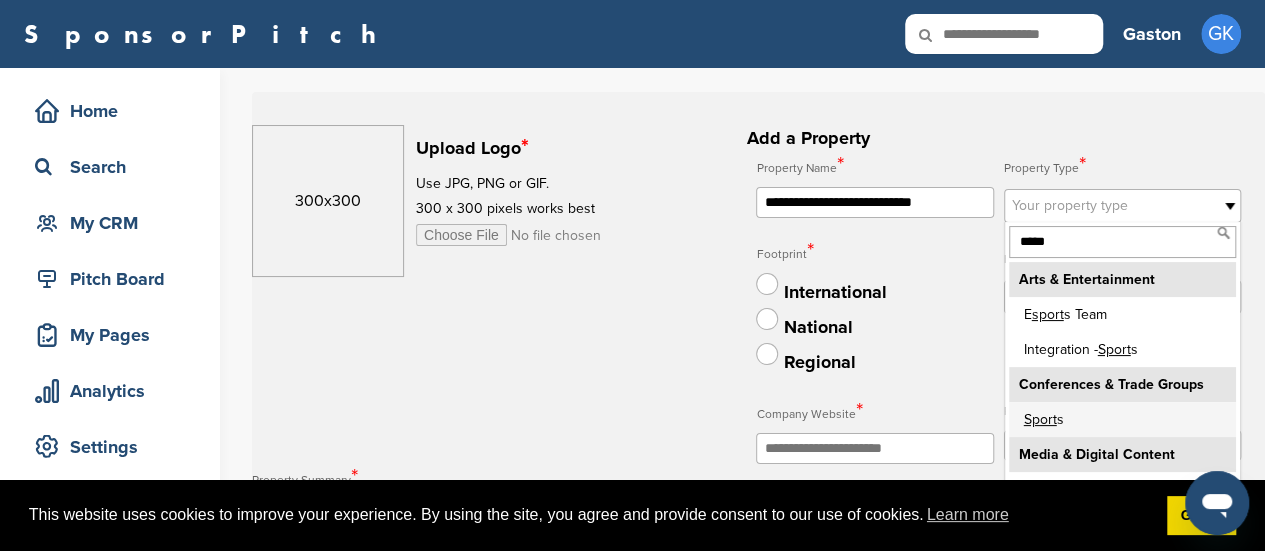 type on "*****" 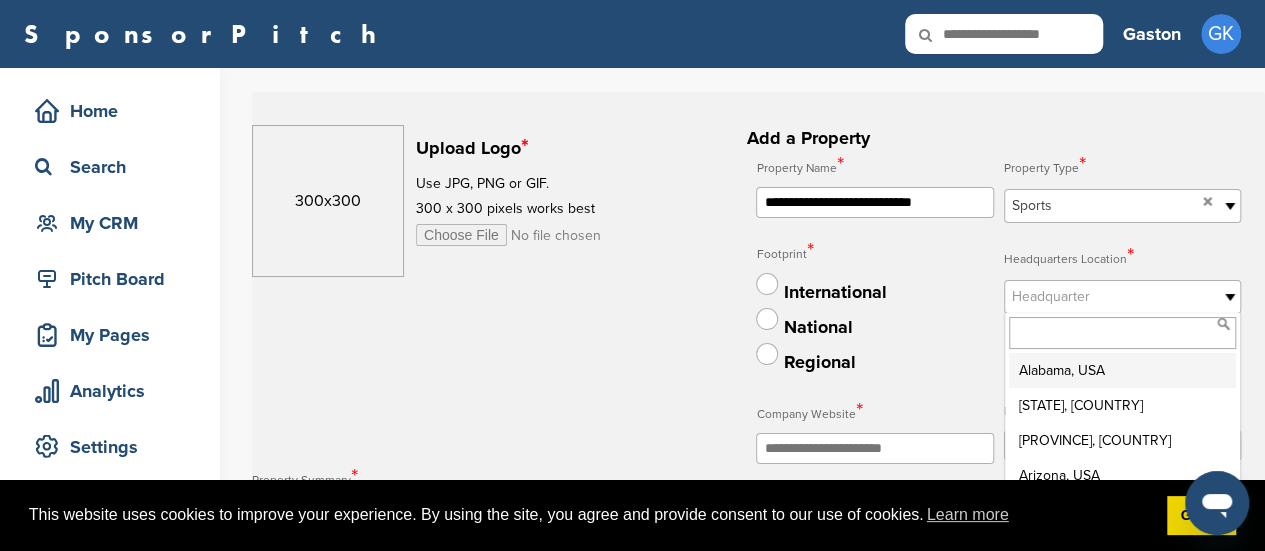click on "Headquarter" at bounding box center [1109, 297] 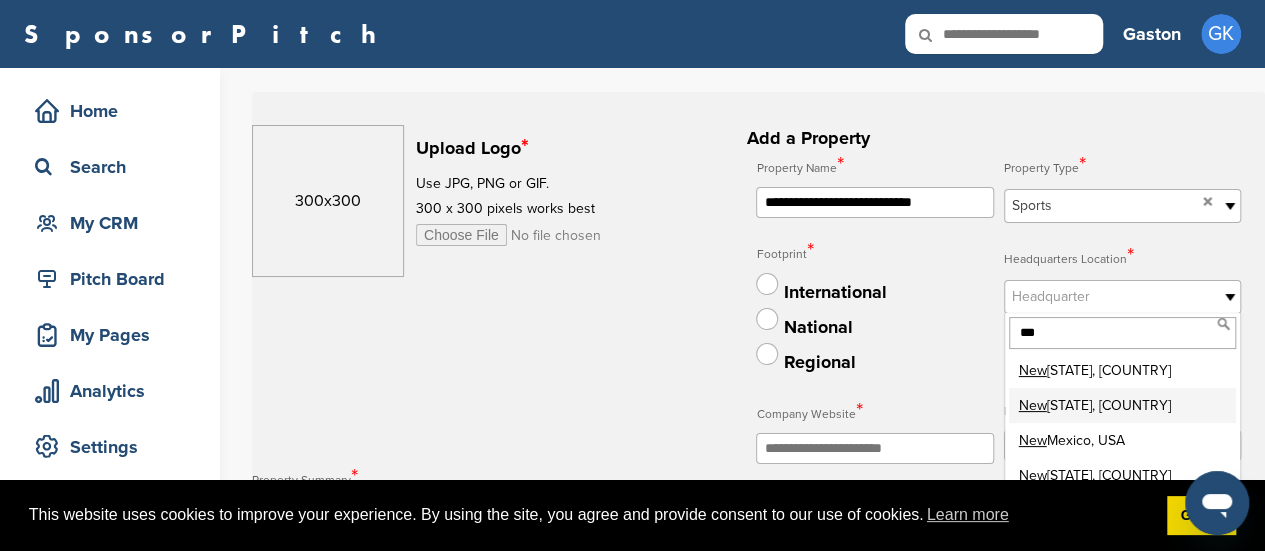 type on "***" 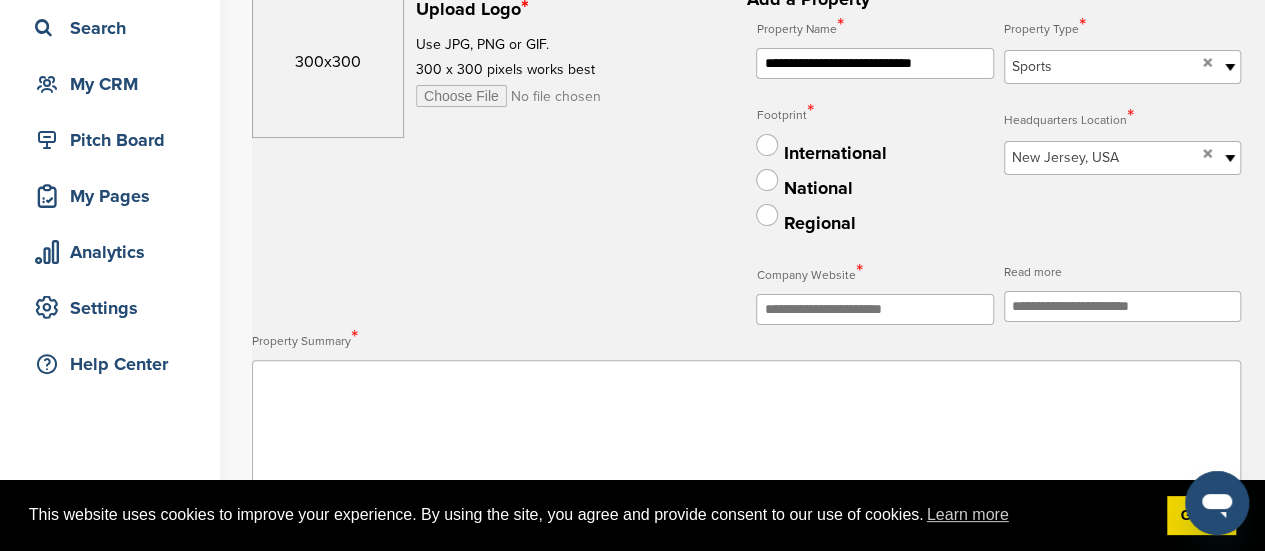 scroll, scrollTop: 165, scrollLeft: 0, axis: vertical 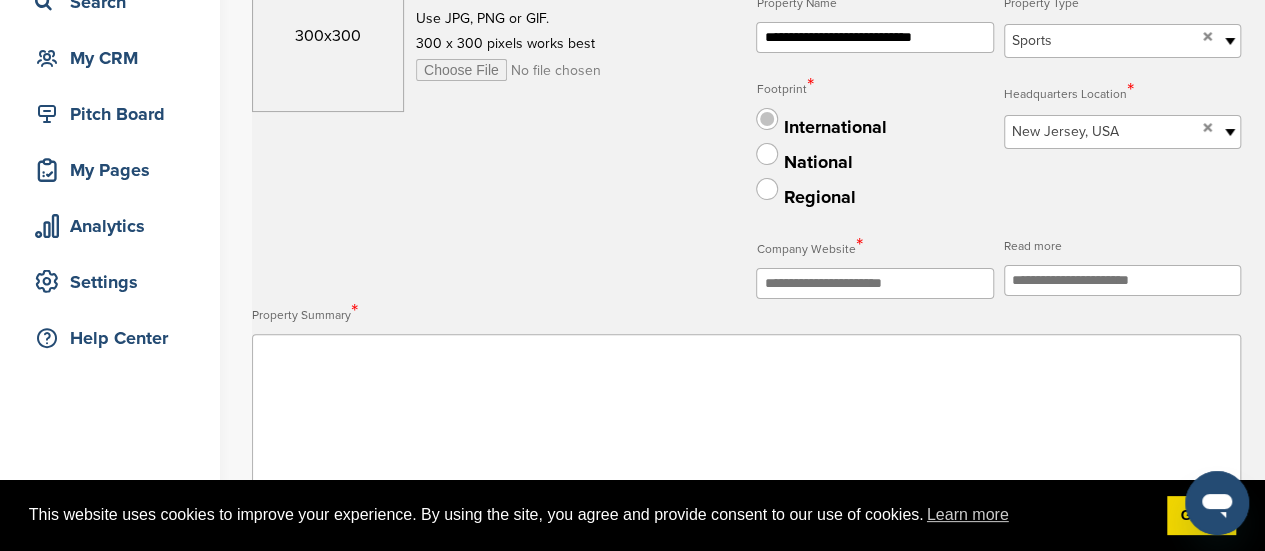 click at bounding box center (767, 119) 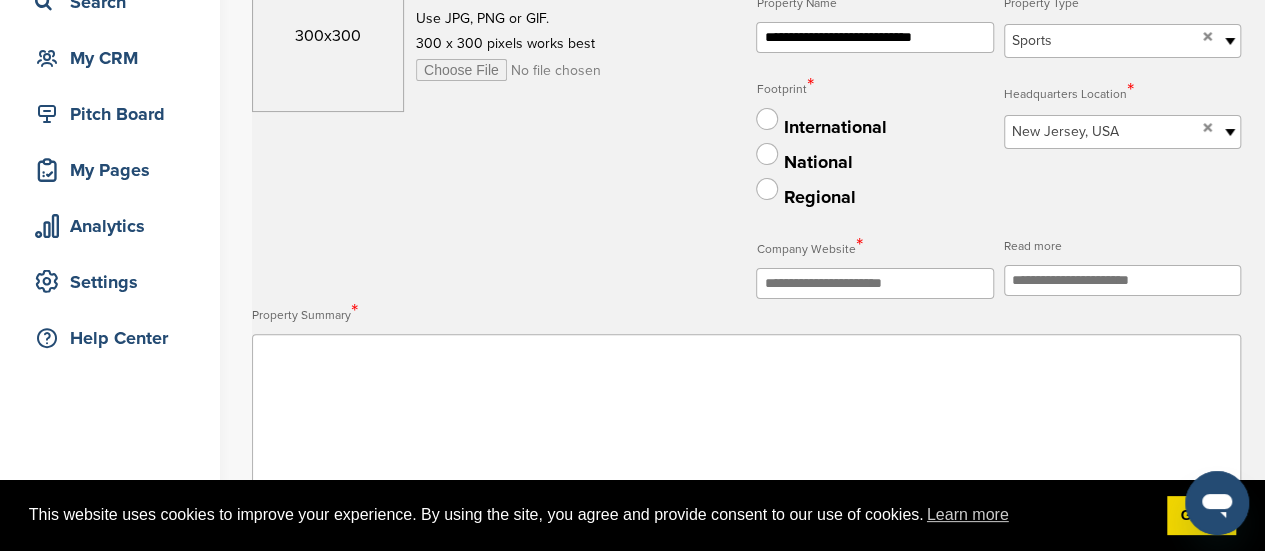 click at bounding box center (874, 283) 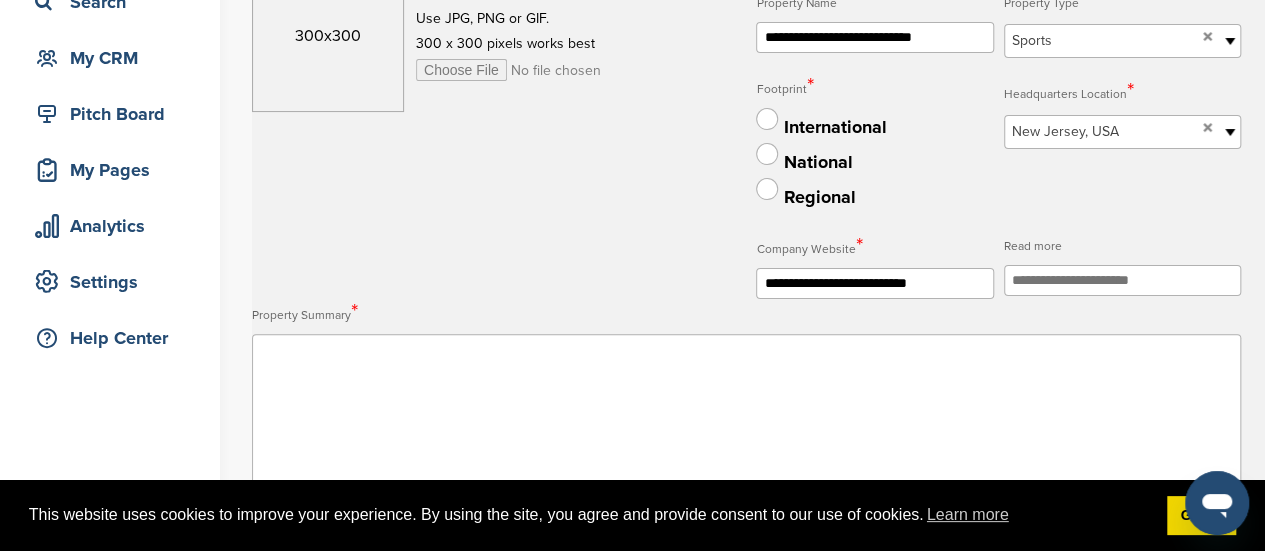 type on "**********" 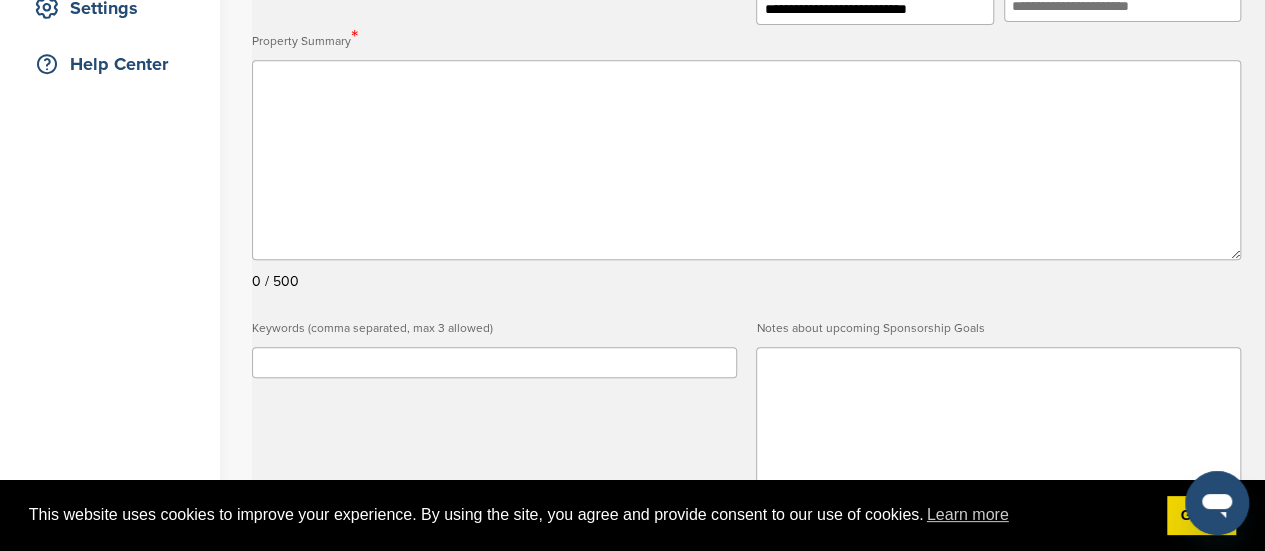 scroll, scrollTop: 445, scrollLeft: 0, axis: vertical 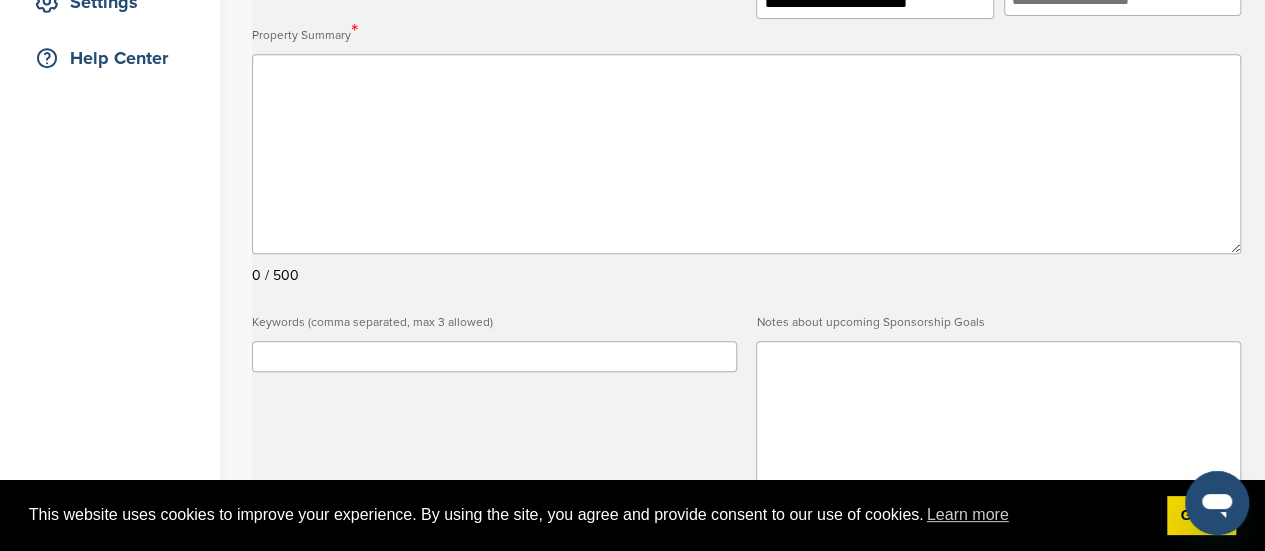 click at bounding box center (746, 154) 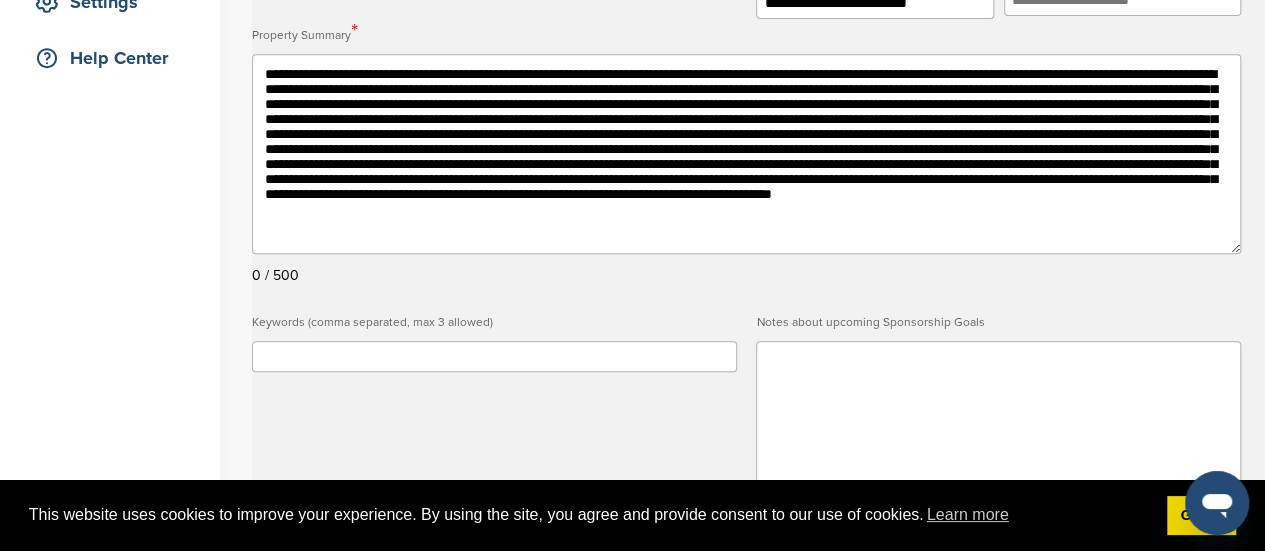 click at bounding box center (746, 154) 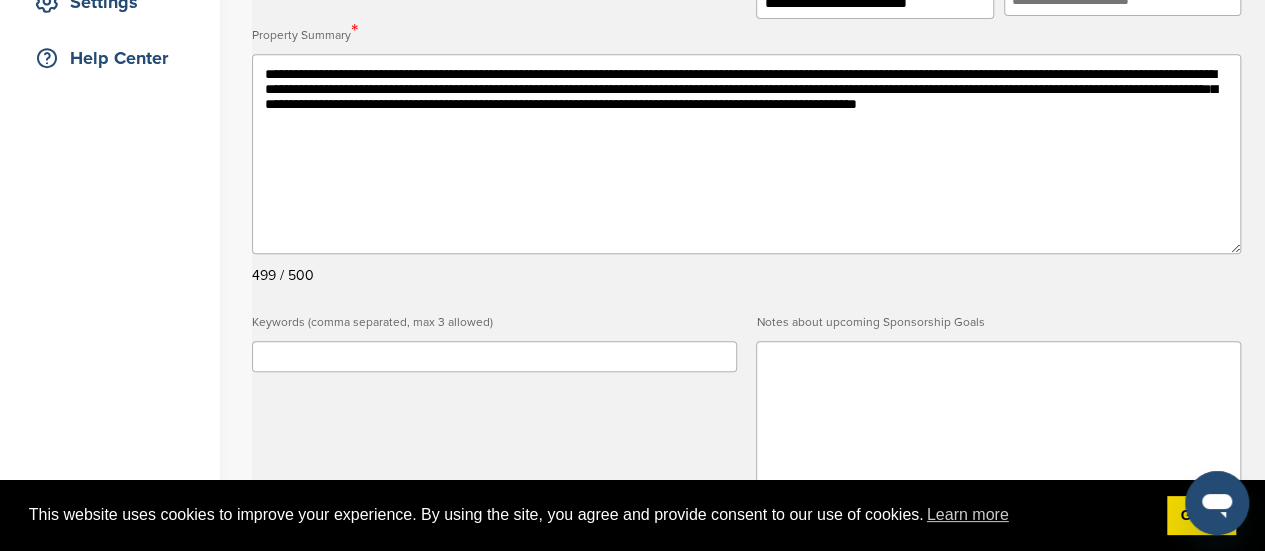 type on "**********" 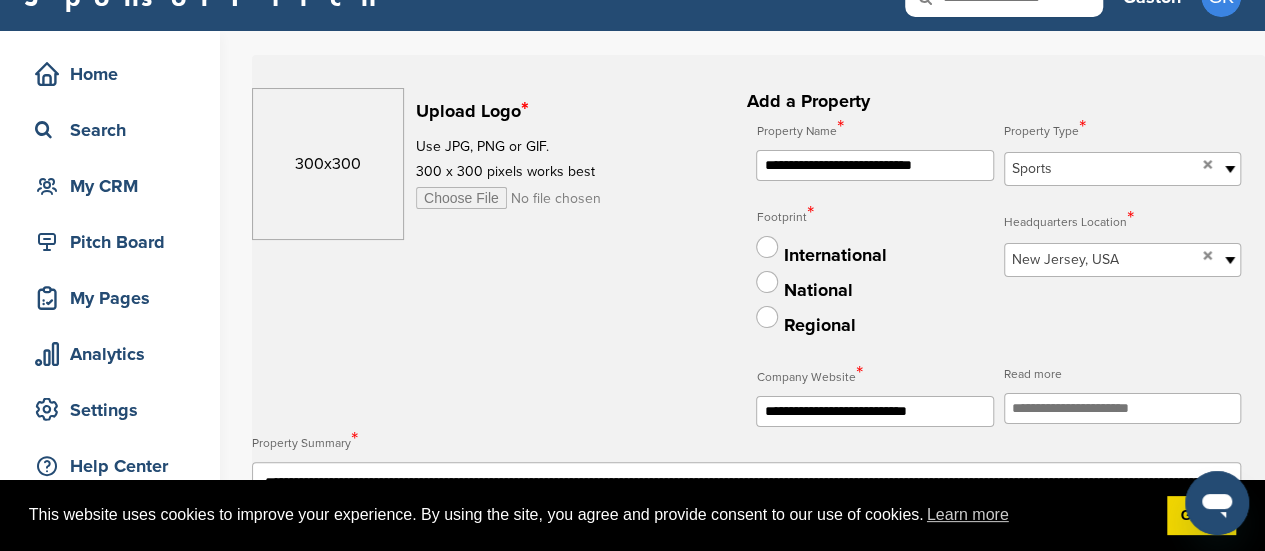scroll, scrollTop: 0, scrollLeft: 0, axis: both 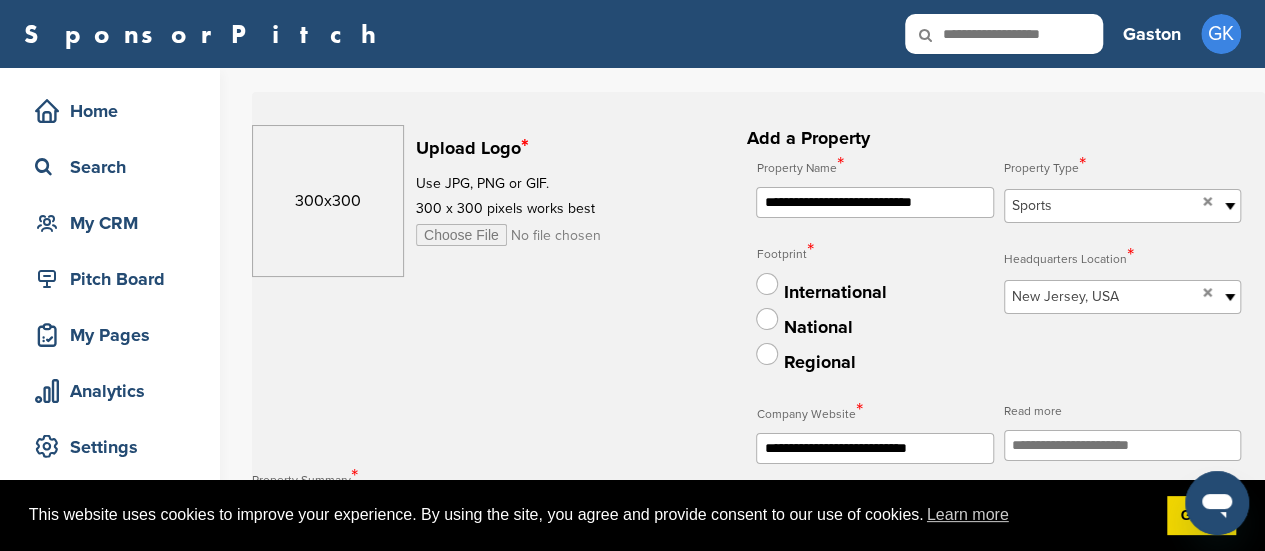 drag, startPoint x: 602, startPoint y: 132, endPoint x: 234, endPoint y: -11, distance: 394.80756 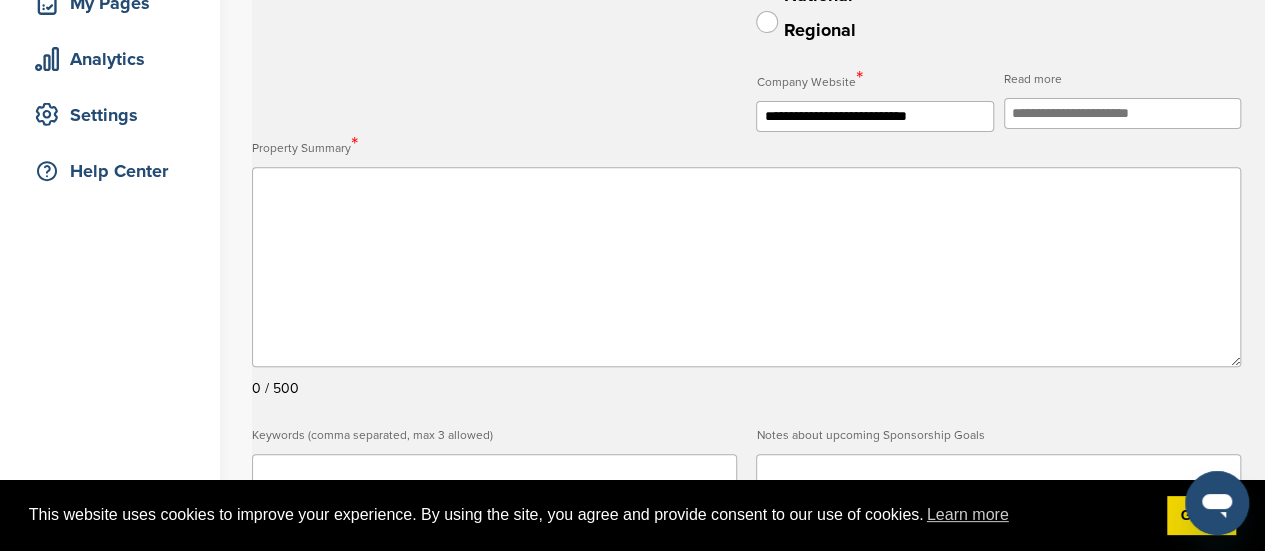scroll, scrollTop: 334, scrollLeft: 0, axis: vertical 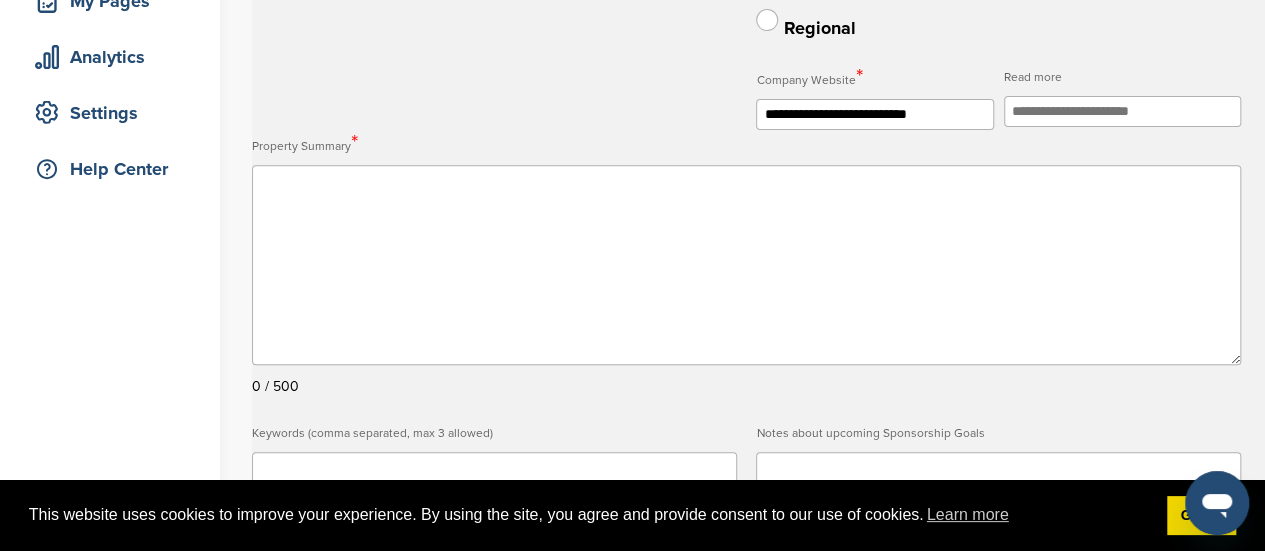 paste on "**********" 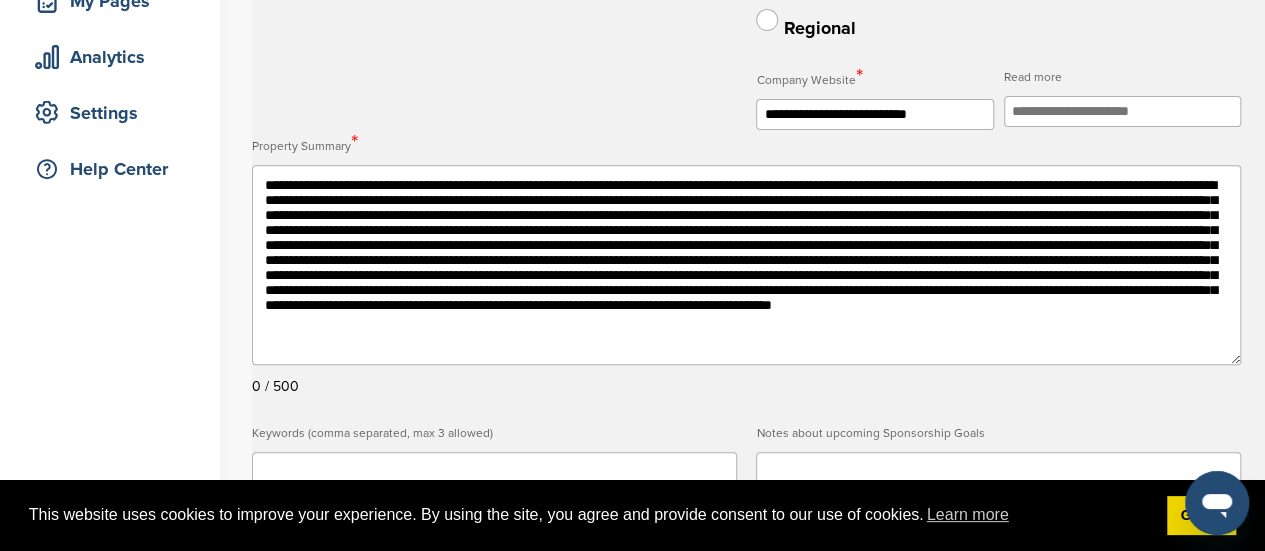 click at bounding box center [746, 265] 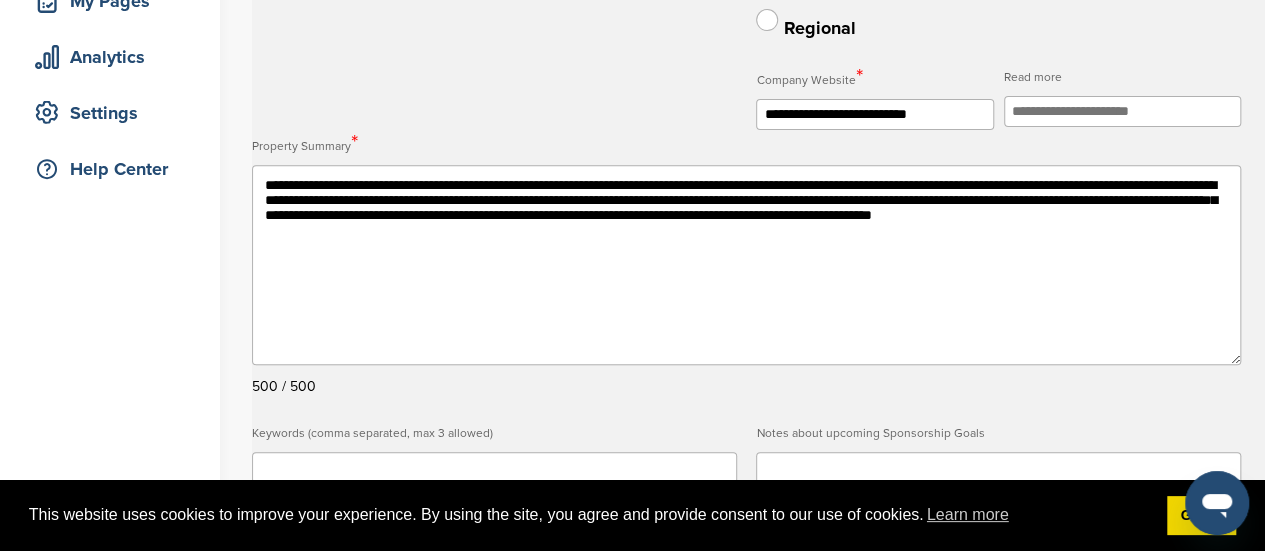 type on "**********" 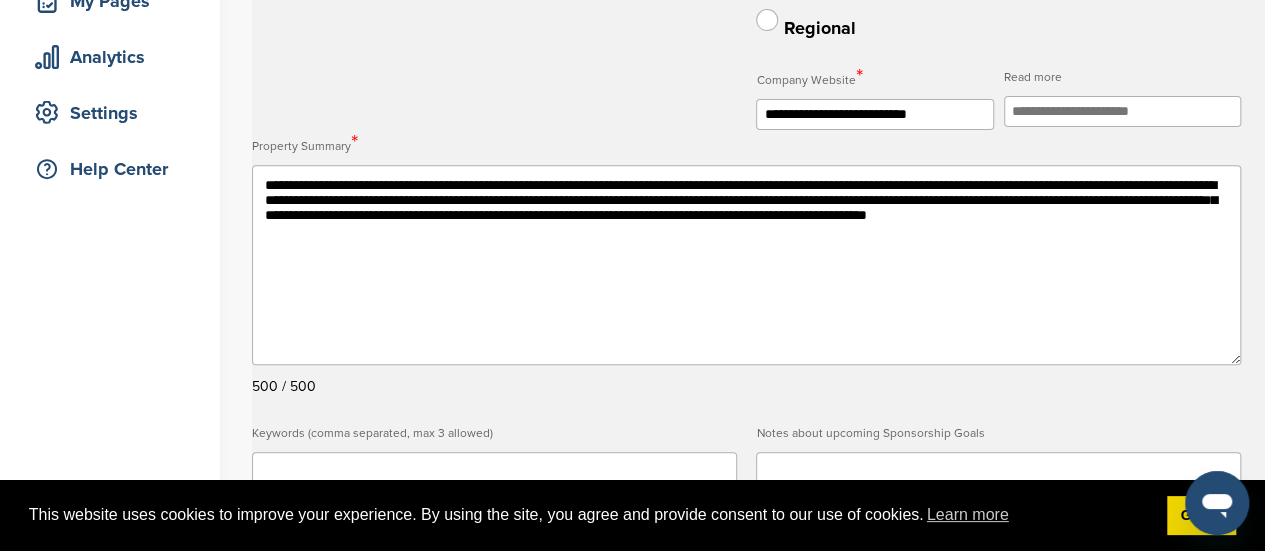 click on "**********" at bounding box center [746, 265] 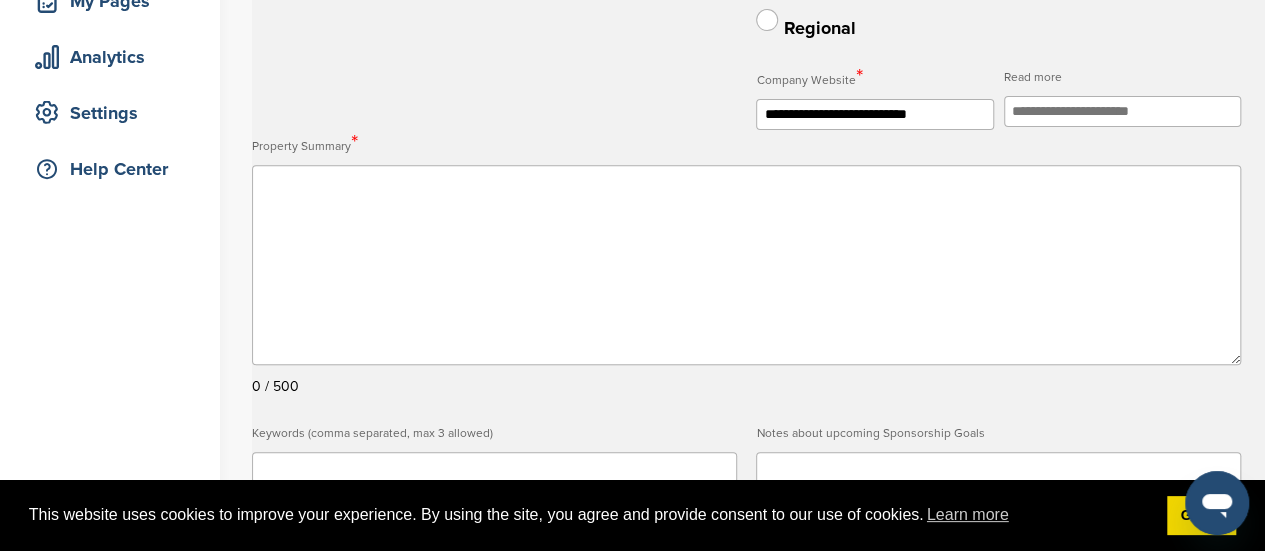 click at bounding box center (746, 265) 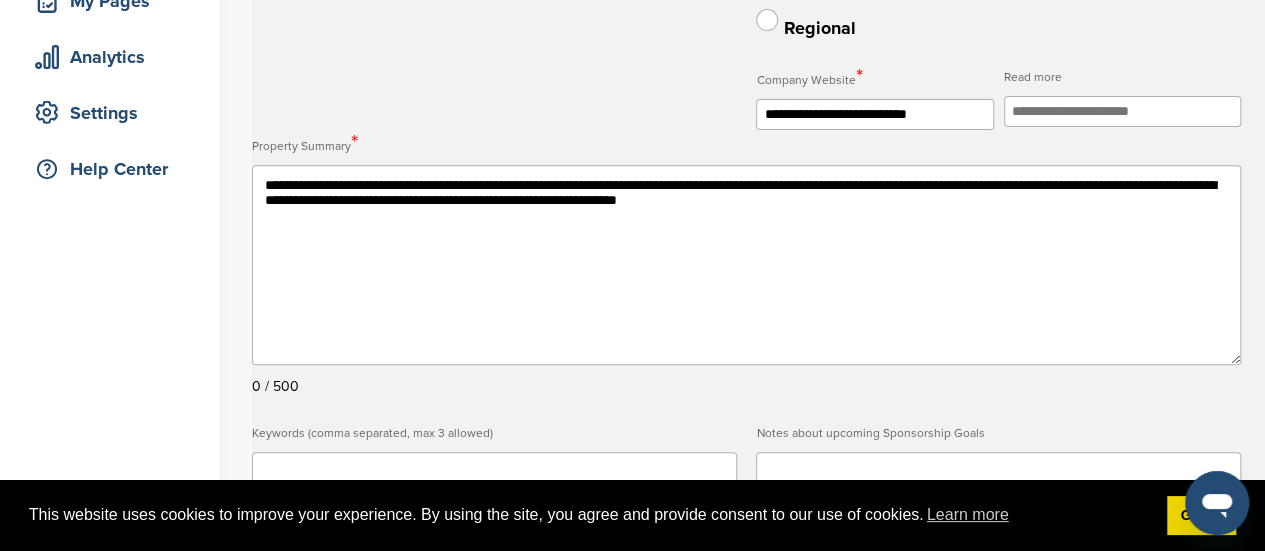 click on "**********" at bounding box center [746, 265] 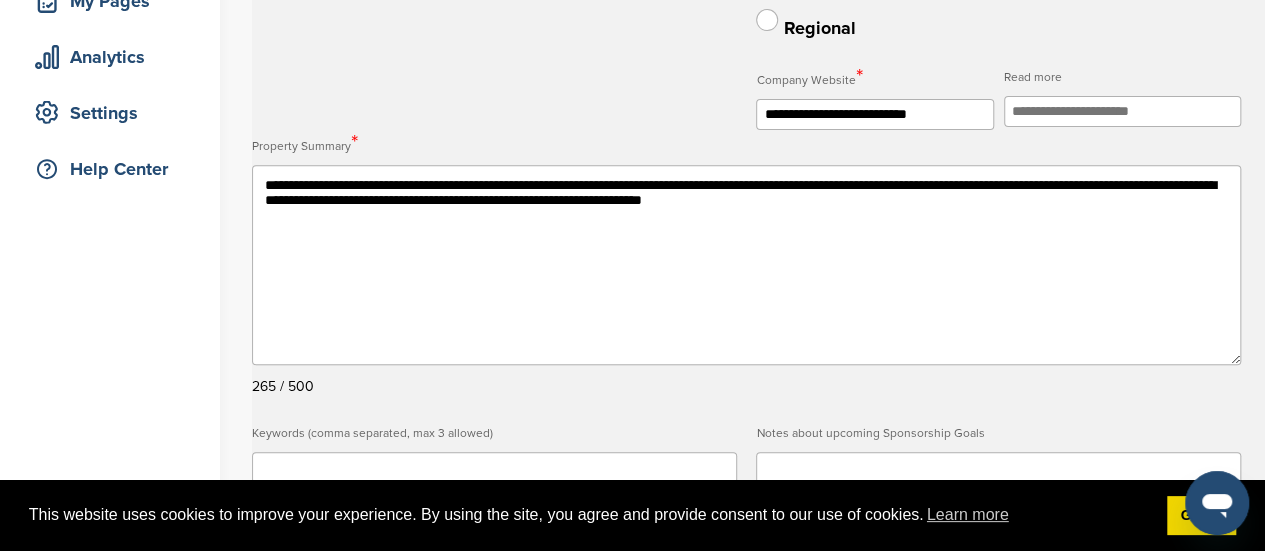 click on "**********" at bounding box center (746, 265) 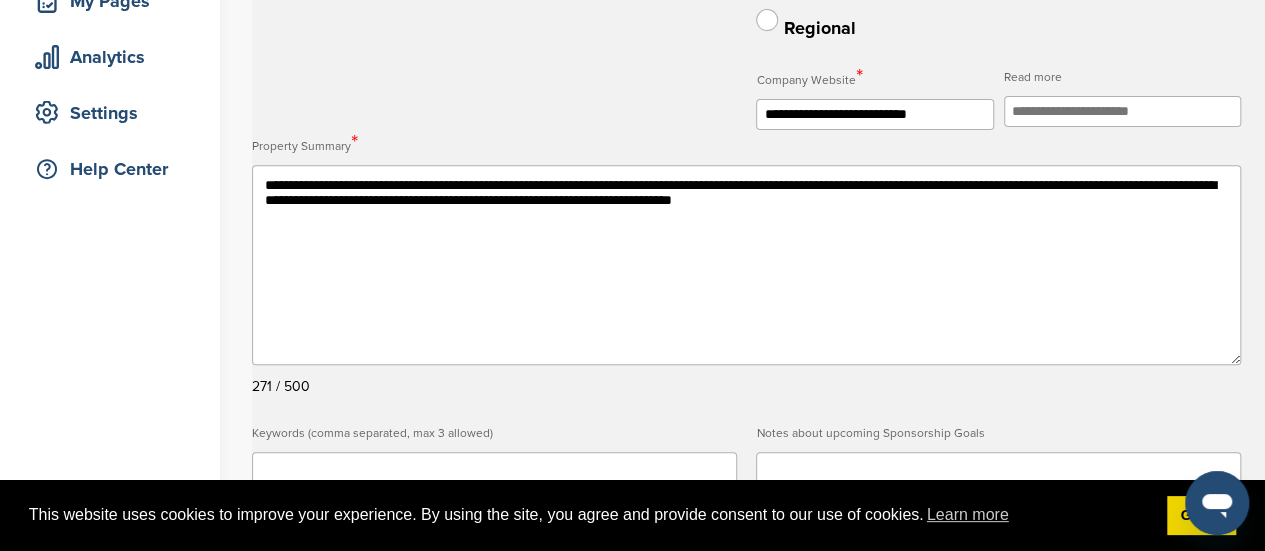 click on "**********" at bounding box center [746, 265] 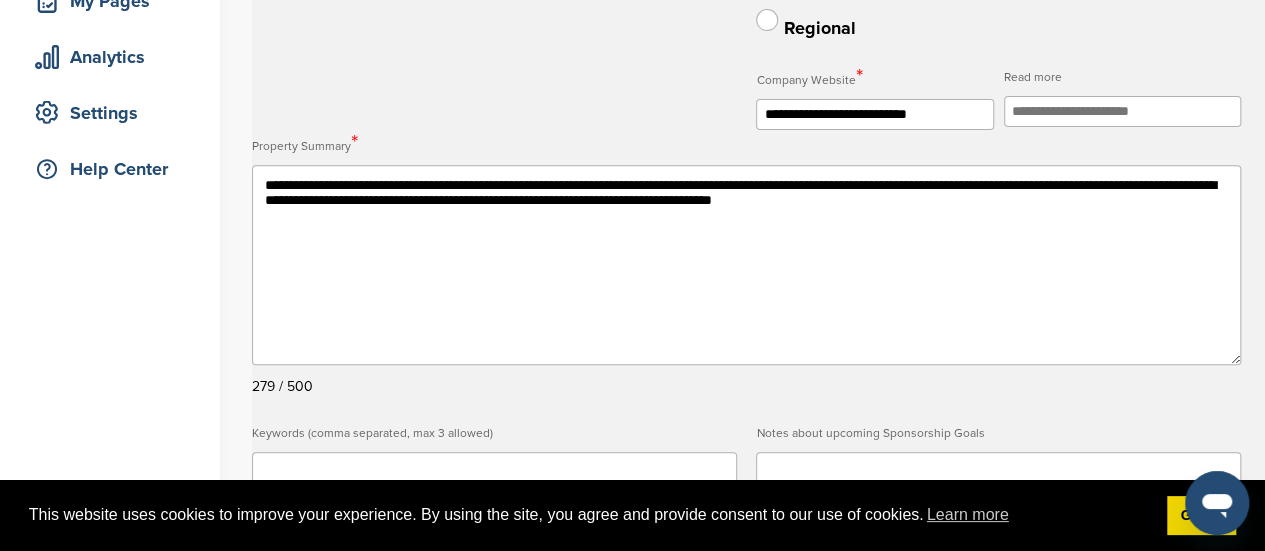 click on "**********" at bounding box center [746, 265] 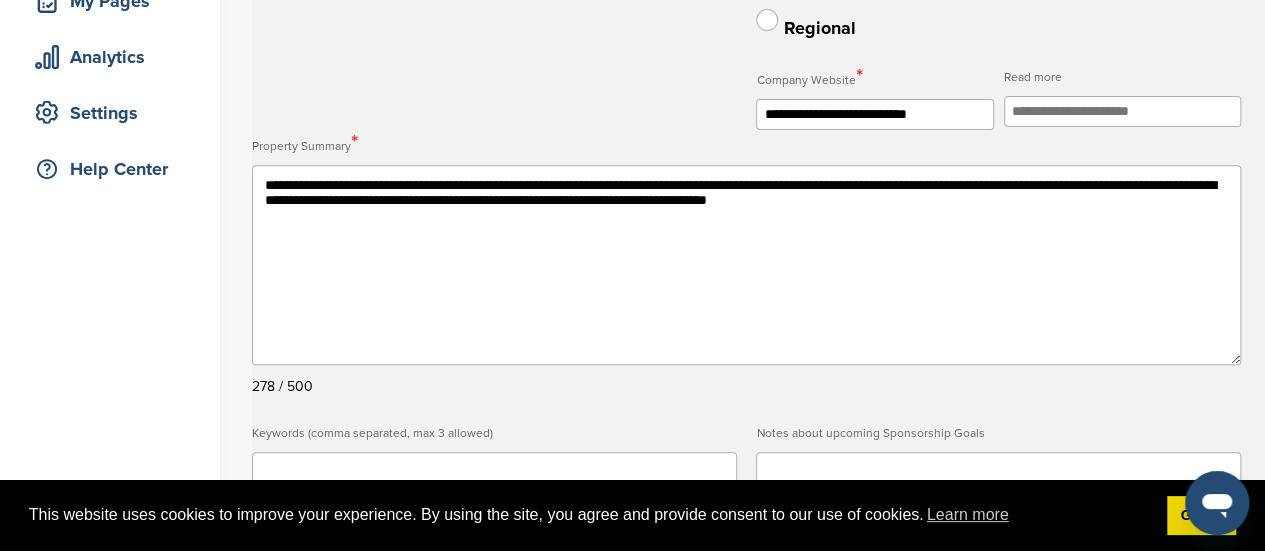 click on "**********" at bounding box center [746, 265] 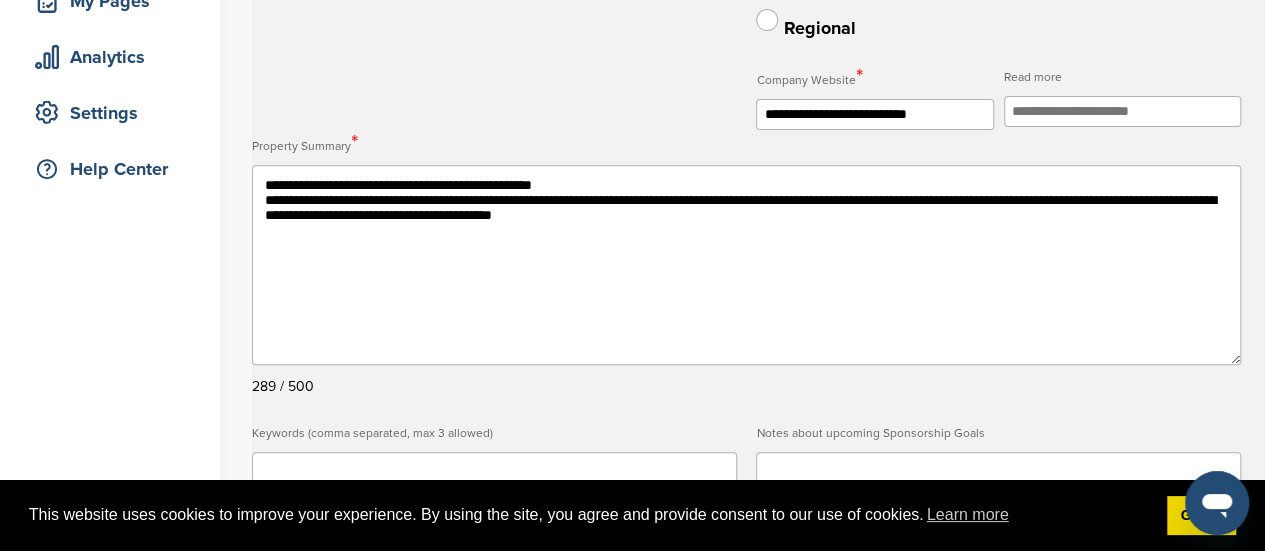 click on "**********" at bounding box center [746, 265] 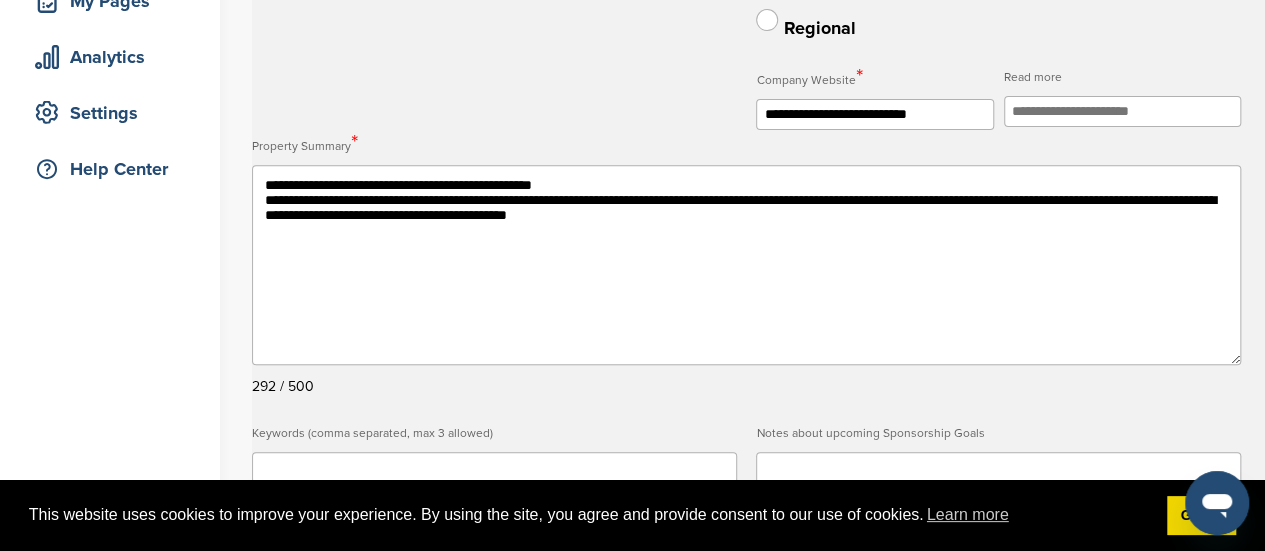paste on "**********" 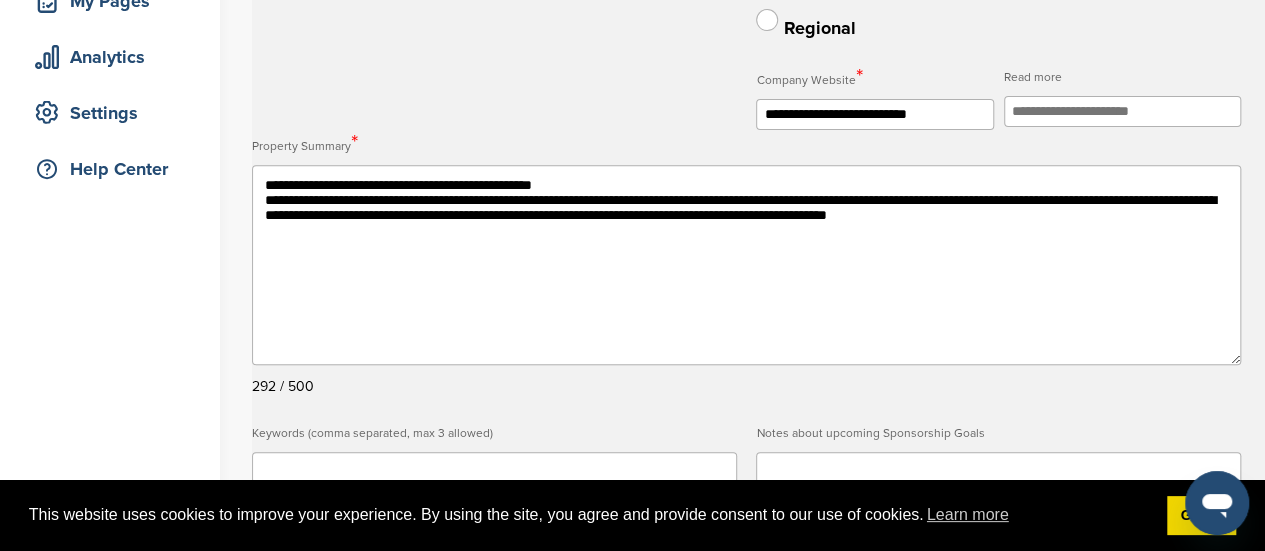 click on "**********" at bounding box center (746, 265) 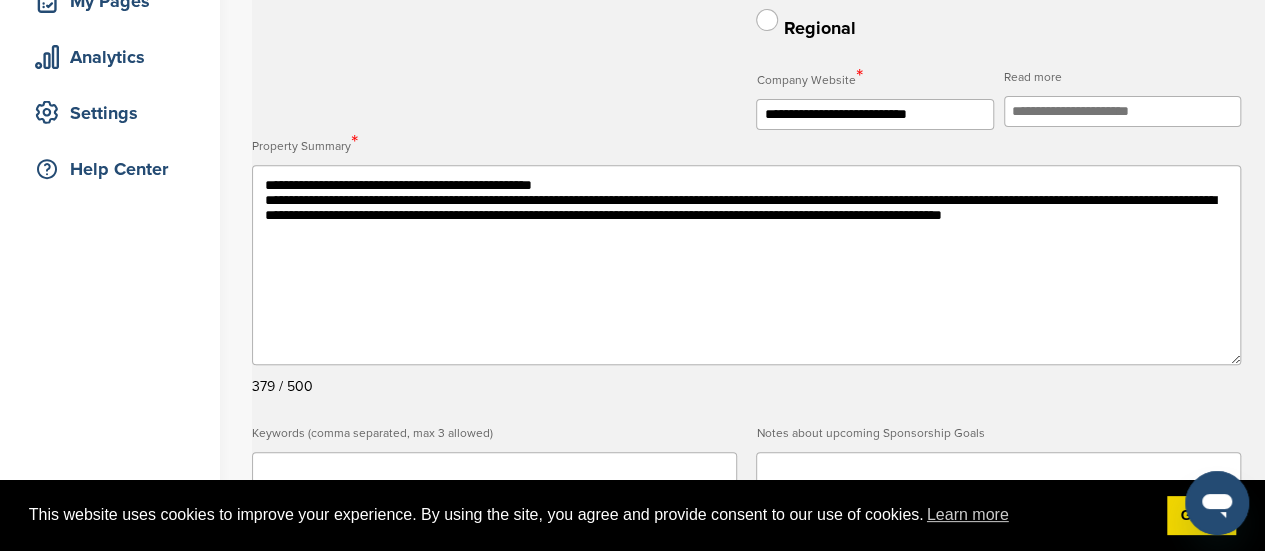 click on "**********" at bounding box center [746, 265] 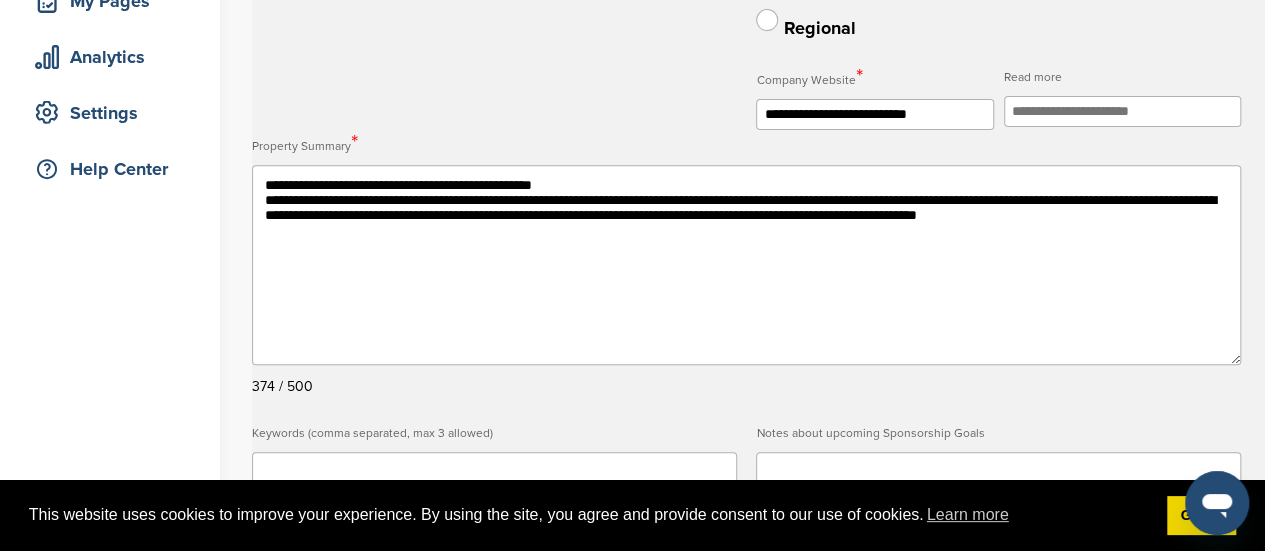 paste on "**********" 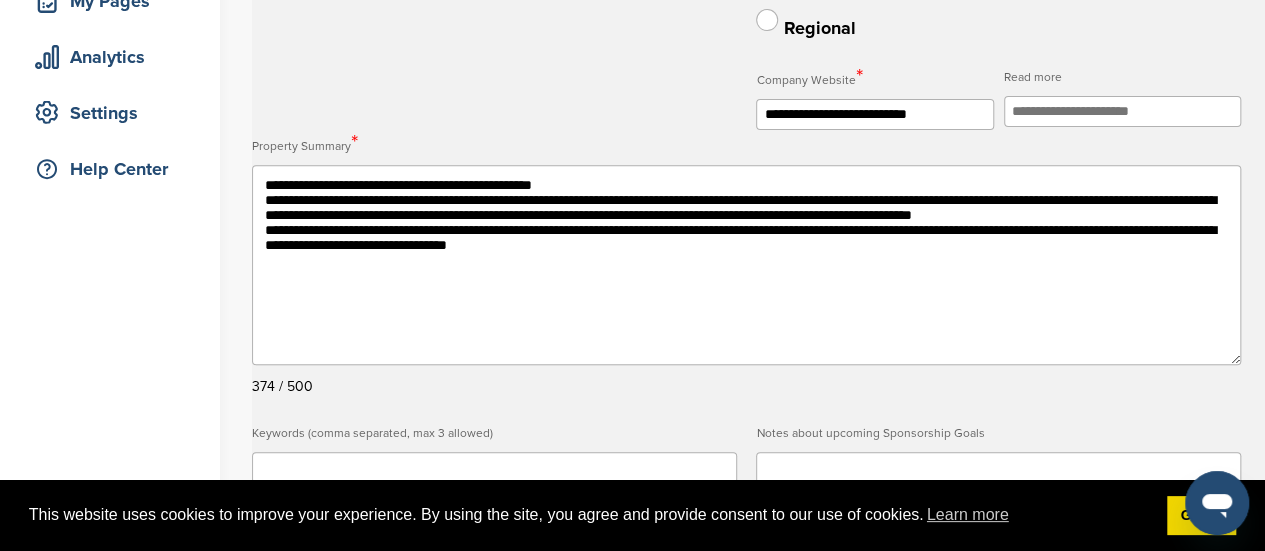 click on "**********" at bounding box center [746, 265] 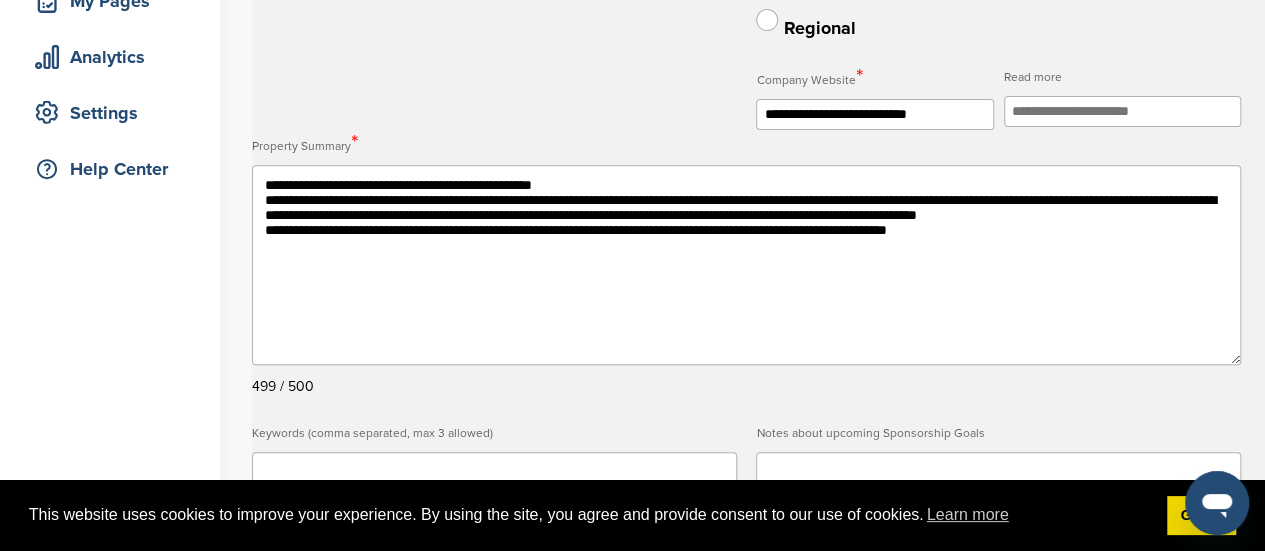 drag, startPoint x: 264, startPoint y: 256, endPoint x: 817, endPoint y: 249, distance: 553.0443 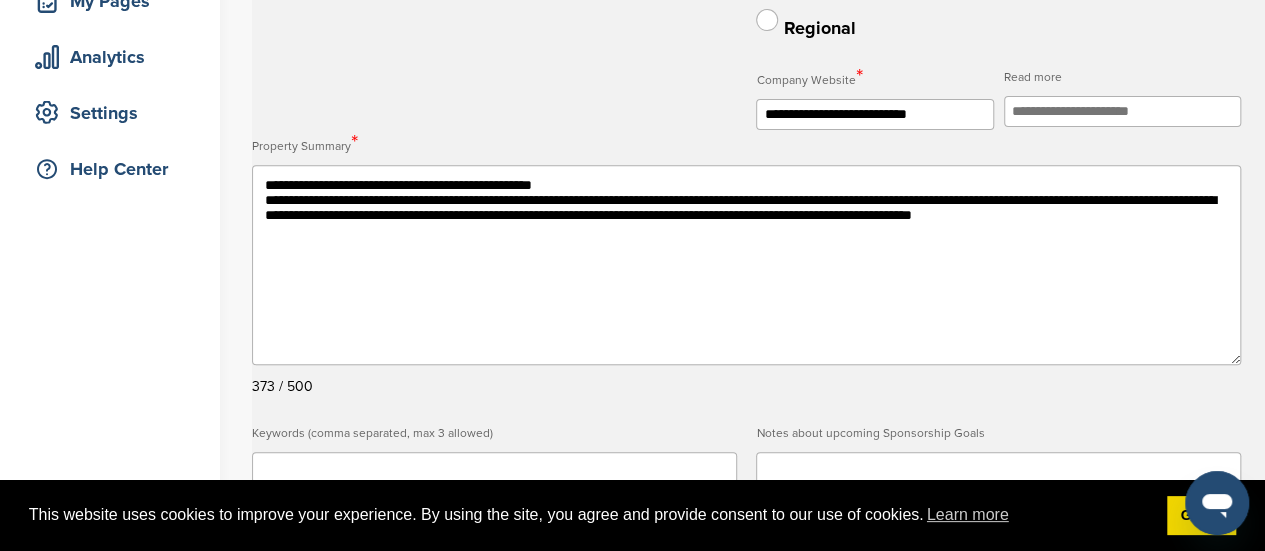 click on "**********" at bounding box center (746, 265) 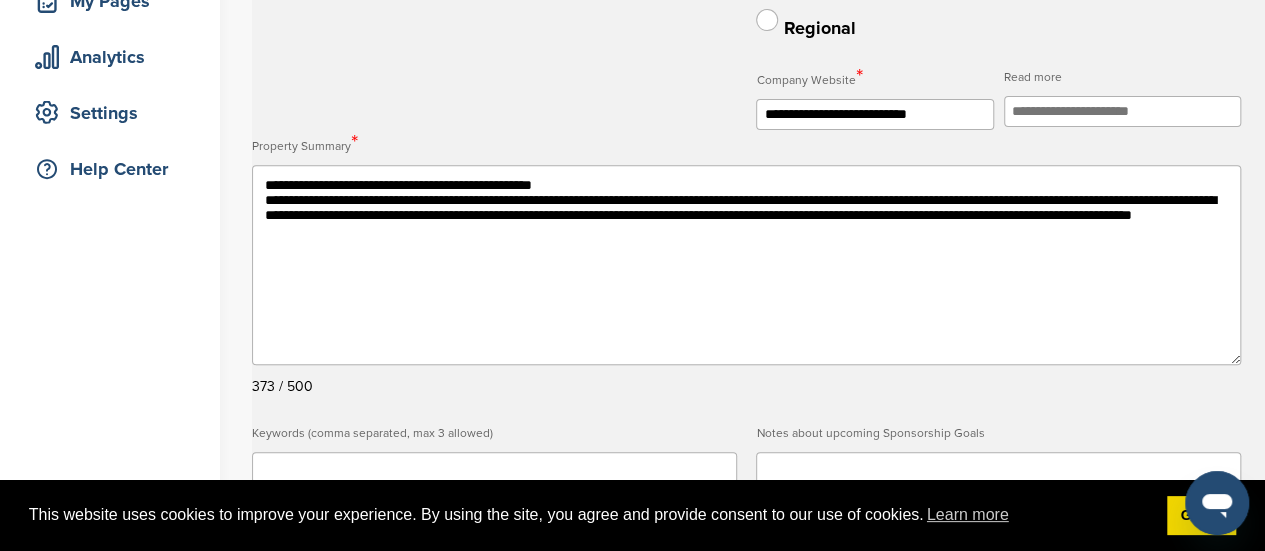 click on "**********" at bounding box center (746, 265) 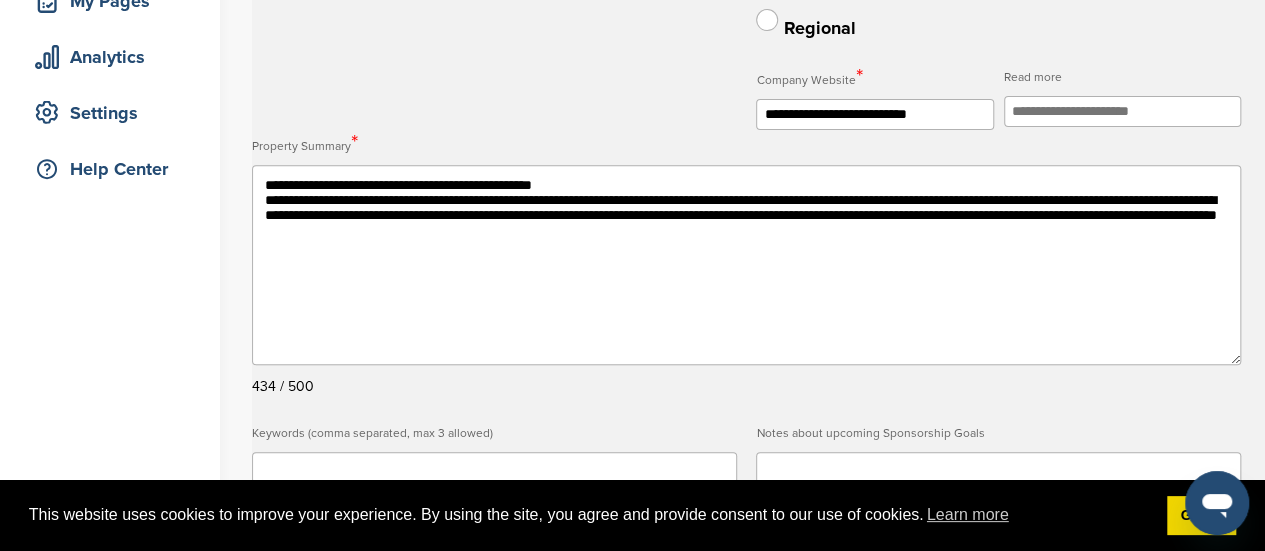 click on "**********" at bounding box center (746, 265) 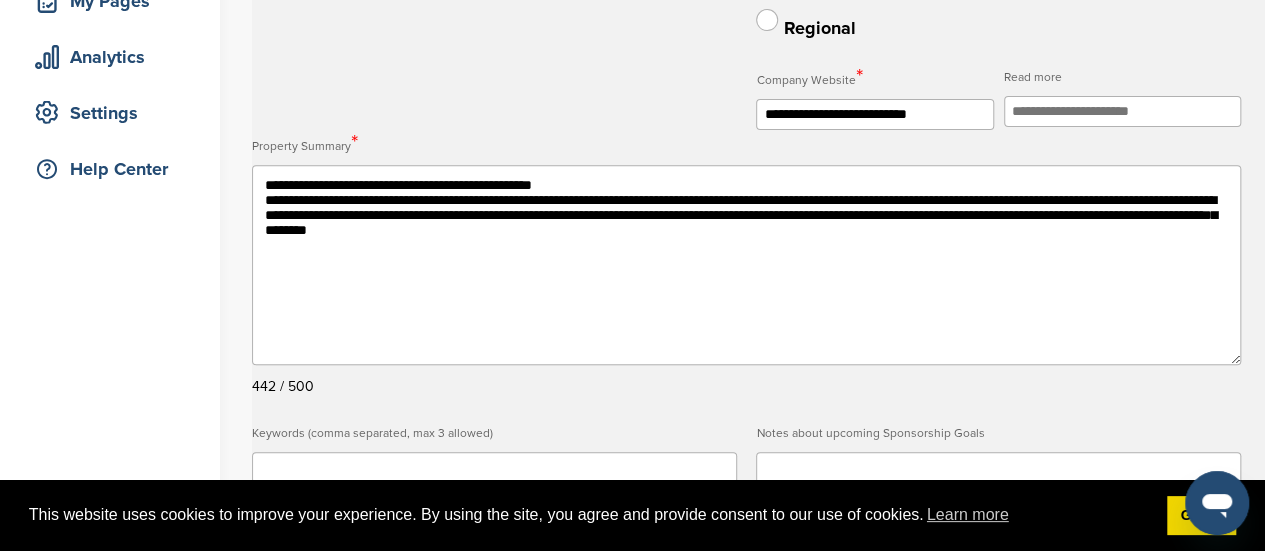 click on "**********" at bounding box center (746, 265) 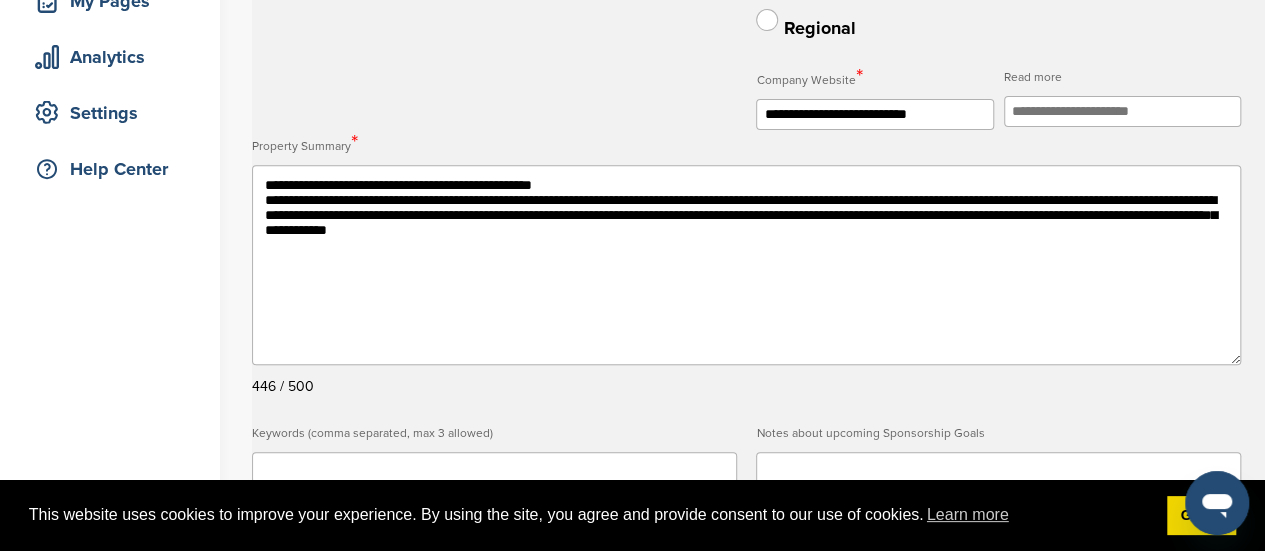 click on "**********" at bounding box center [746, 265] 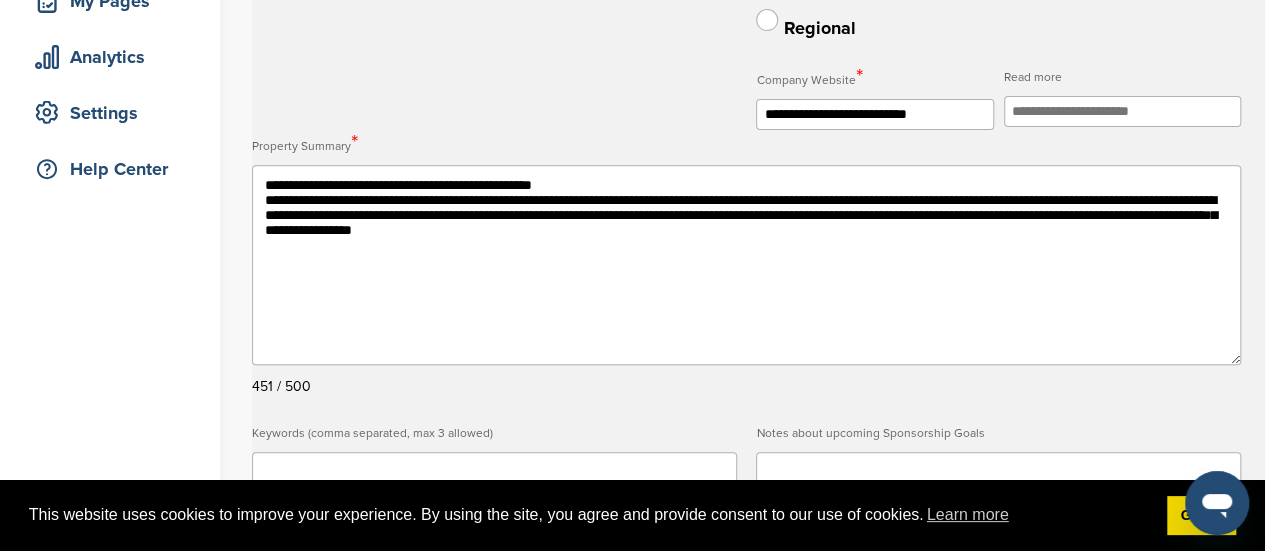 click on "**********" at bounding box center [746, 265] 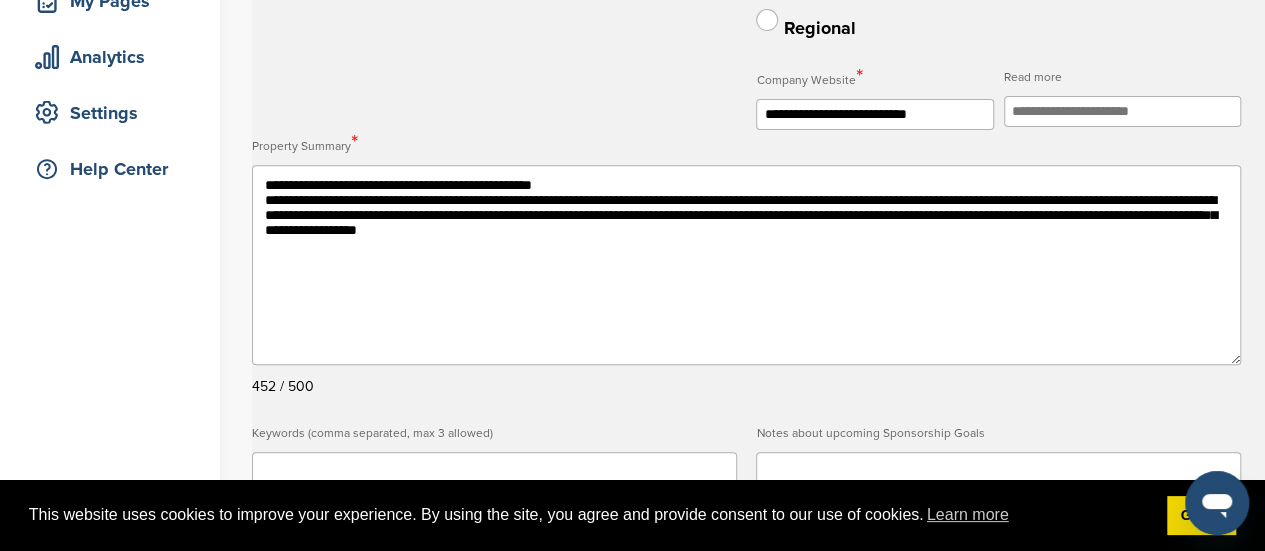 click on "**********" at bounding box center [746, 265] 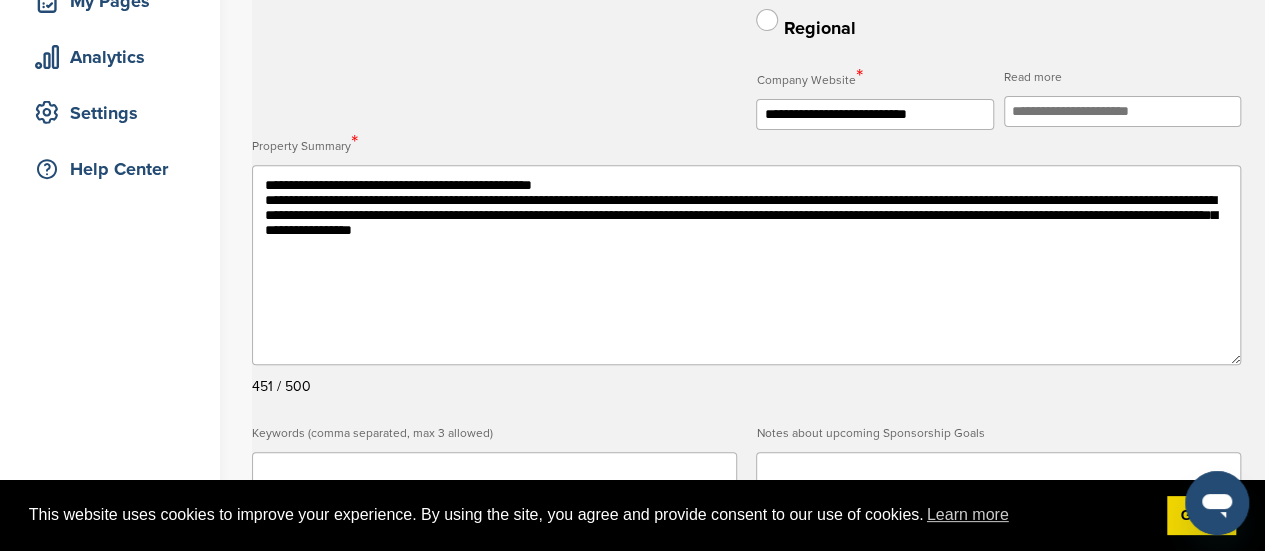 click on "**********" at bounding box center [746, 265] 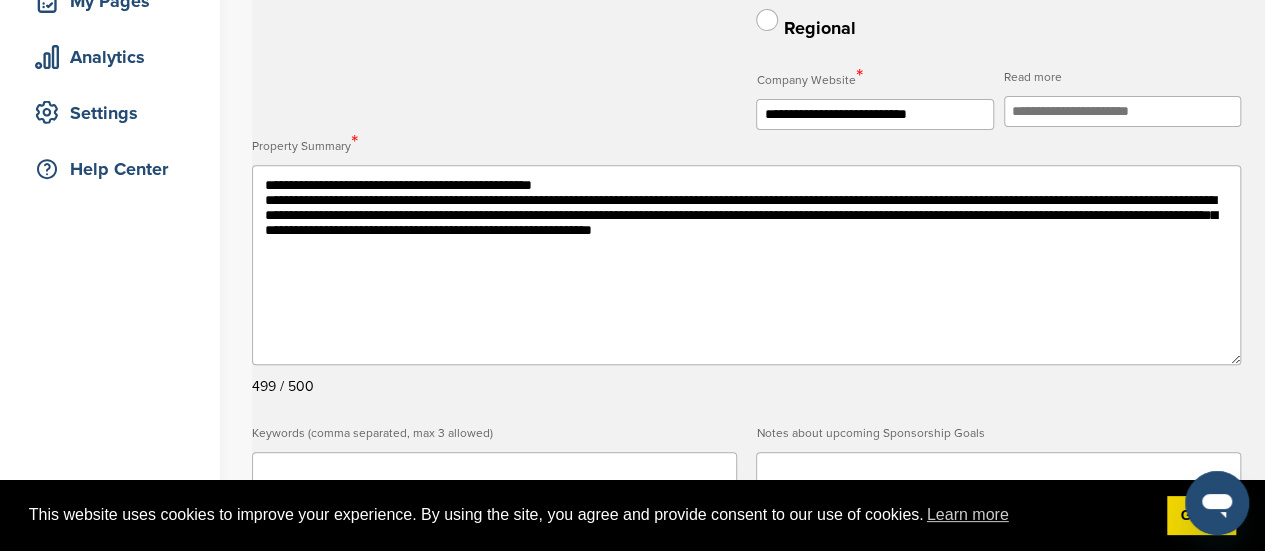 drag, startPoint x: 338, startPoint y: 234, endPoint x: 1123, endPoint y: 243, distance: 785.0516 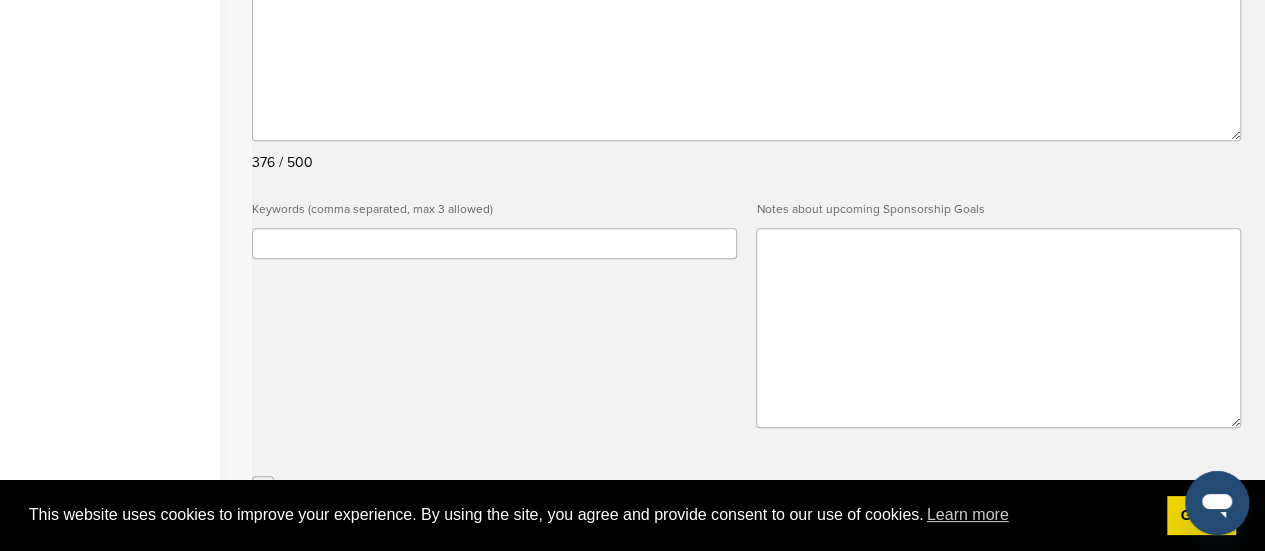 scroll, scrollTop: 560, scrollLeft: 0, axis: vertical 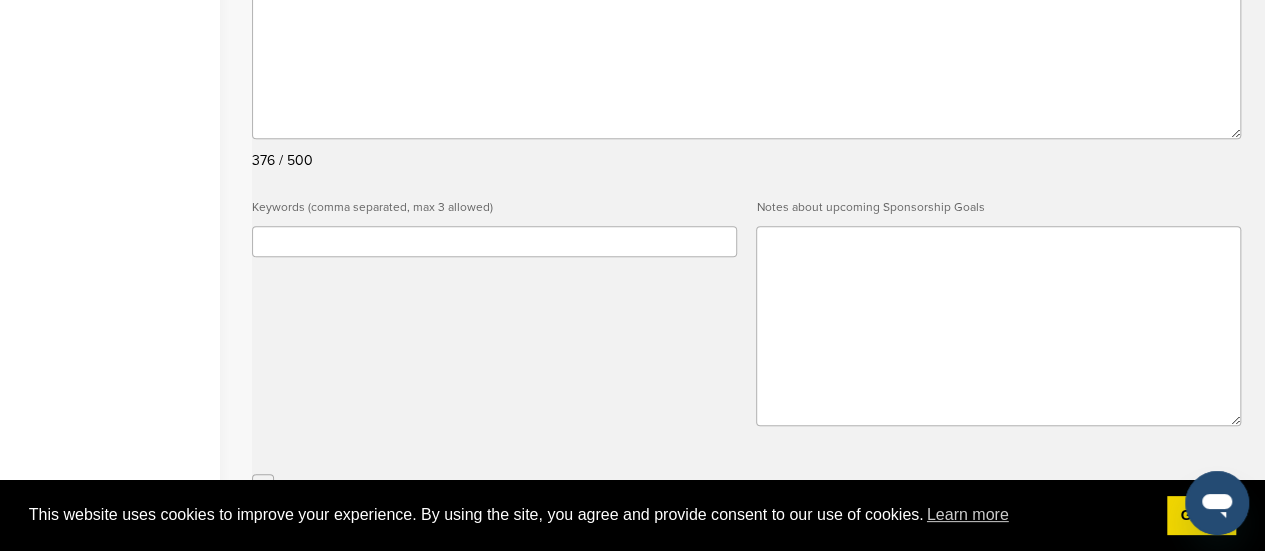 type on "**********" 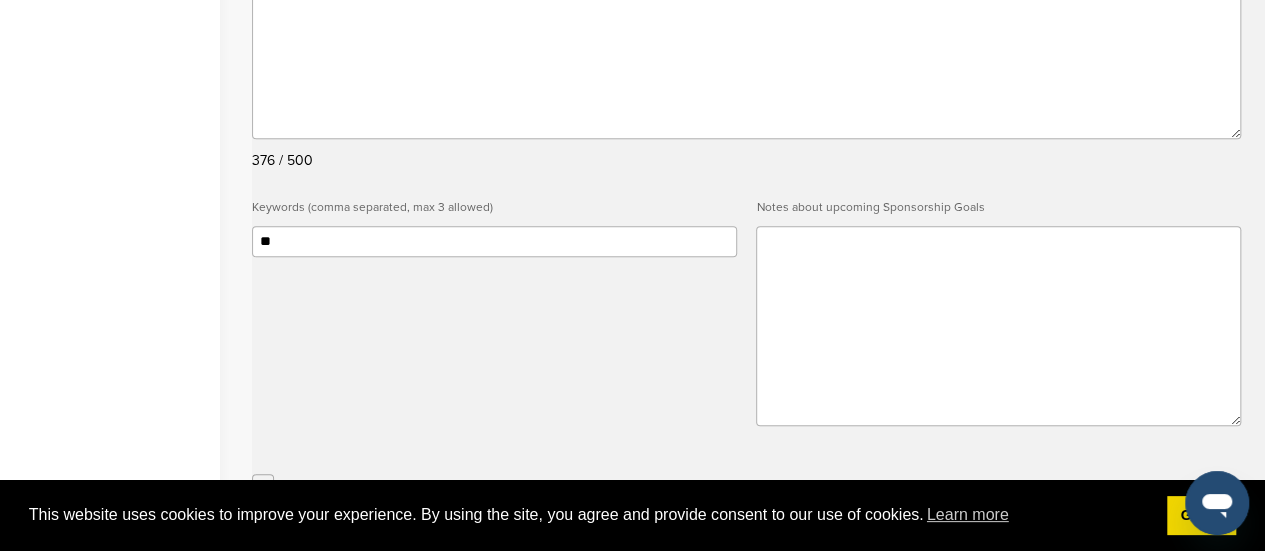 type on "*" 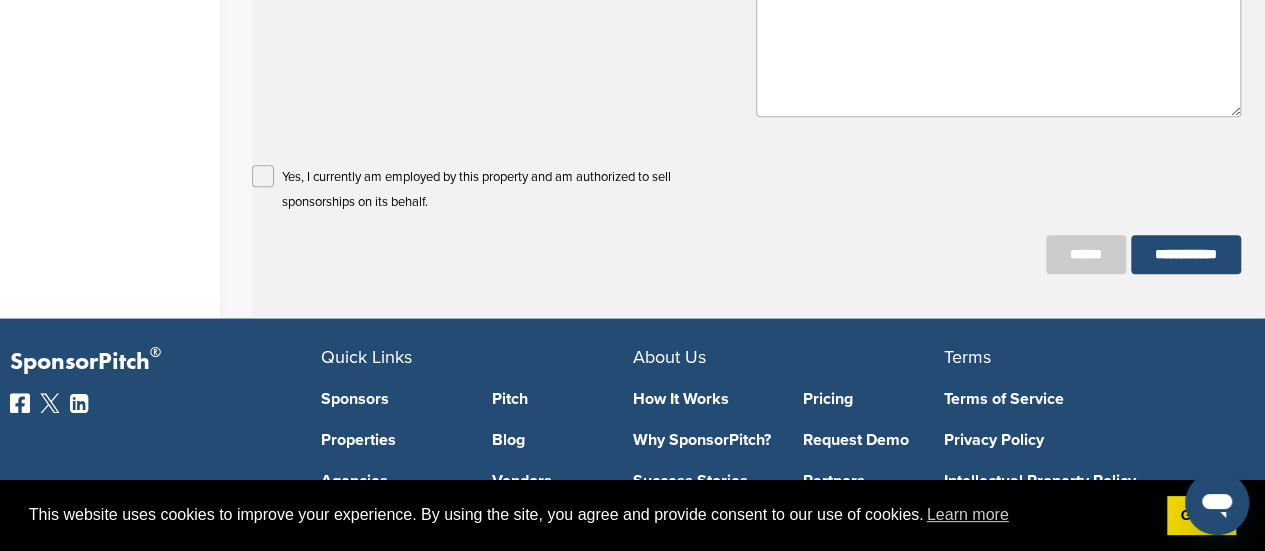 scroll, scrollTop: 886, scrollLeft: 0, axis: vertical 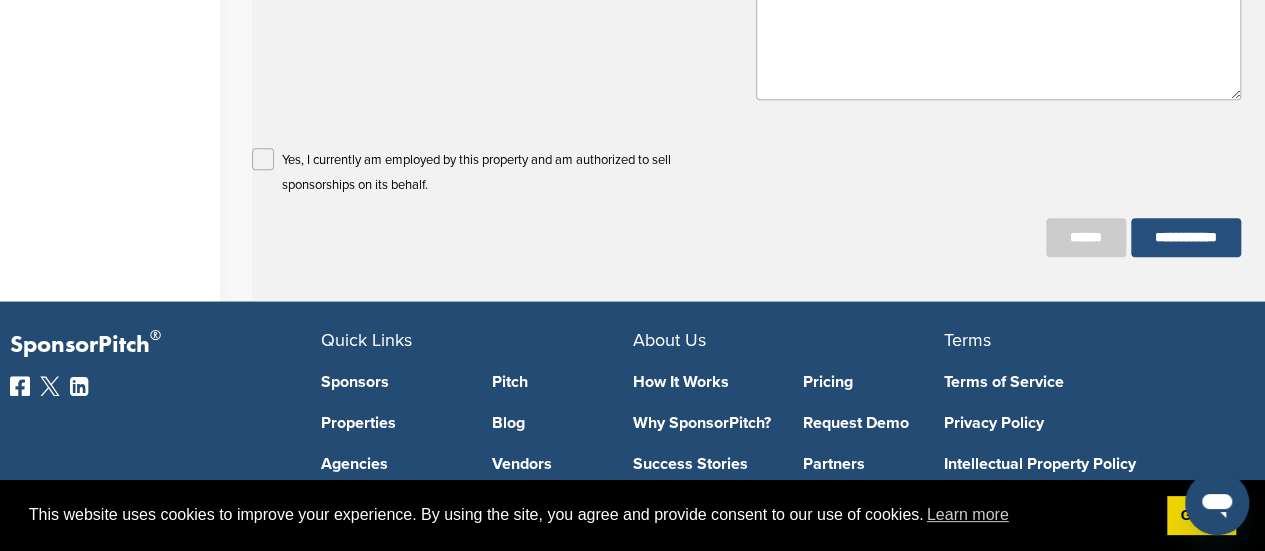 type on "**********" 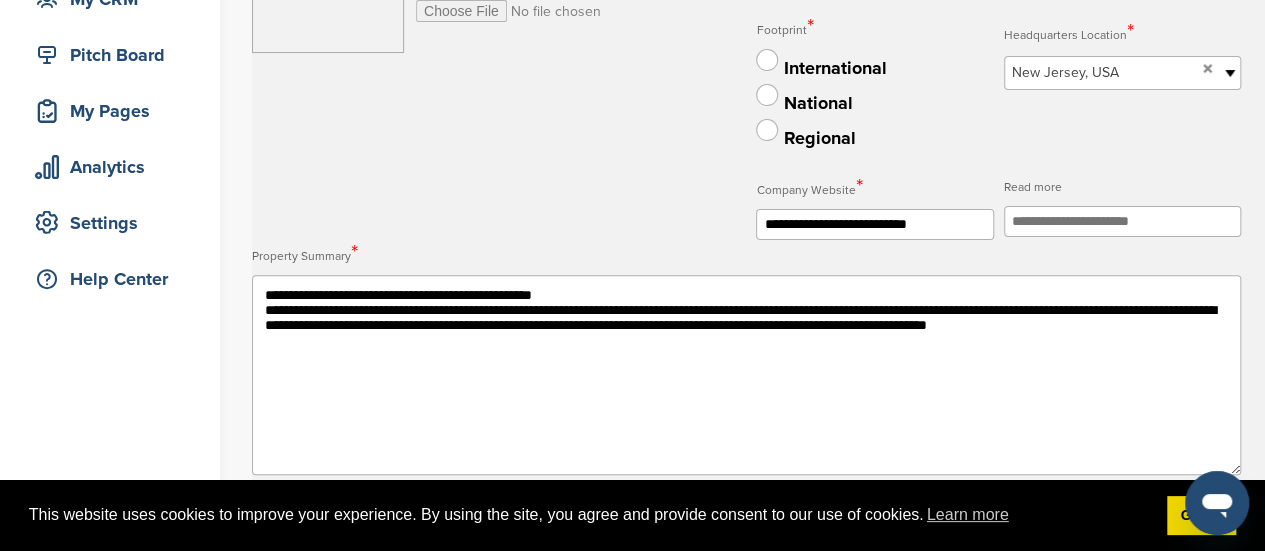 scroll, scrollTop: 0, scrollLeft: 0, axis: both 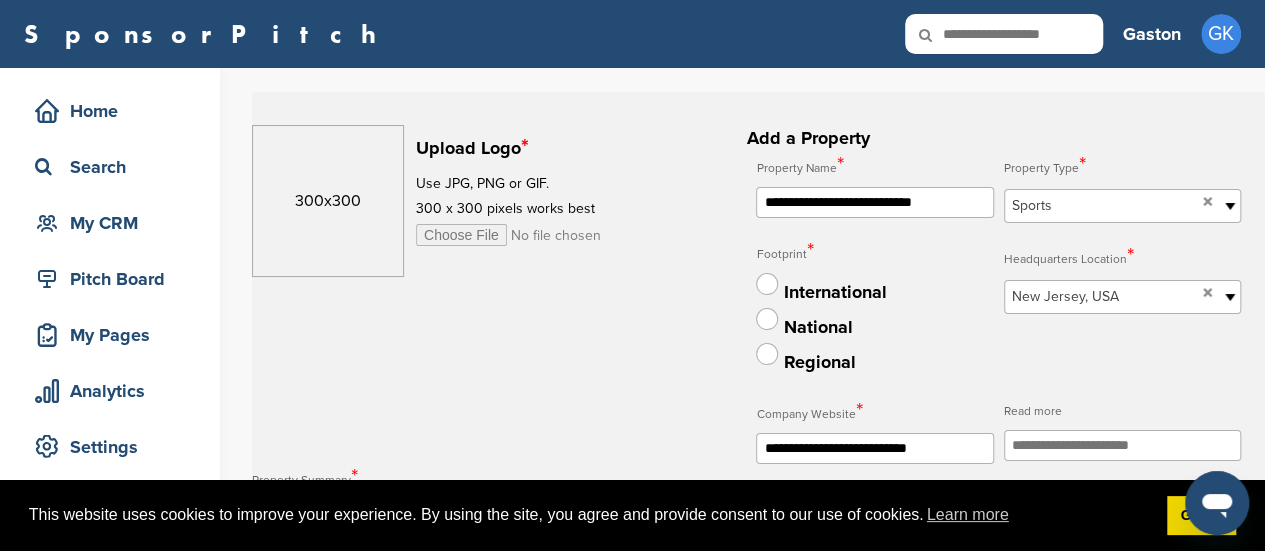 click at bounding box center [569, 235] 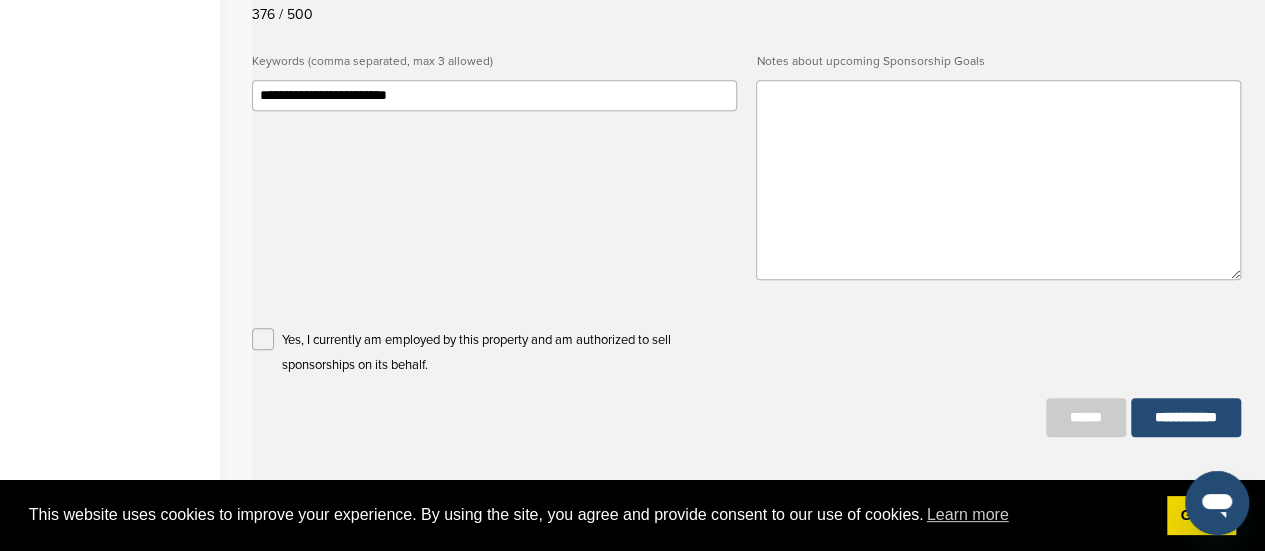 scroll, scrollTop: 696, scrollLeft: 0, axis: vertical 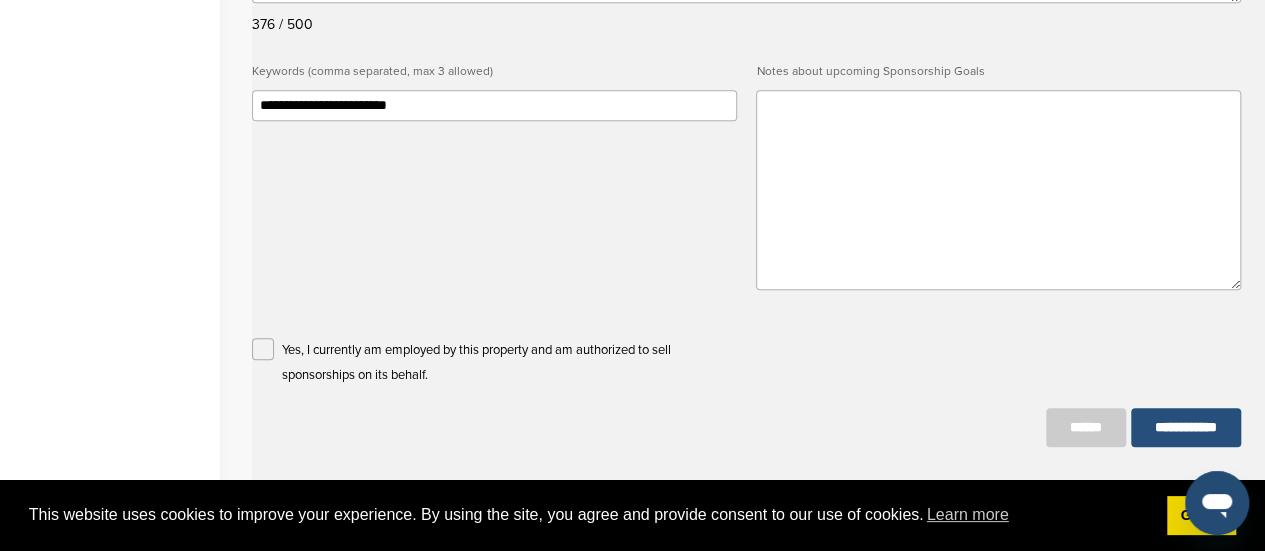 click on "**********" at bounding box center [1186, 427] 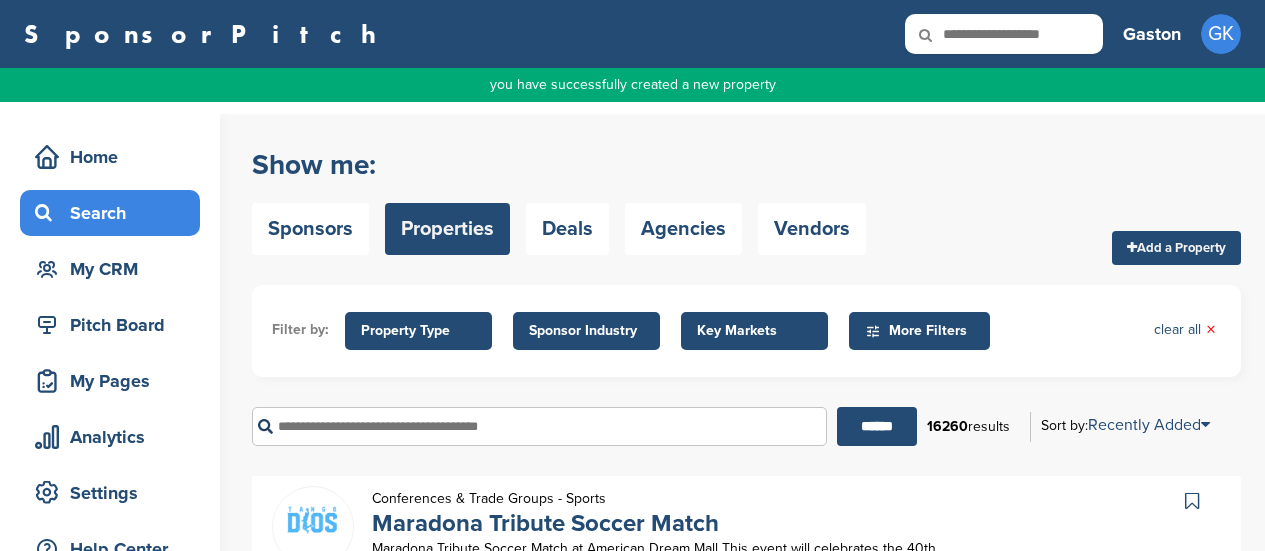 scroll, scrollTop: 0, scrollLeft: 0, axis: both 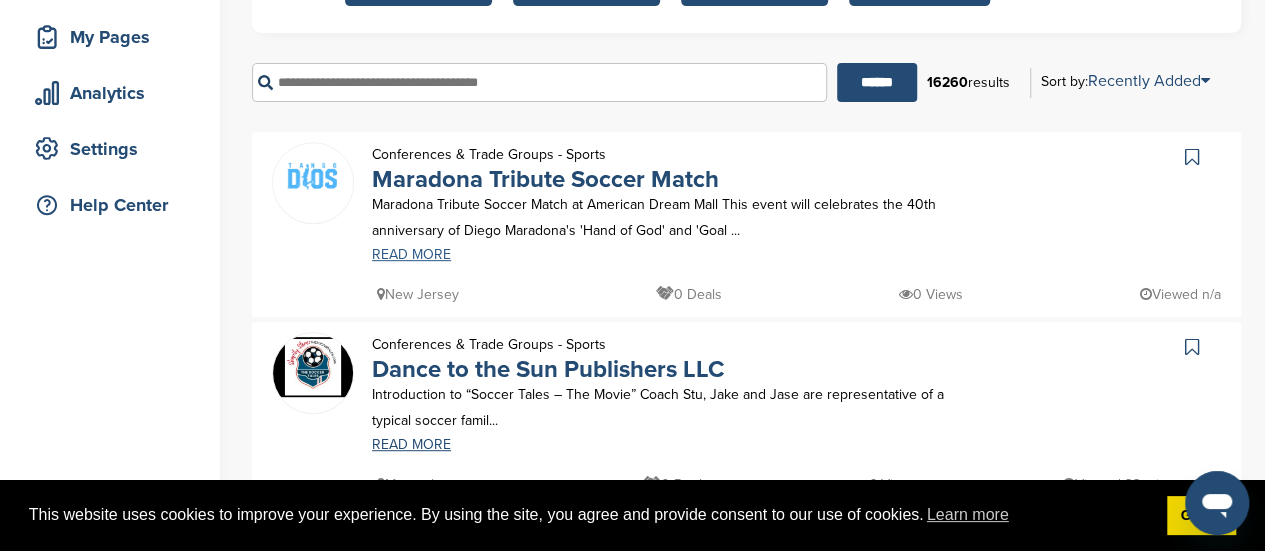 click on "READ MORE" at bounding box center [678, 255] 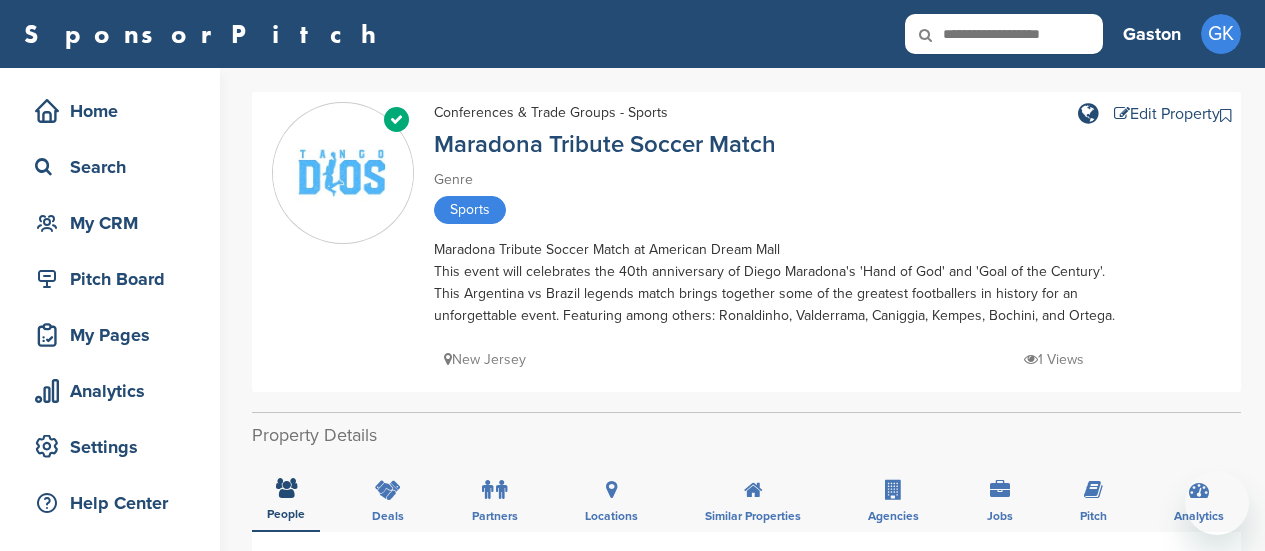 scroll, scrollTop: 0, scrollLeft: 0, axis: both 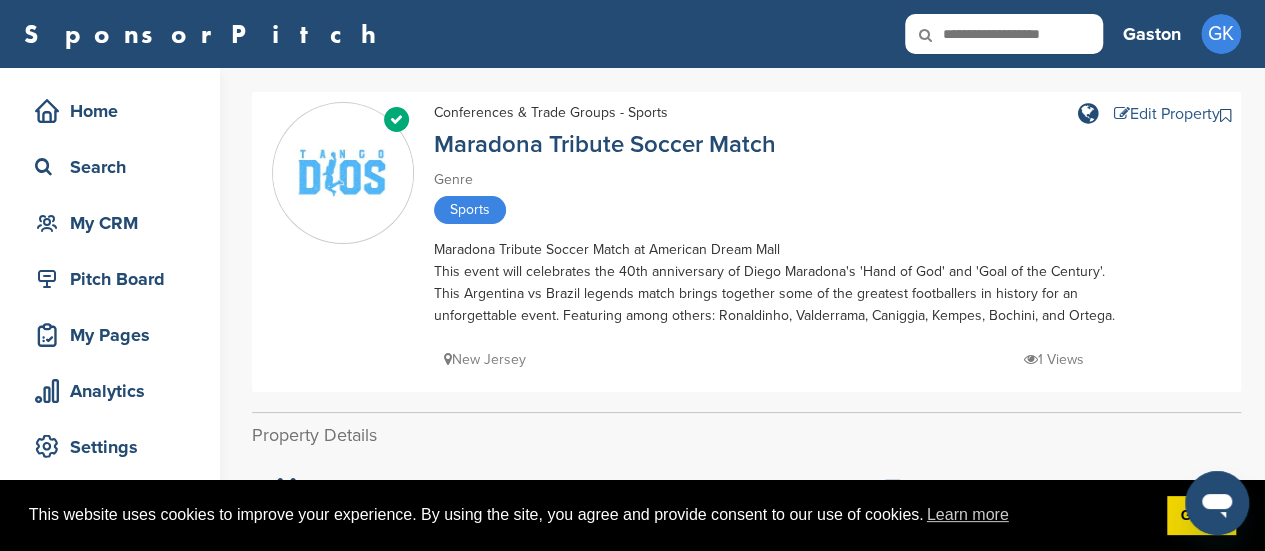 click on "Edit Property" at bounding box center [1167, 114] 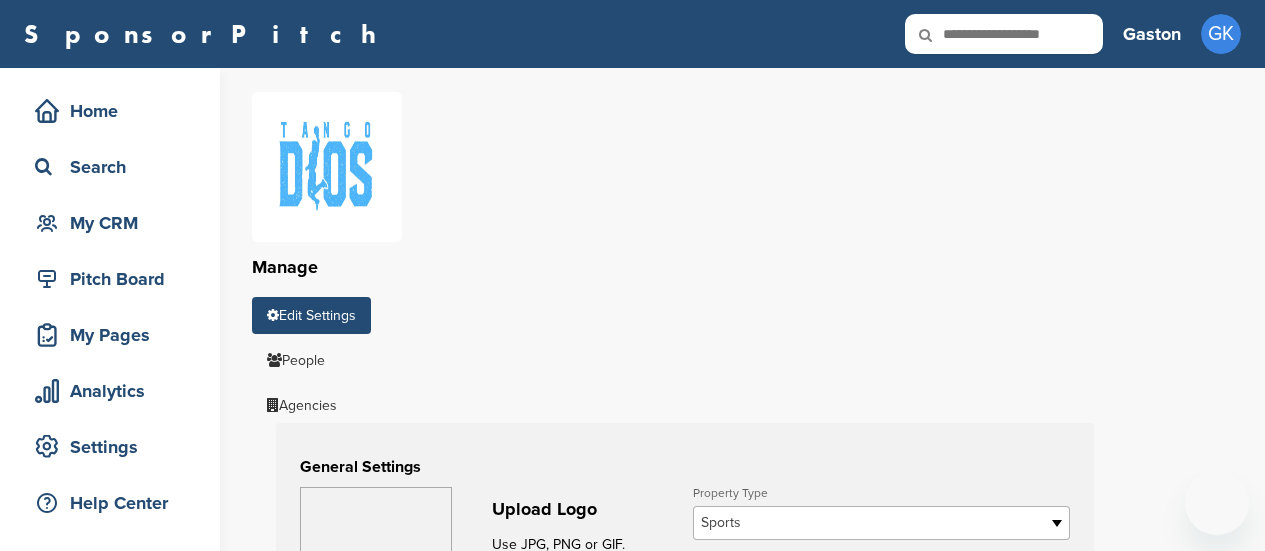 scroll, scrollTop: 0, scrollLeft: 0, axis: both 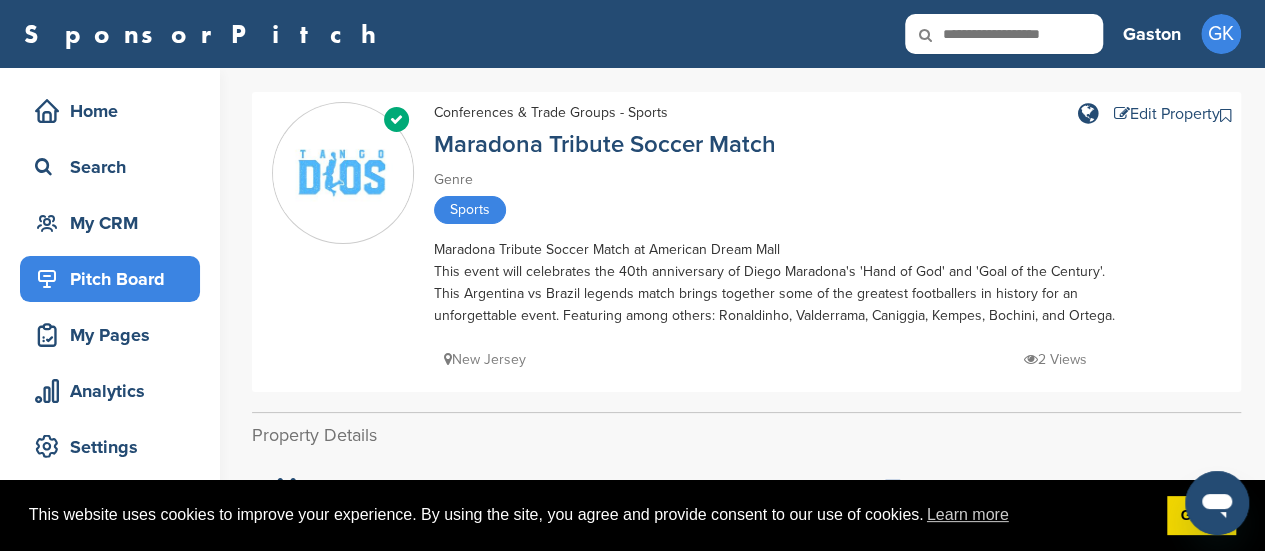 click on "Pitch Board" at bounding box center (115, 279) 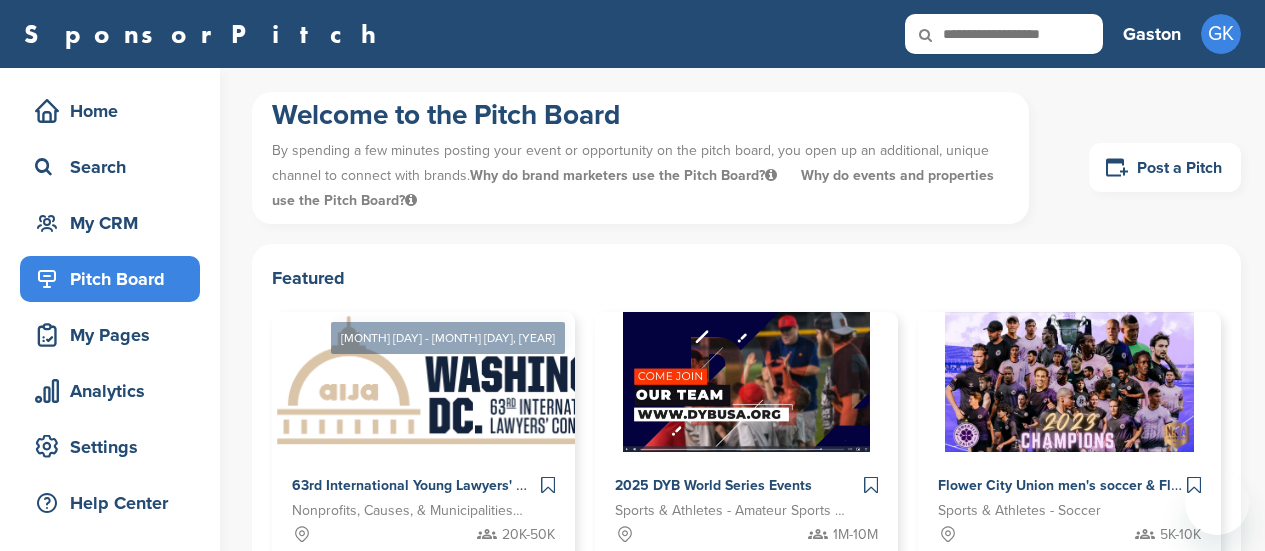 scroll, scrollTop: 0, scrollLeft: 0, axis: both 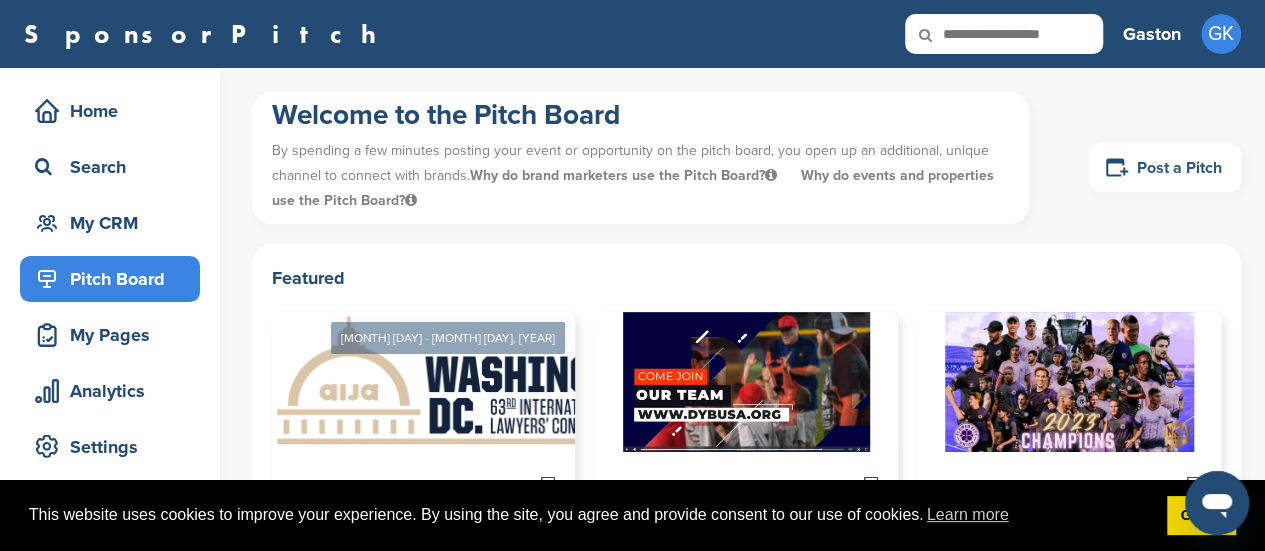 click on "Post a Pitch" at bounding box center [1165, 167] 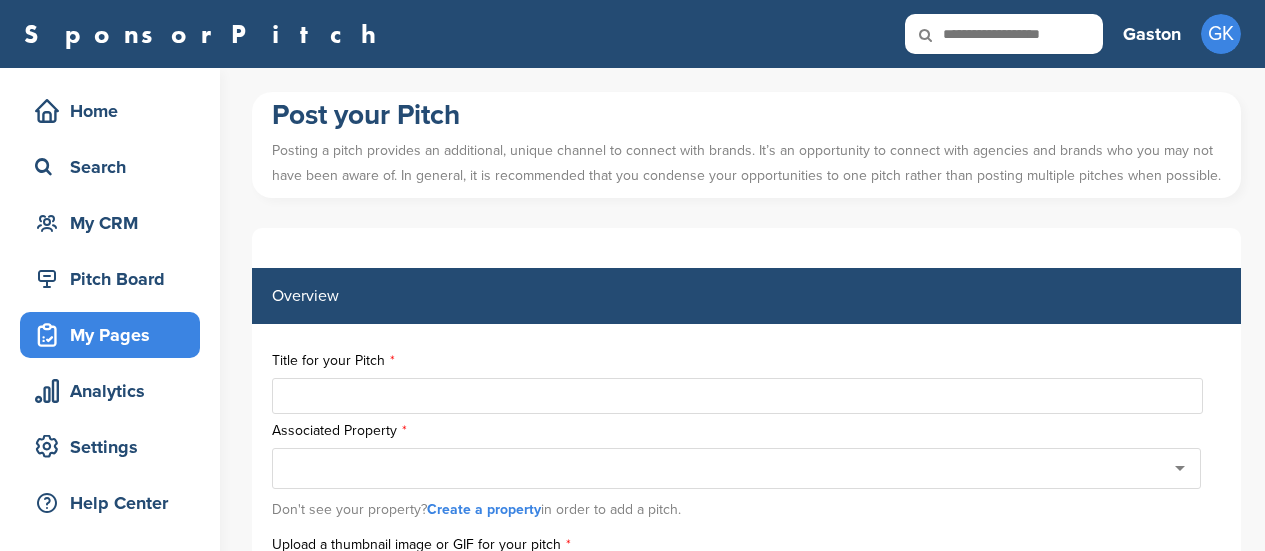 scroll, scrollTop: 0, scrollLeft: 0, axis: both 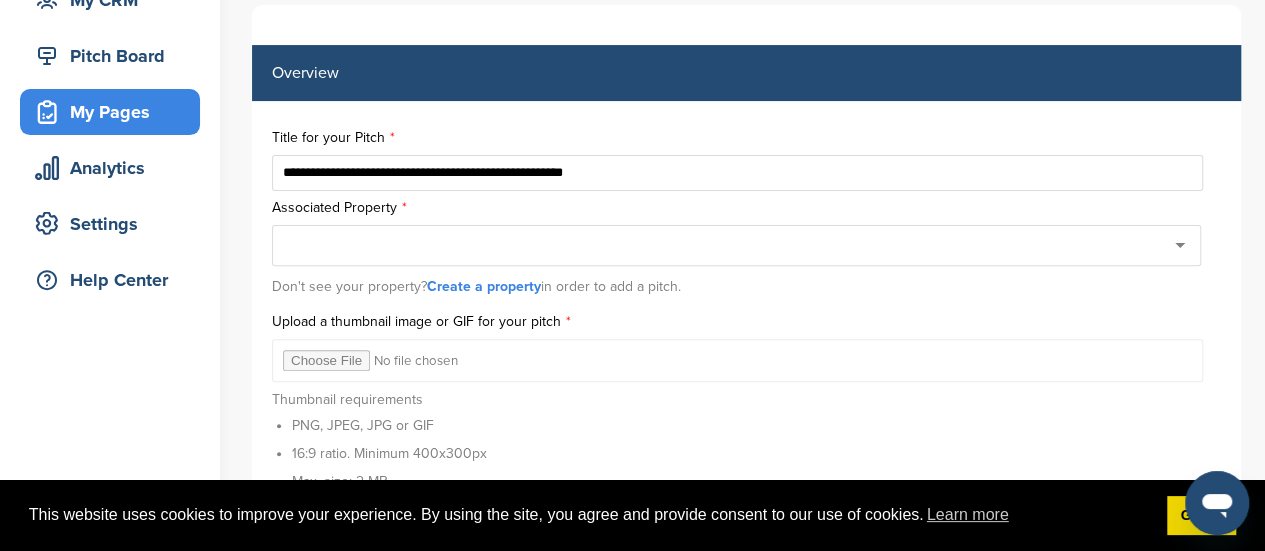 type on "**********" 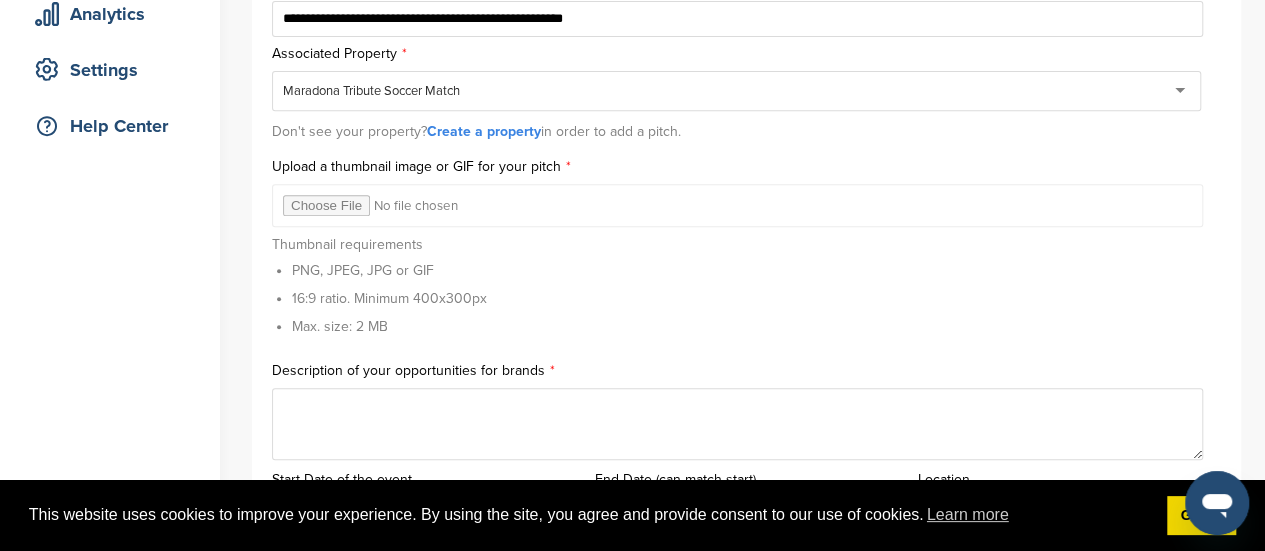 scroll, scrollTop: 386, scrollLeft: 0, axis: vertical 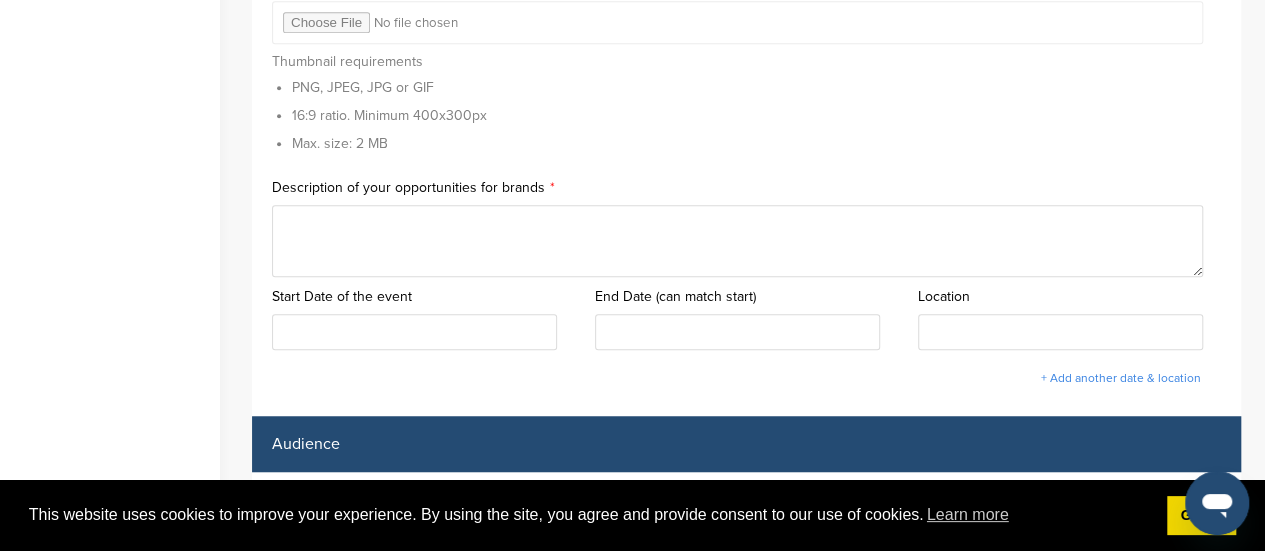 click at bounding box center (737, 241) 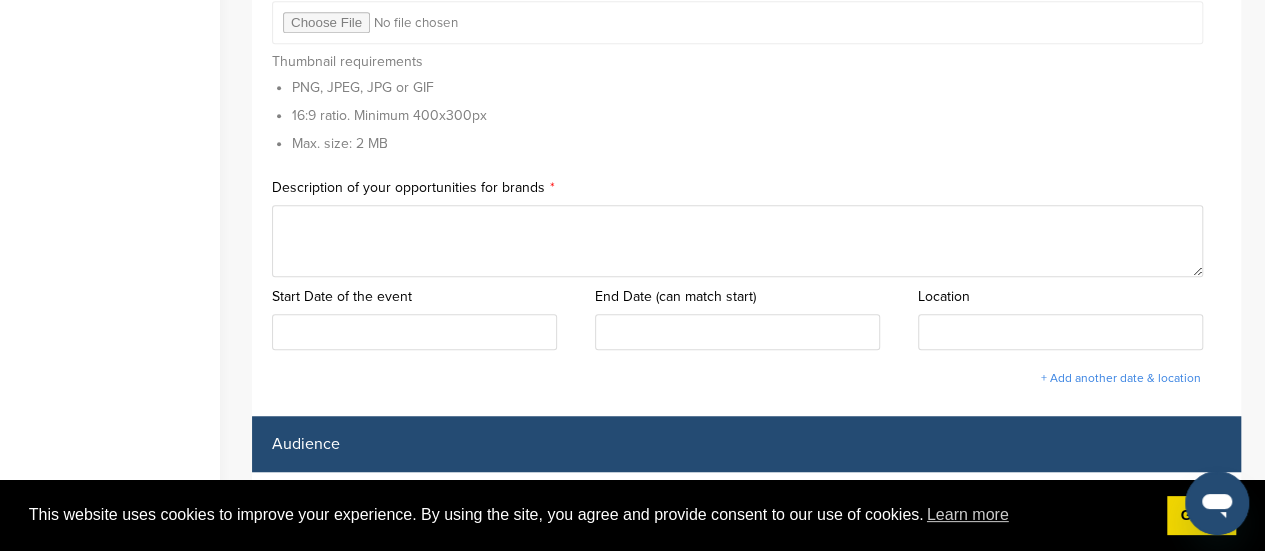 paste on "**********" 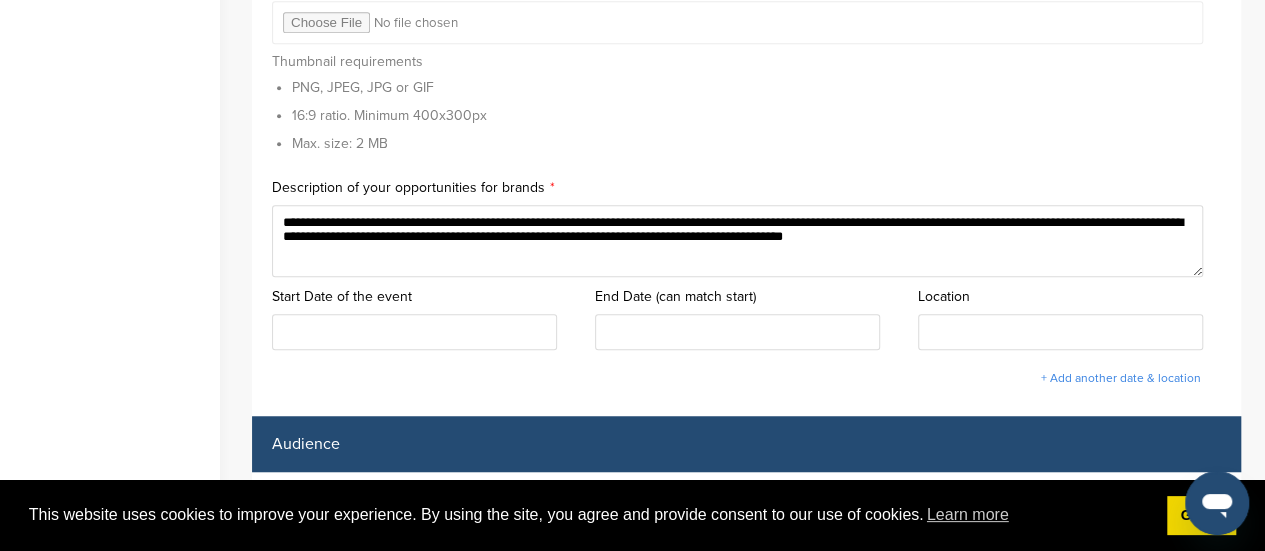 click on "**********" at bounding box center (737, 241) 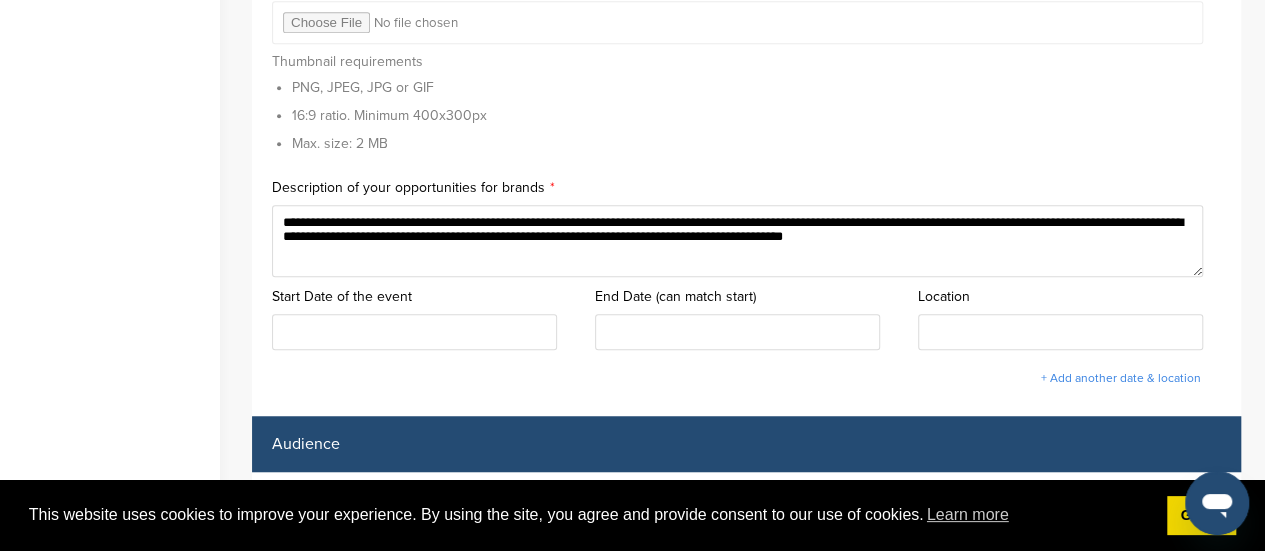 drag, startPoint x: 283, startPoint y: 225, endPoint x: 393, endPoint y: 220, distance: 110.11358 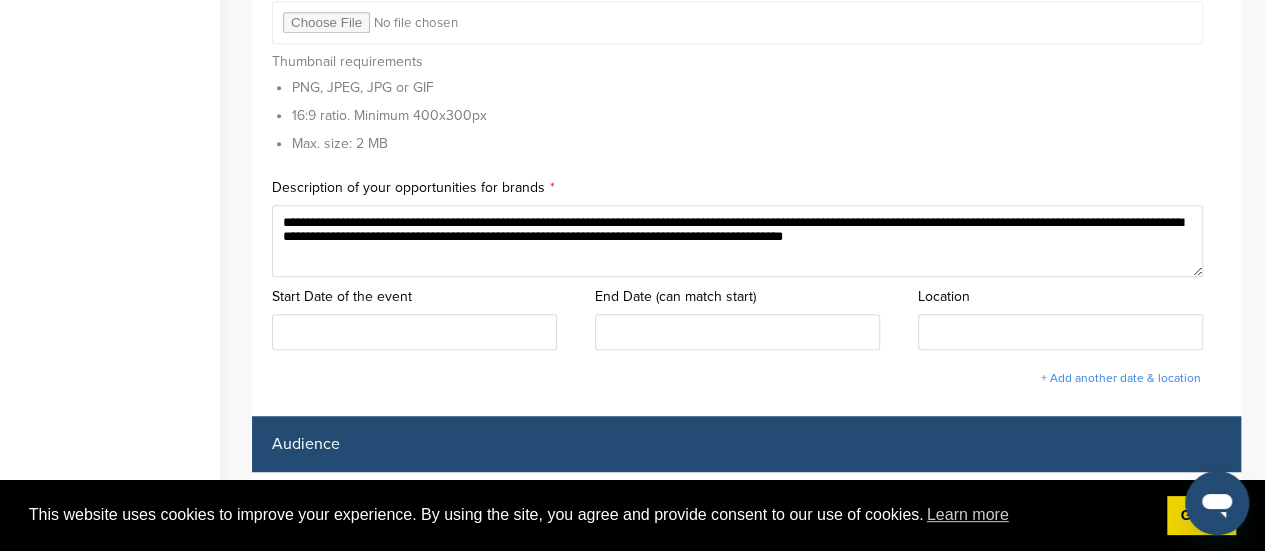 click on "**********" at bounding box center [737, 241] 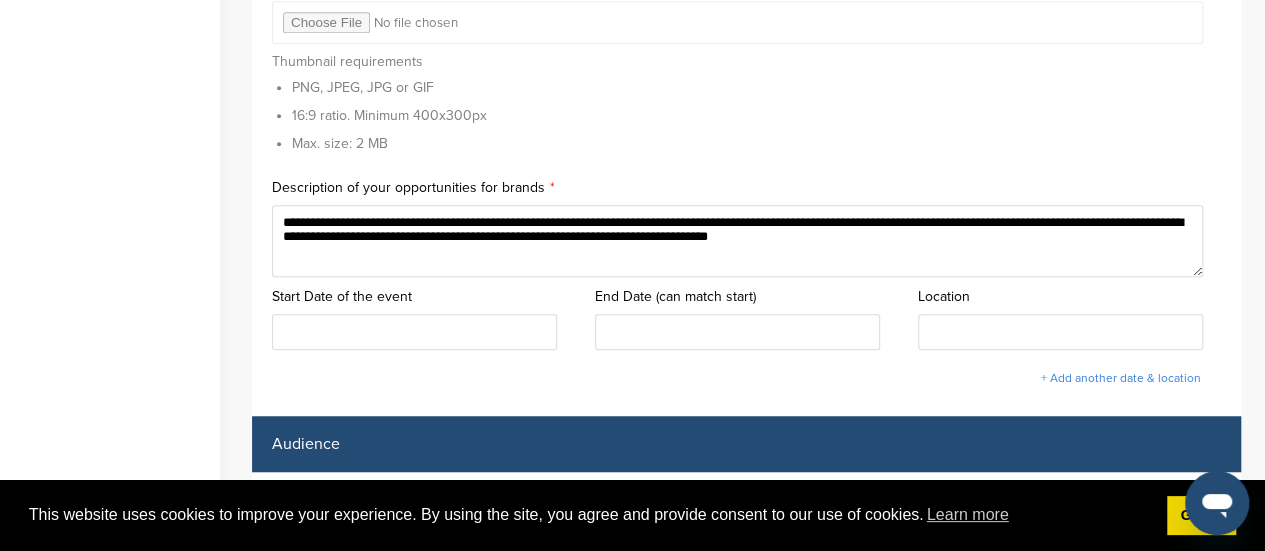 click on "[REDACTED]" at bounding box center [737, 241] 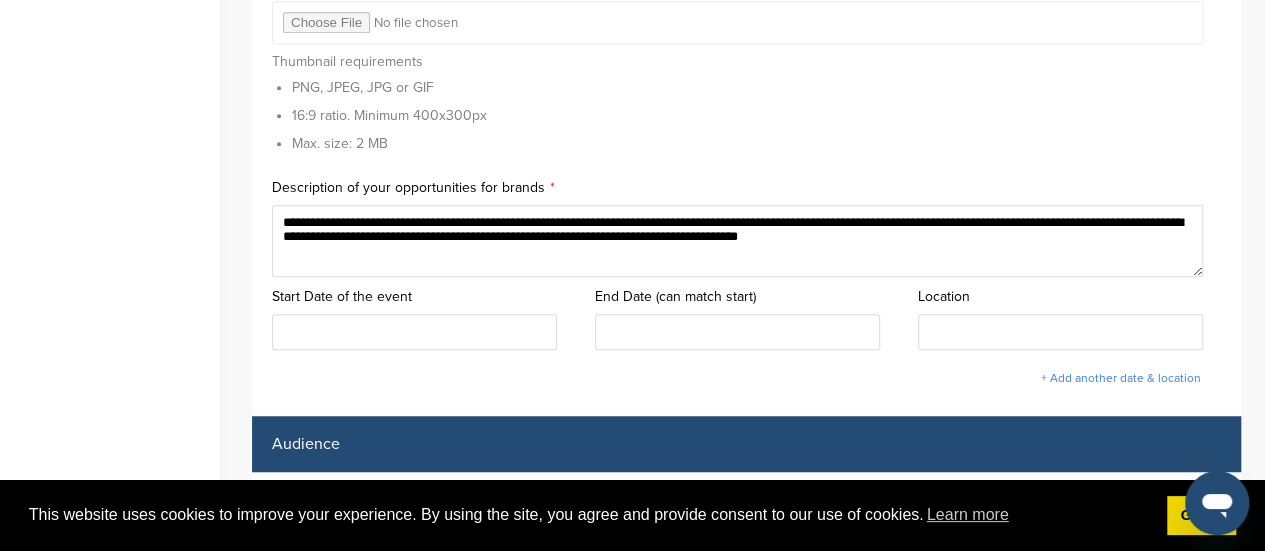 paste on "**********" 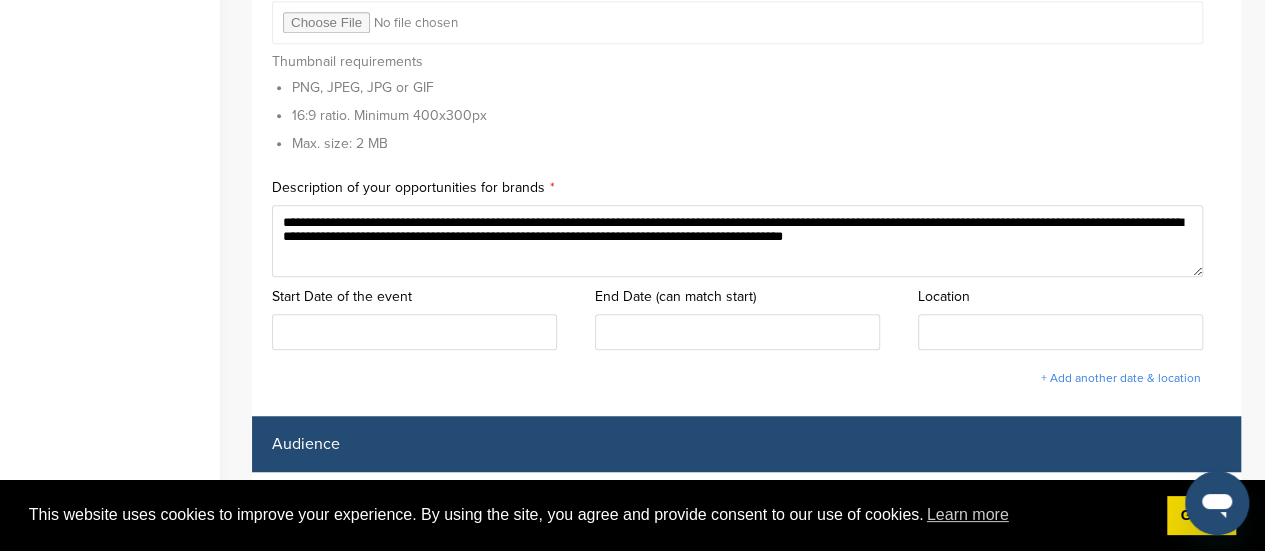 click on "**********" at bounding box center [737, 241] 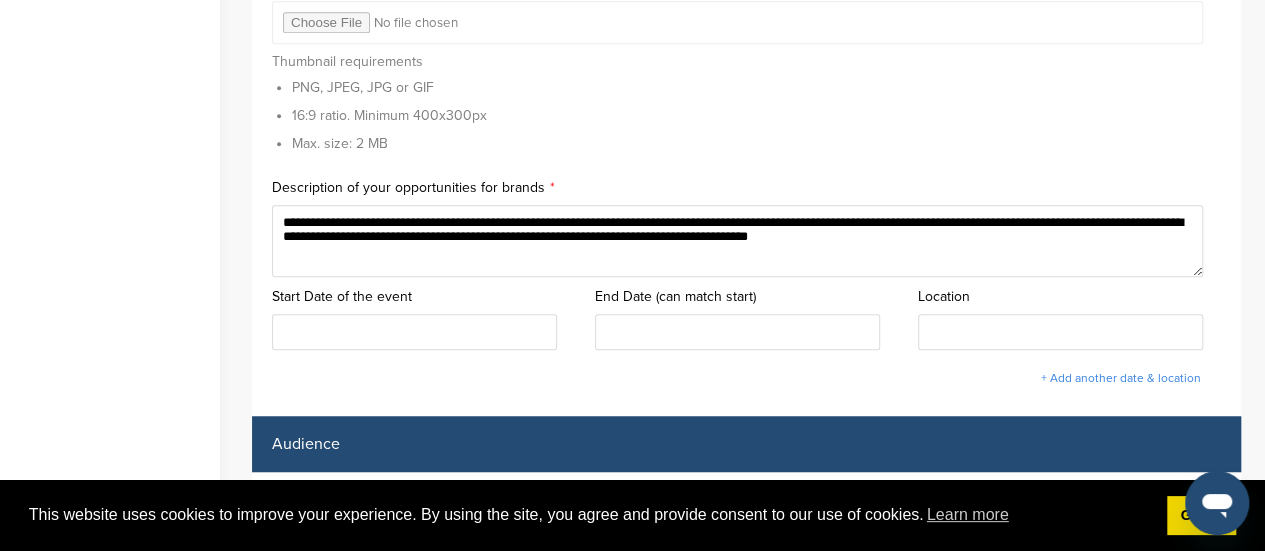 type on "**********" 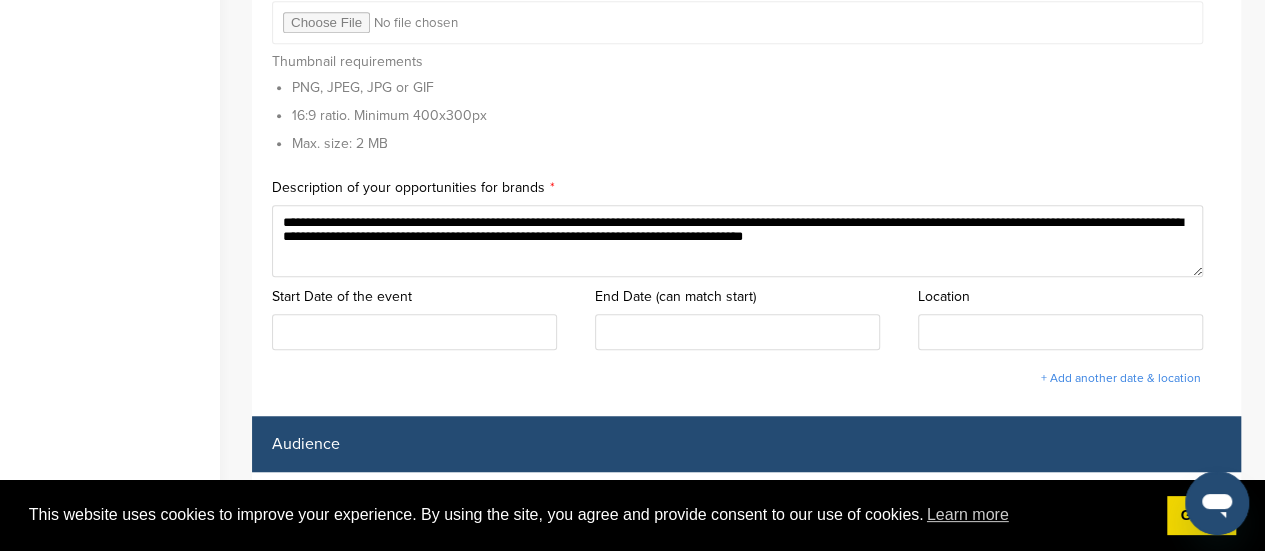 drag, startPoint x: 560, startPoint y: 250, endPoint x: 249, endPoint y: 197, distance: 315.48376 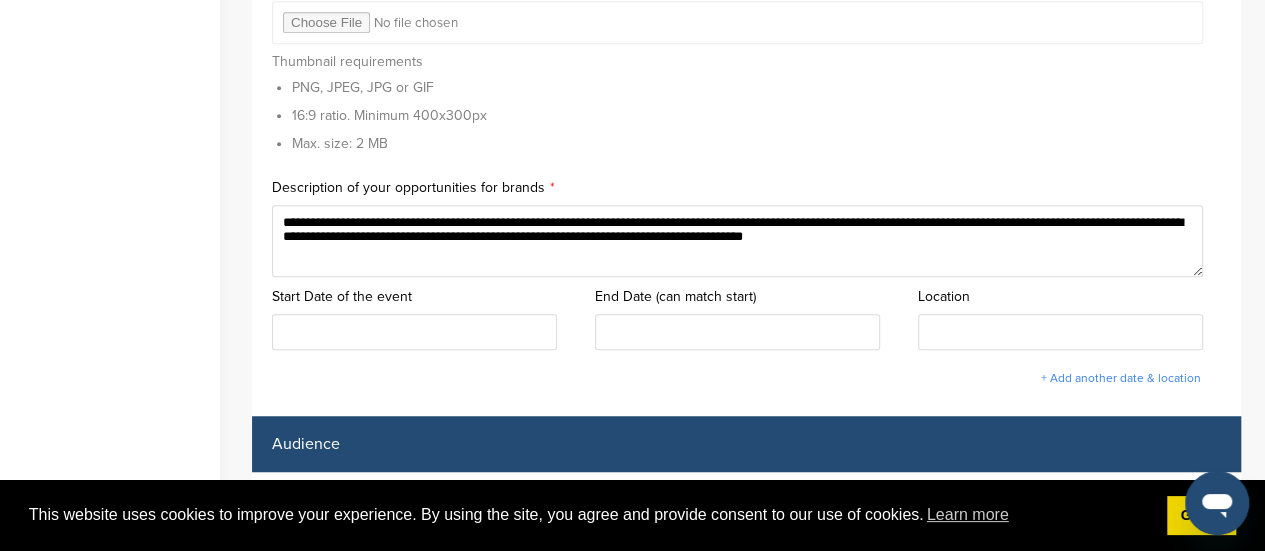 click on "[CITY], [STATE], [COUNTRY]" at bounding box center (632, 3082) 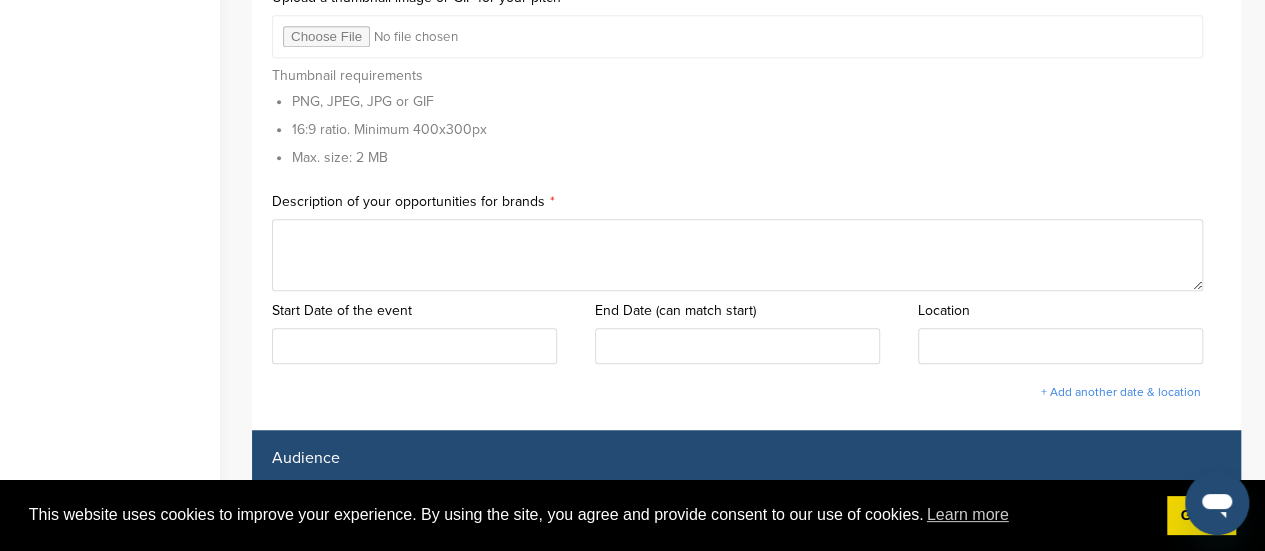 scroll, scrollTop: 496, scrollLeft: 0, axis: vertical 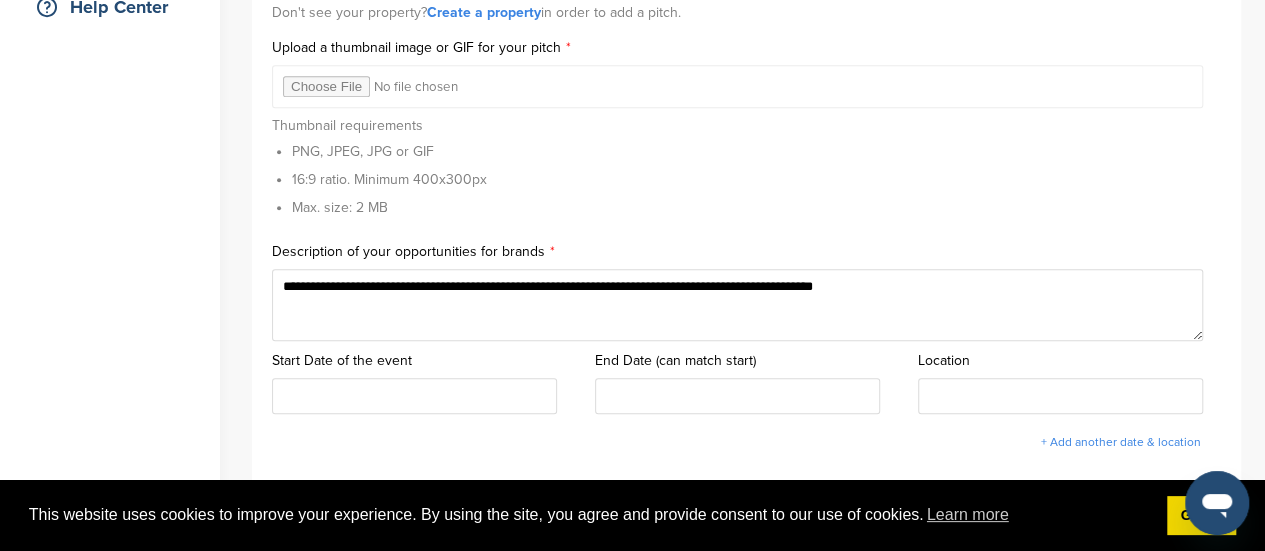 click on "**********" at bounding box center [737, 305] 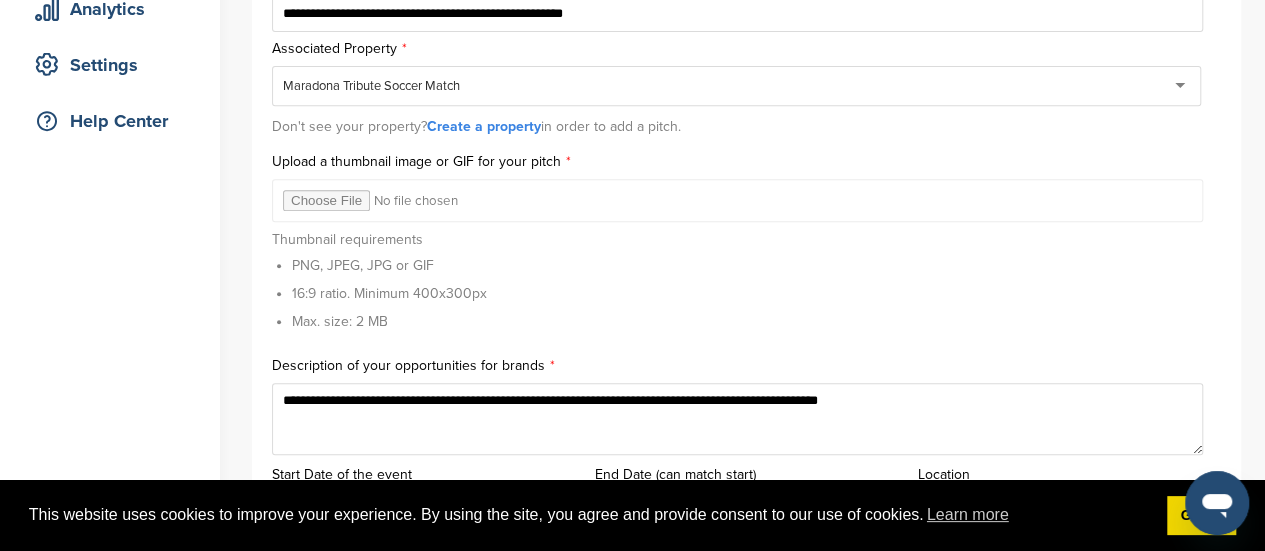 scroll, scrollTop: 372, scrollLeft: 0, axis: vertical 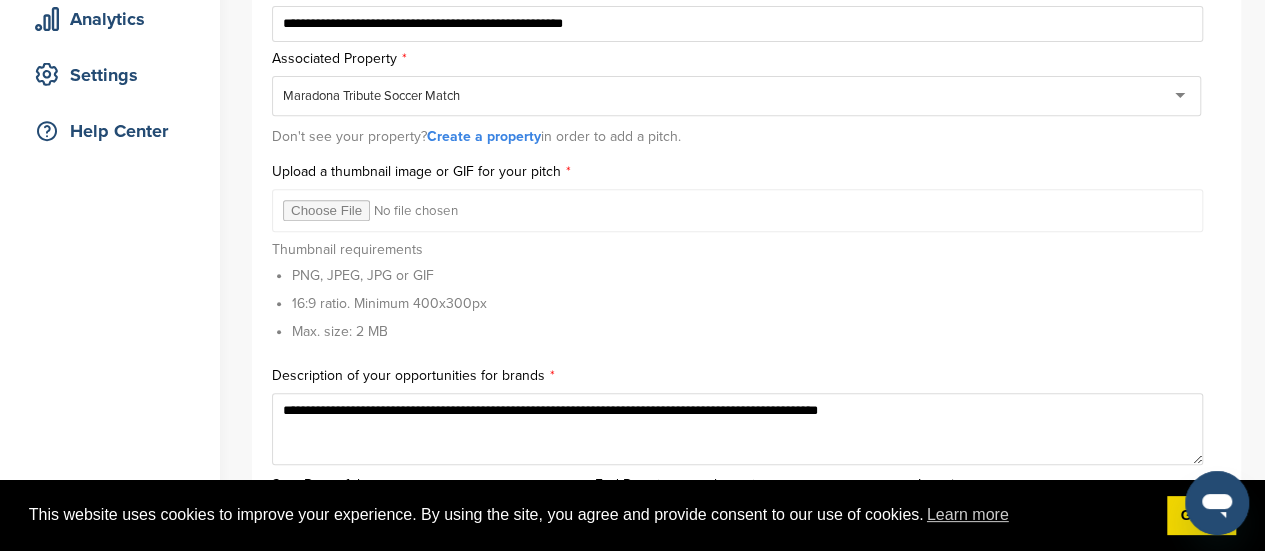 type on "**********" 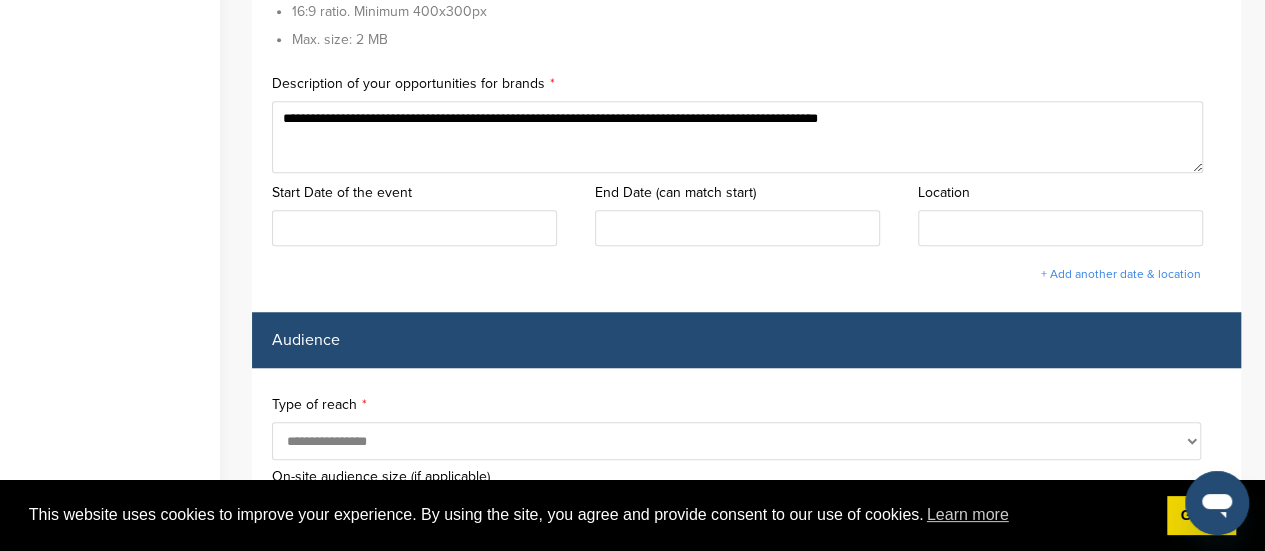 scroll, scrollTop: 654, scrollLeft: 0, axis: vertical 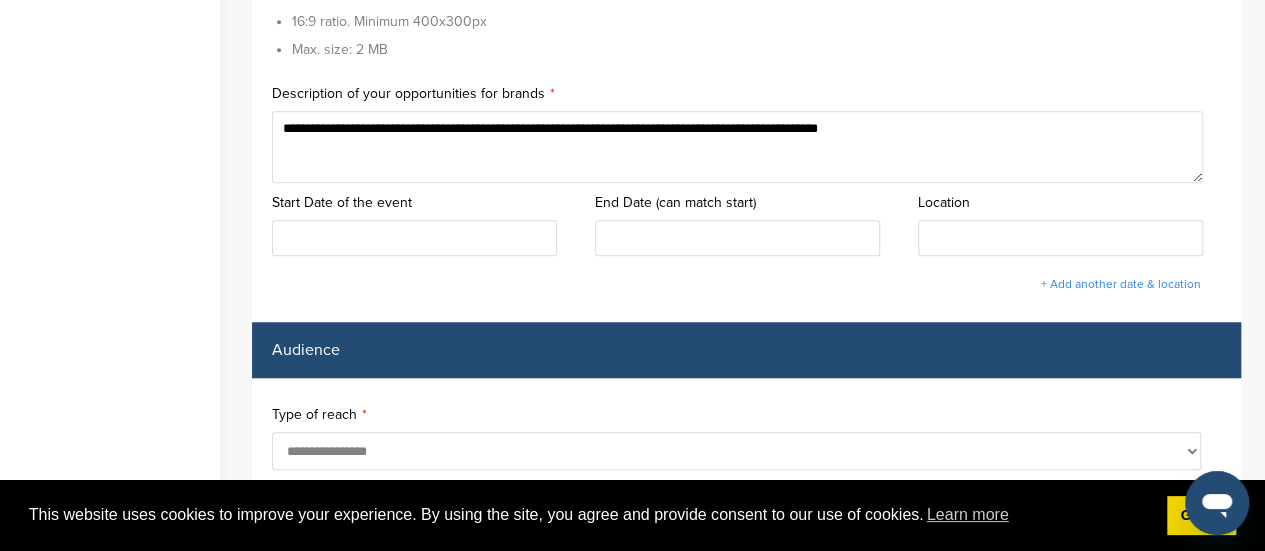 click at bounding box center [414, 238] 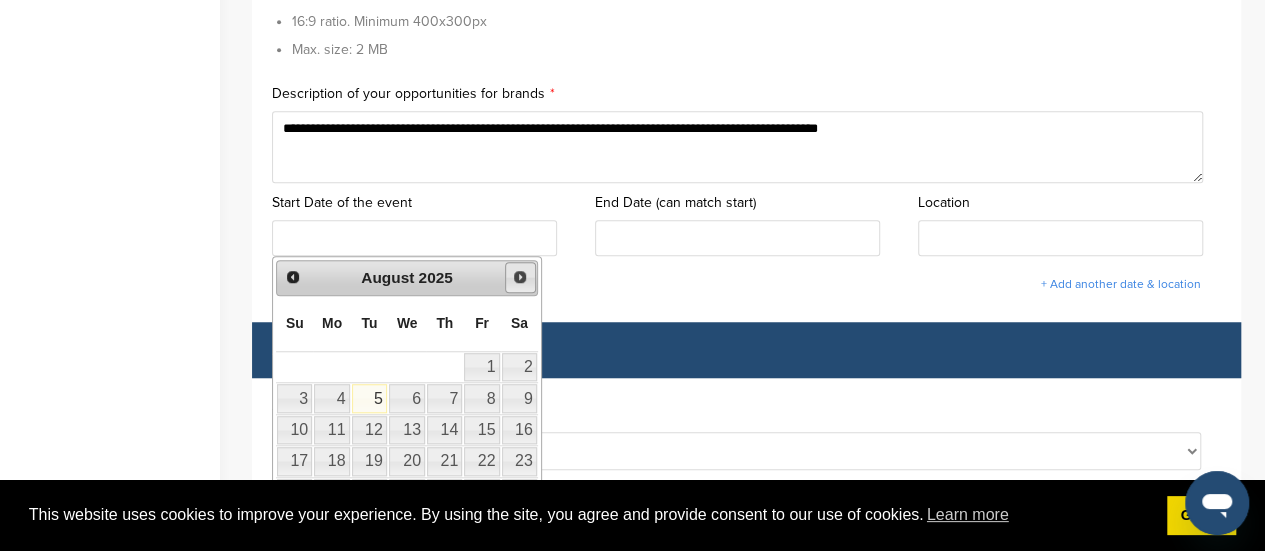click on "Next" at bounding box center (520, 277) 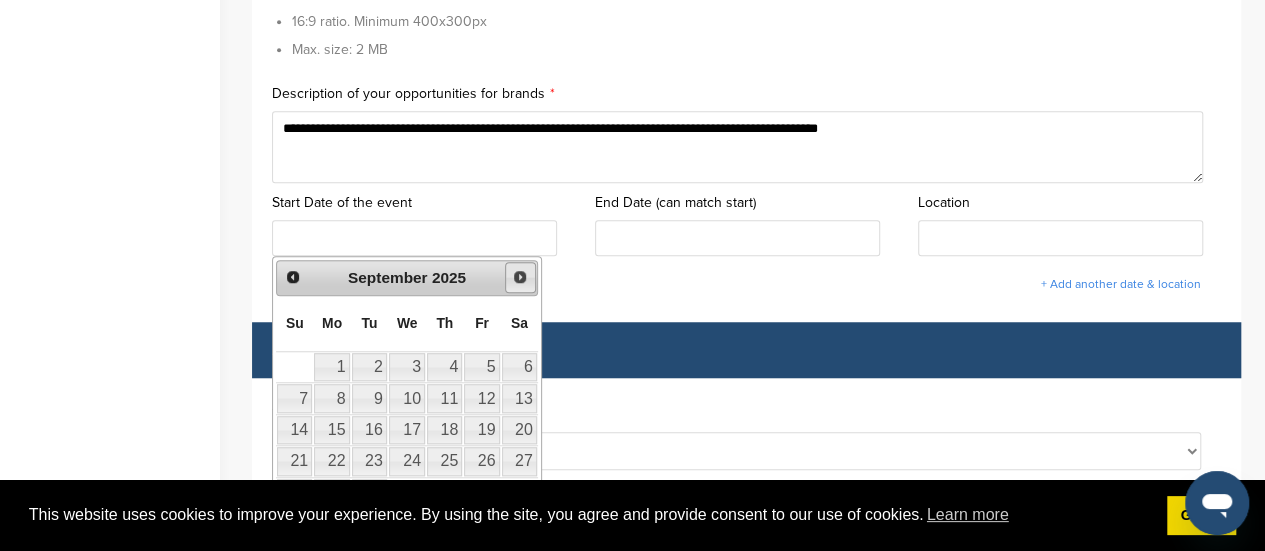 click on "Next" at bounding box center [520, 277] 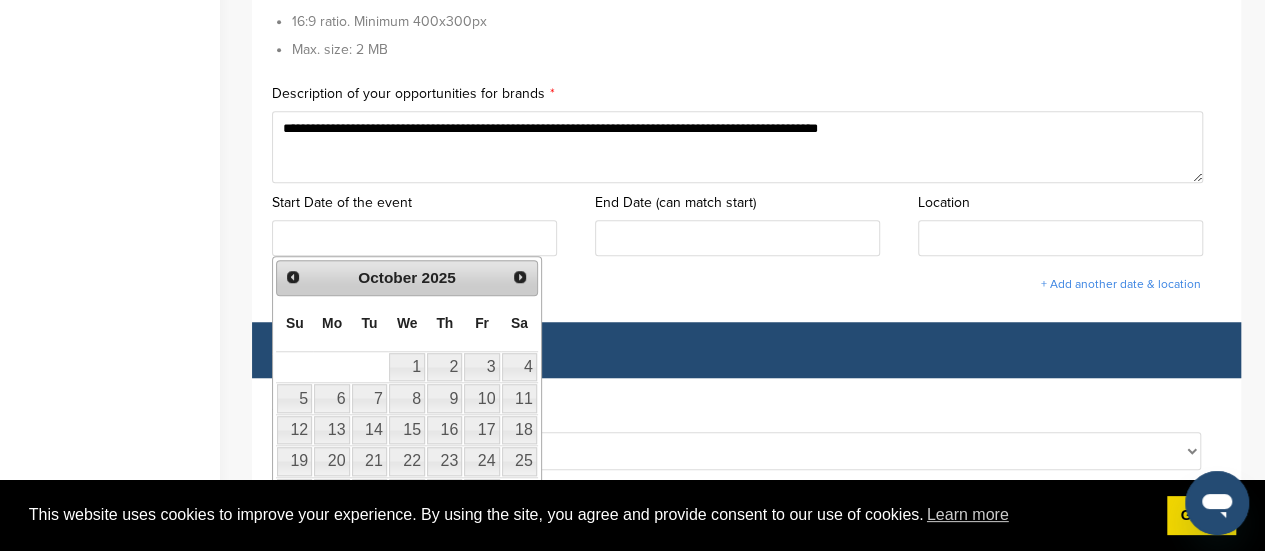 click on "**********" at bounding box center (746, 2988) 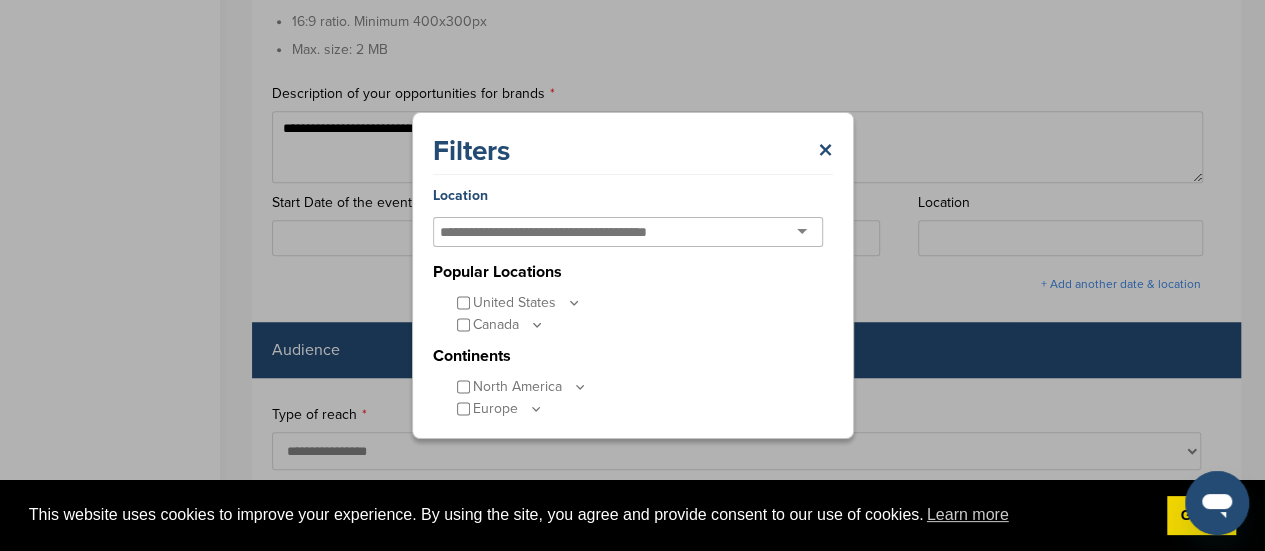 click at bounding box center (560, 232) 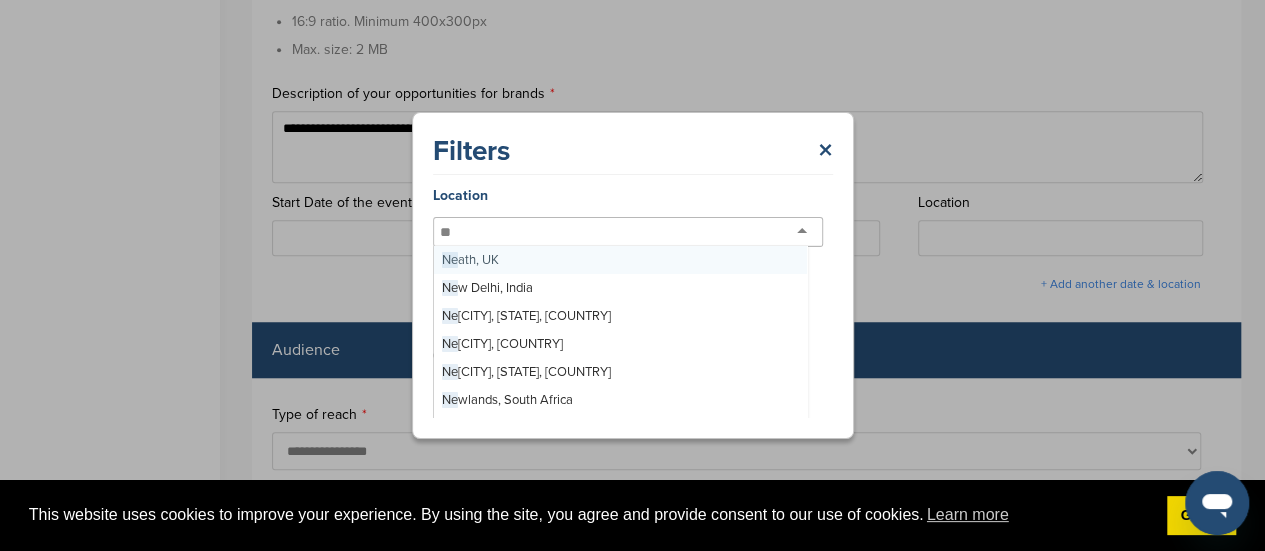 type on "*" 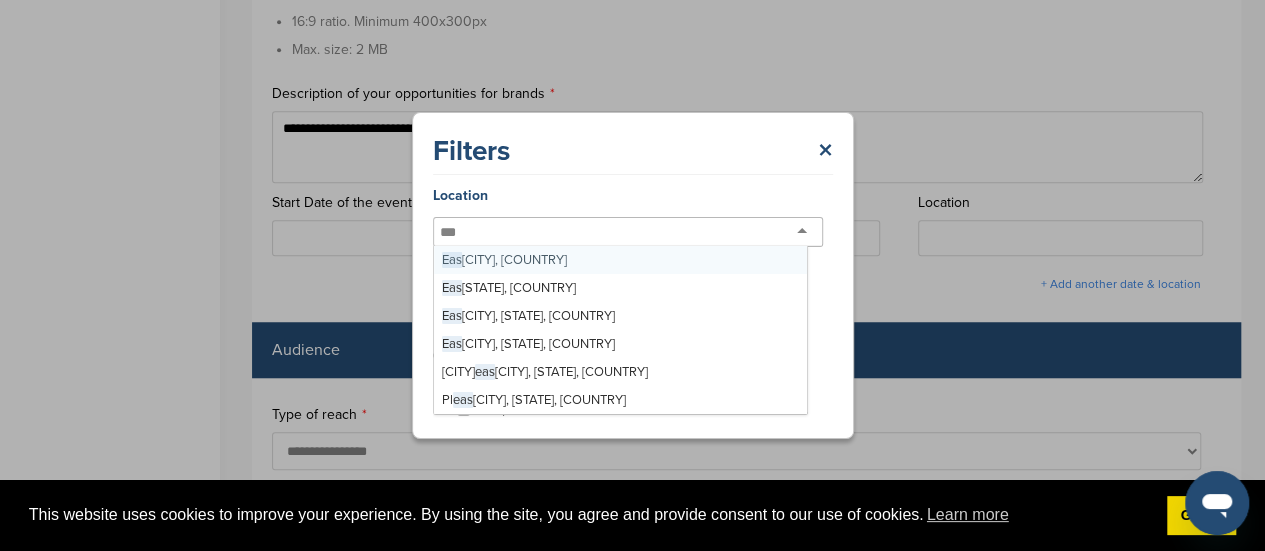 scroll, scrollTop: 0, scrollLeft: 0, axis: both 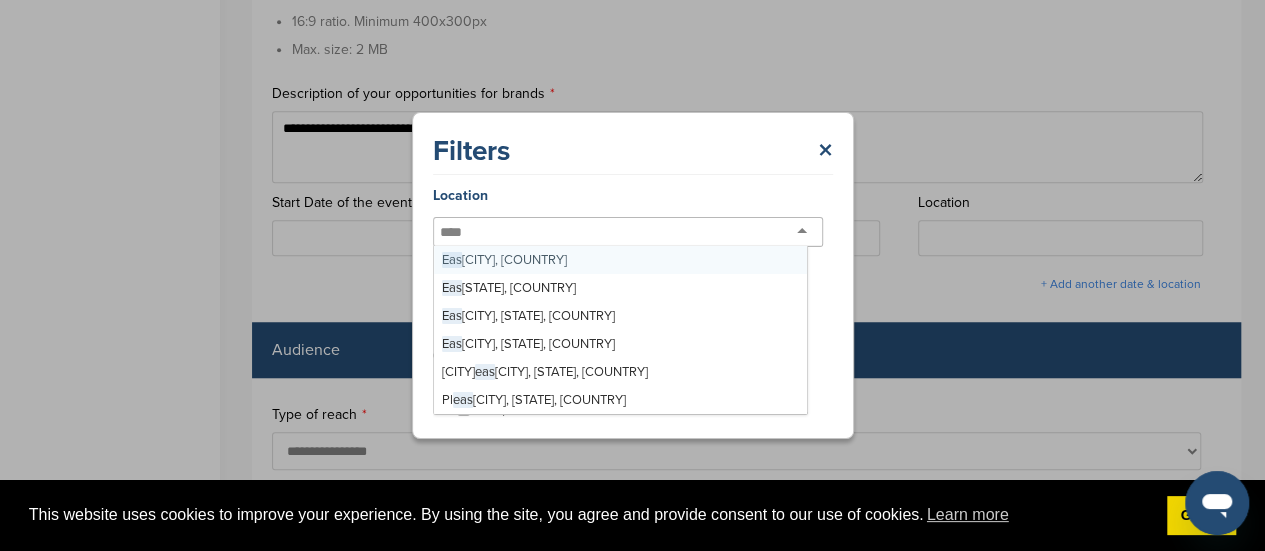type on "****" 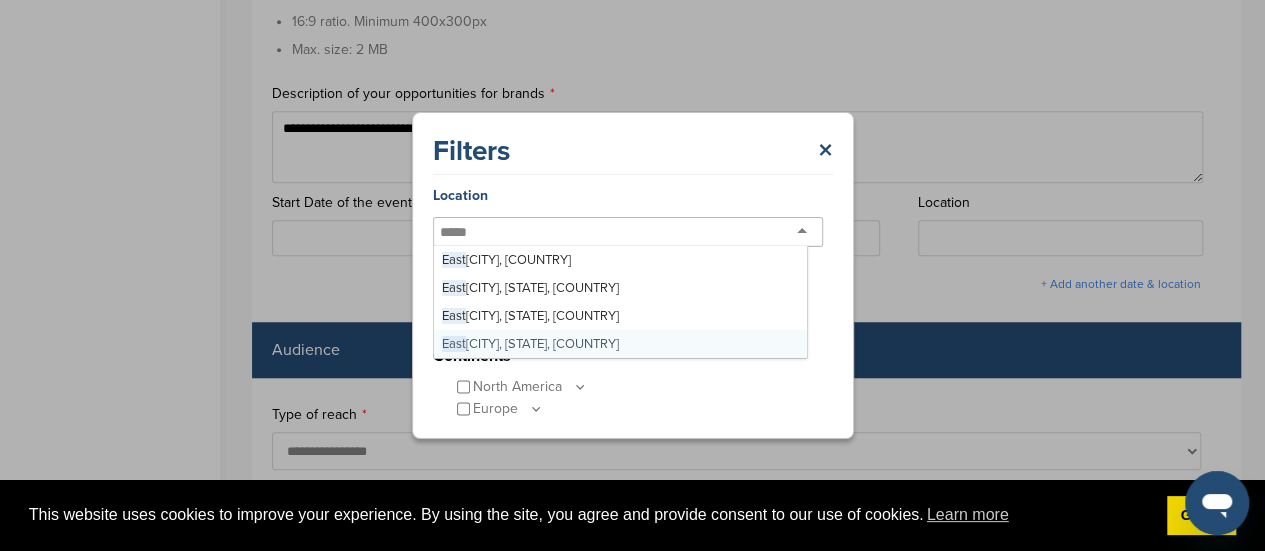type on "**********" 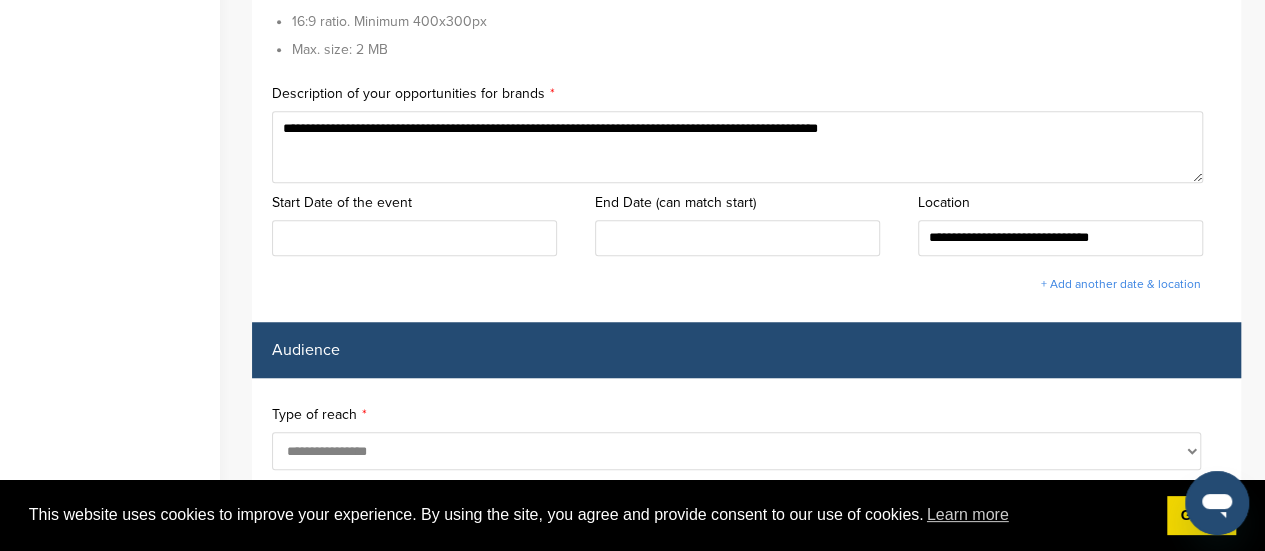 scroll, scrollTop: 0, scrollLeft: 0, axis: both 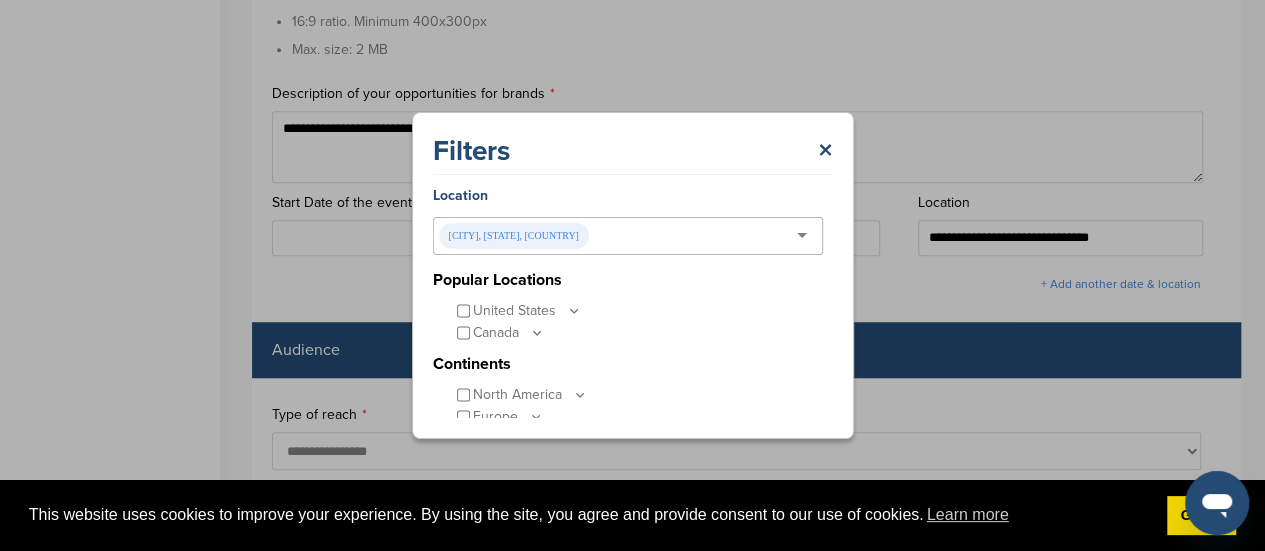 click on "**********" at bounding box center [746, 2988] 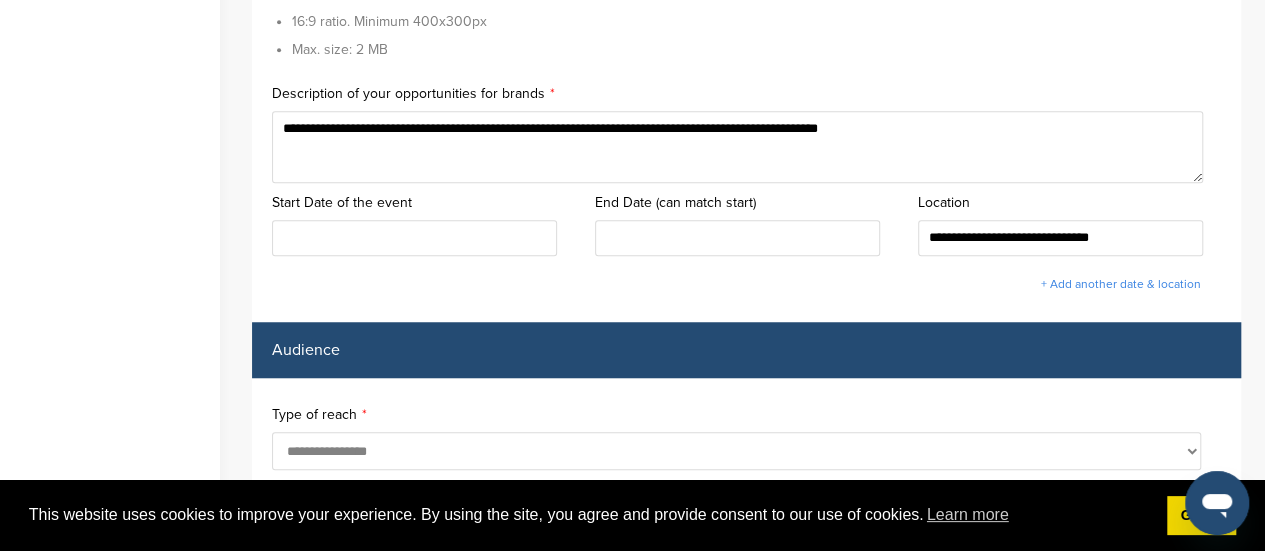 click on "**********" at bounding box center [746, 2988] 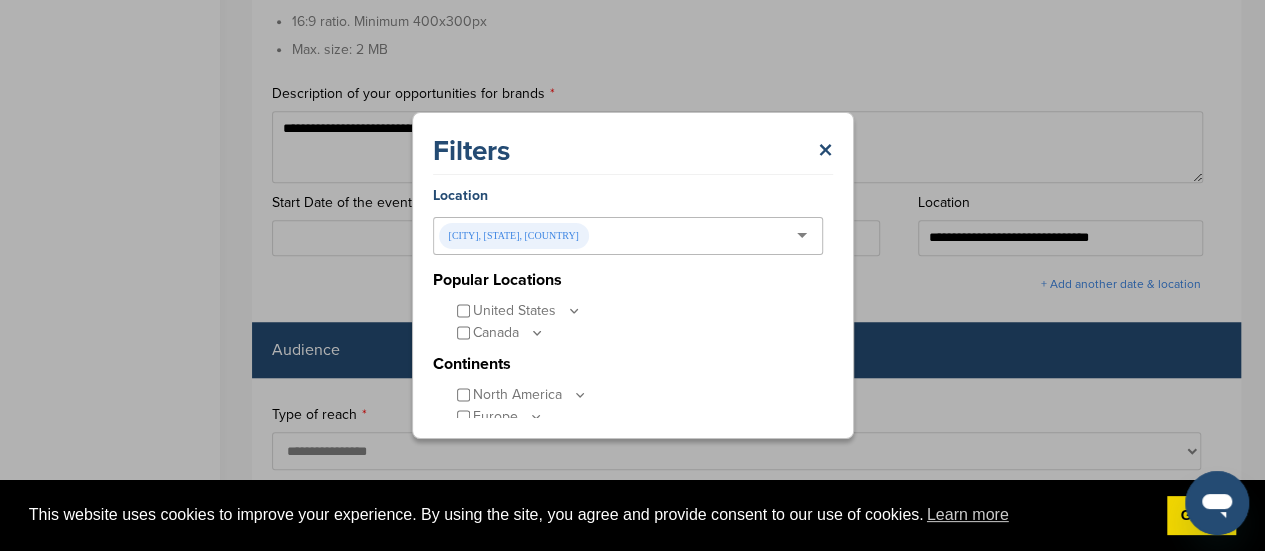 click on "[STATE], [COUNTRY], [CITY], [STATE], [COUNTRY], [CITY], [STATE], [COUNTRY], [CITY], [STATE], [COUNTRY], [CITY], [STATE]" at bounding box center [632, 275] 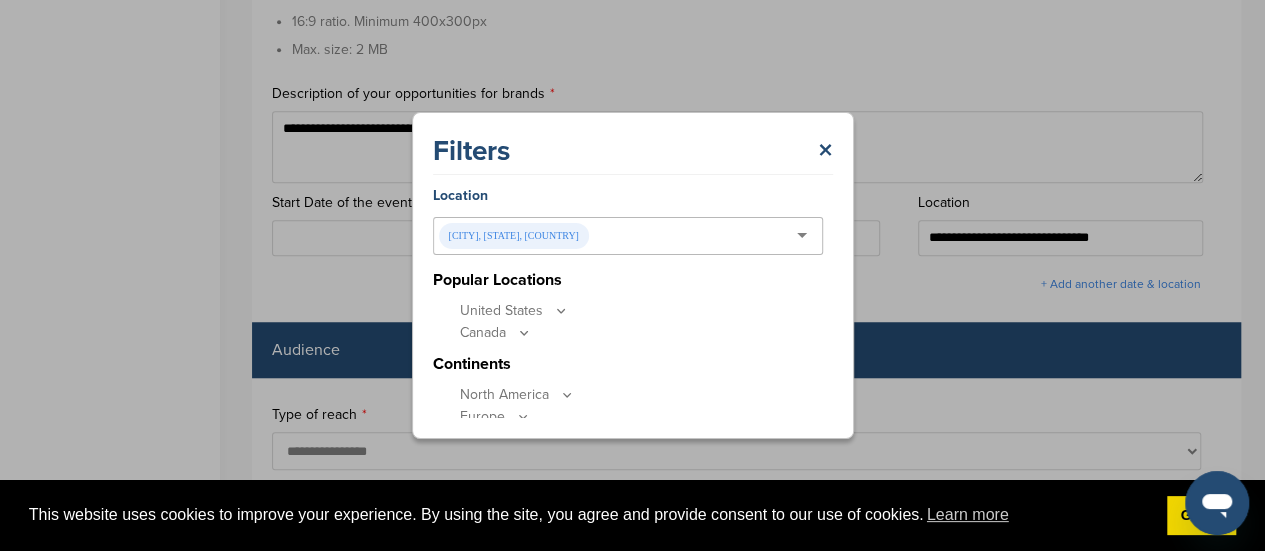 click on "**********" at bounding box center (746, 2988) 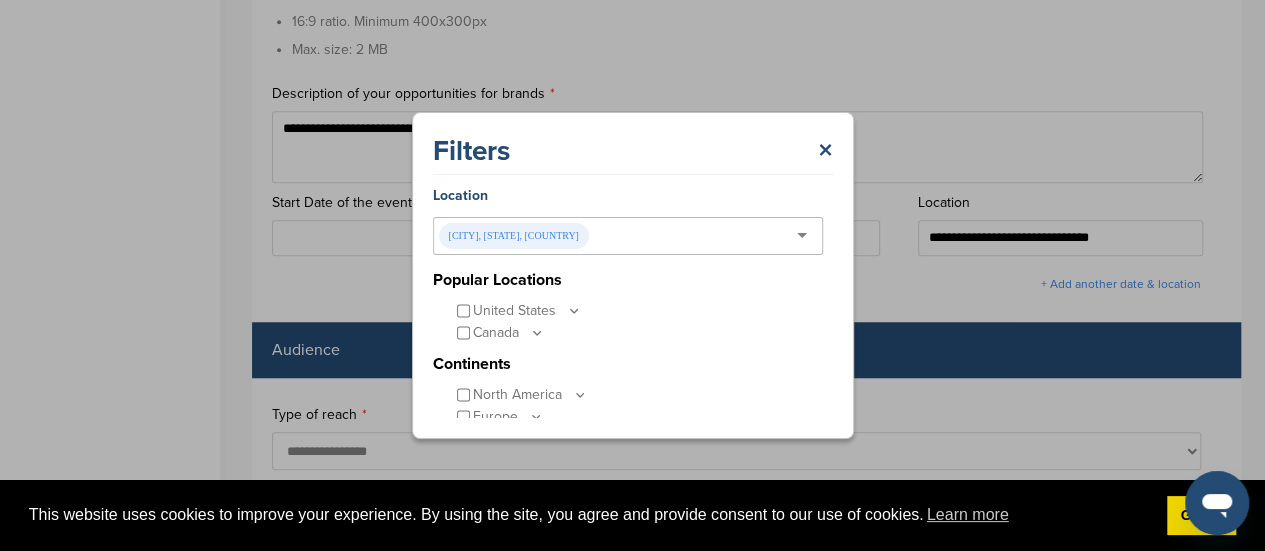 click on "[STATE], [COUNTRY], [CITY], [STATE], [COUNTRY], [CITY], [STATE], [COUNTRY], [CITY], [STATE], [COUNTRY], [CITY], [STATE]" at bounding box center [632, 275] 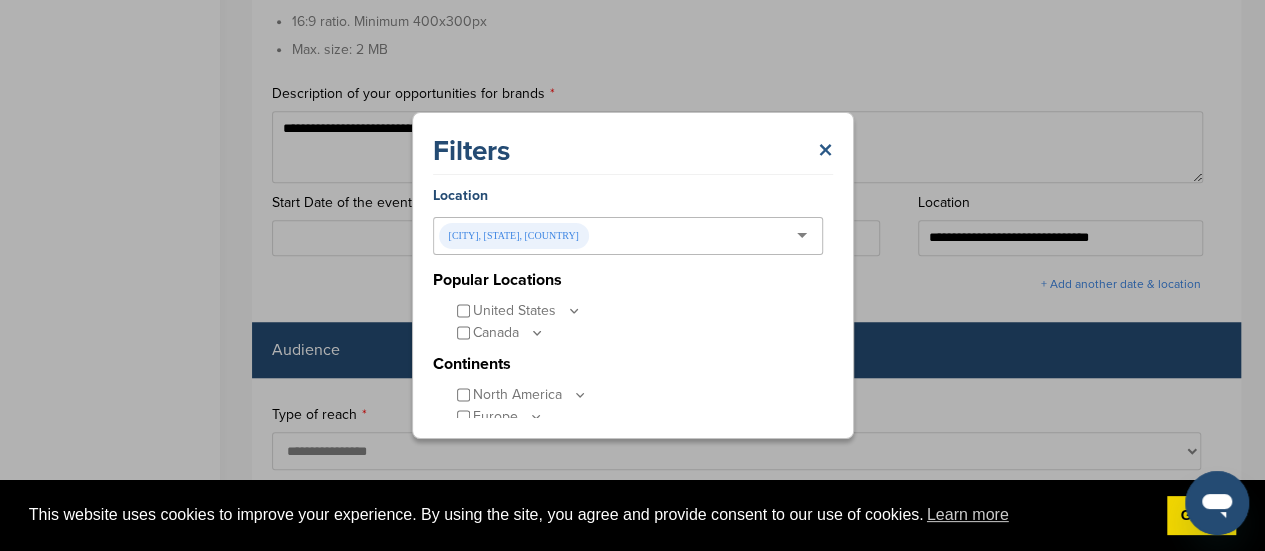 click on "×" at bounding box center [825, 151] 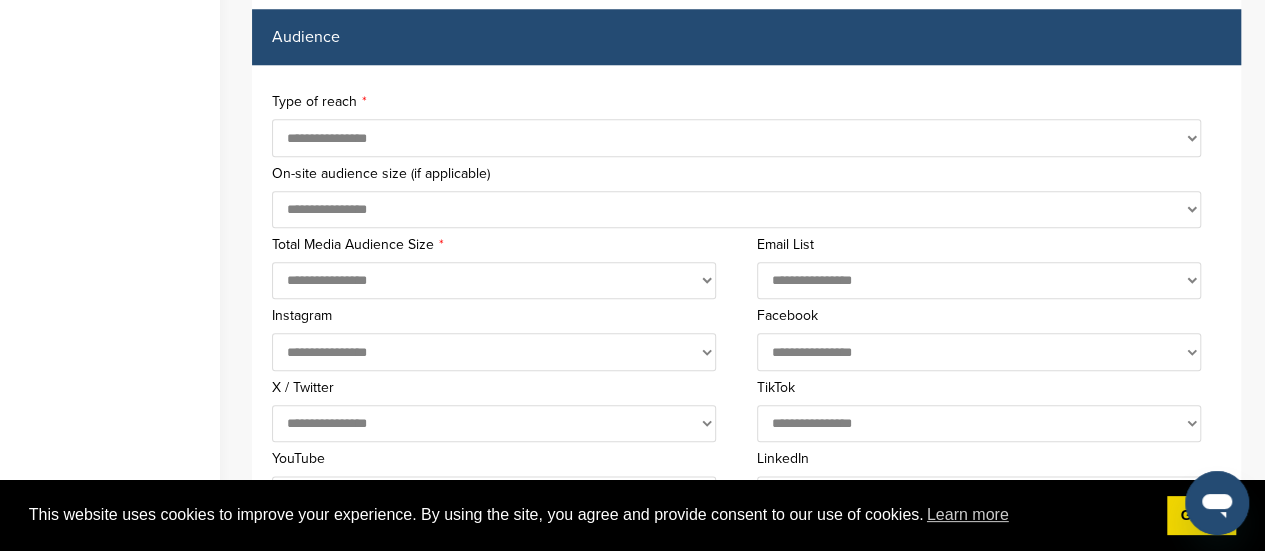 scroll, scrollTop: 1007, scrollLeft: 0, axis: vertical 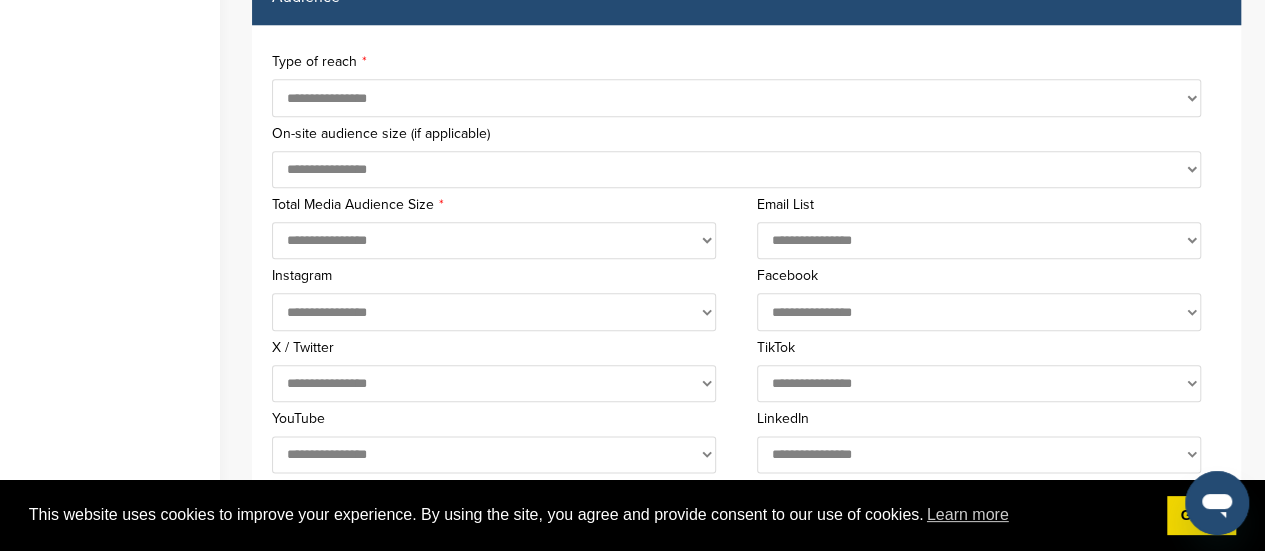 click on "**********" at bounding box center (736, 97) 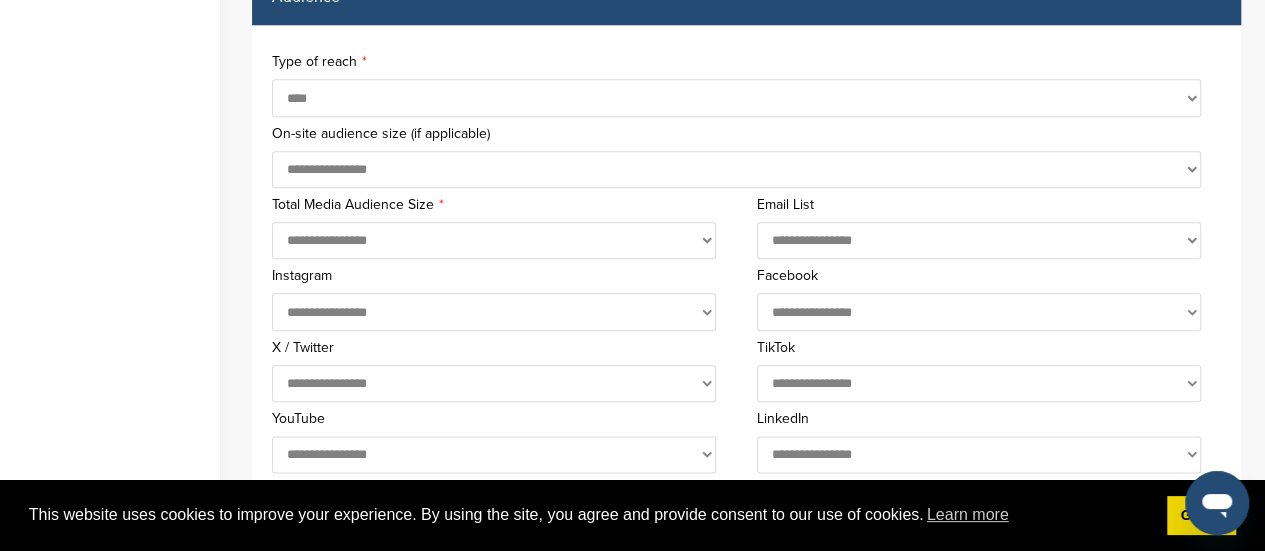 click on "**********" at bounding box center [736, 97] 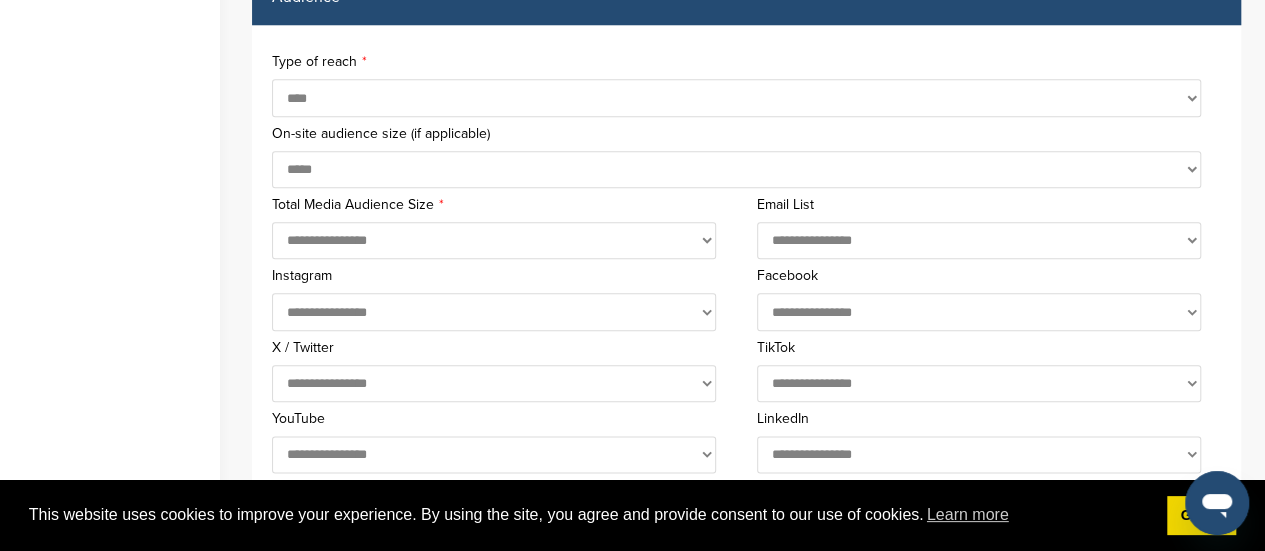 click on "**********" at bounding box center (736, 169) 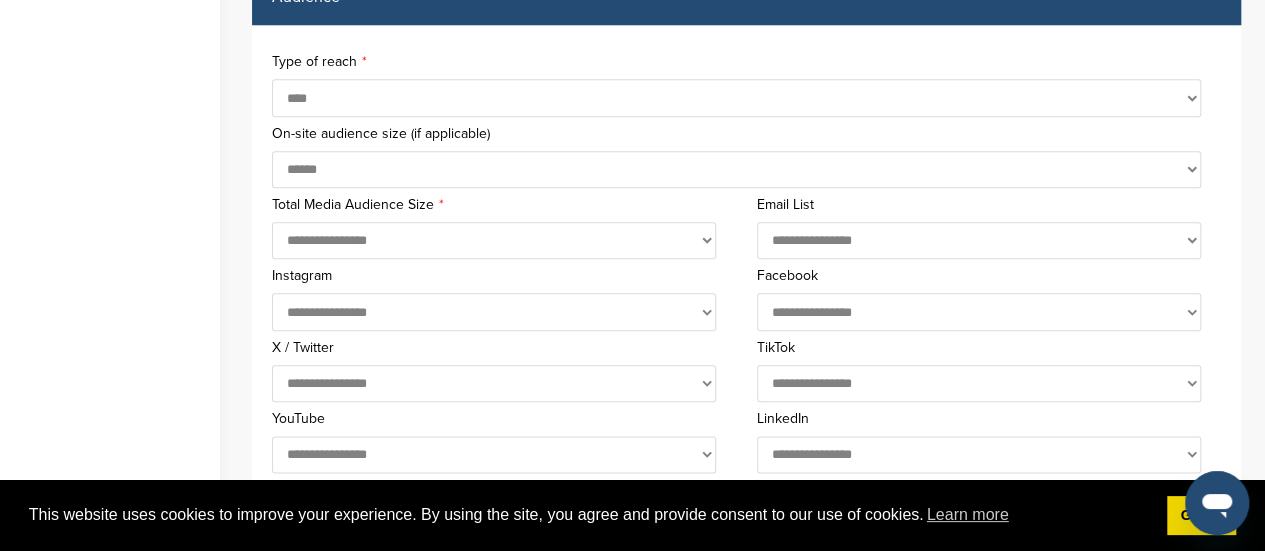 click on "**********" at bounding box center [736, 169] 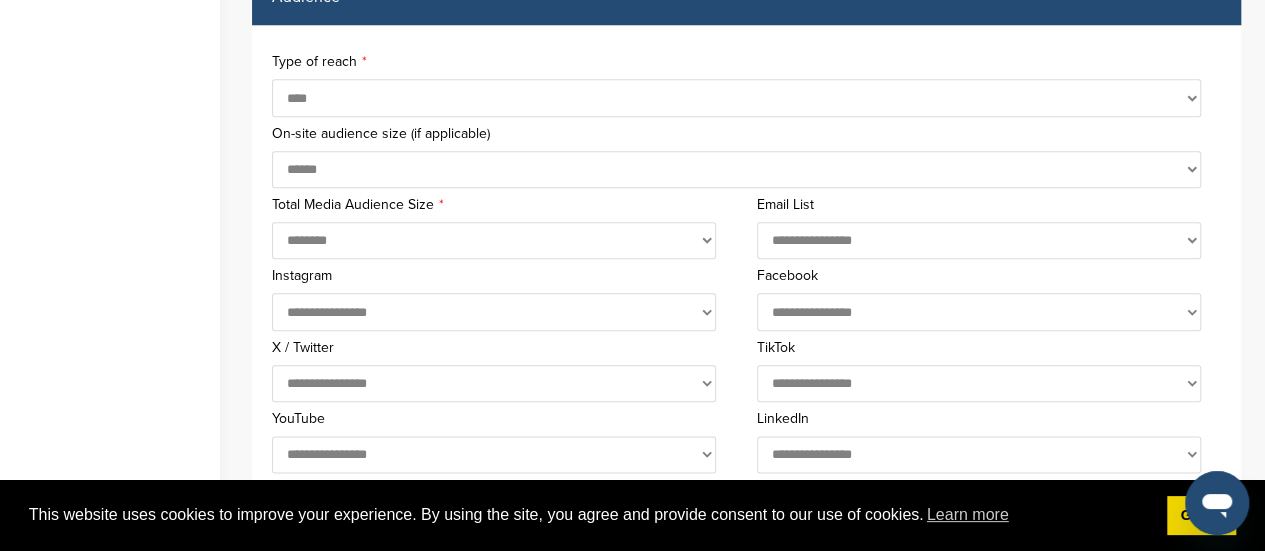 click on "**********" at bounding box center [494, 240] 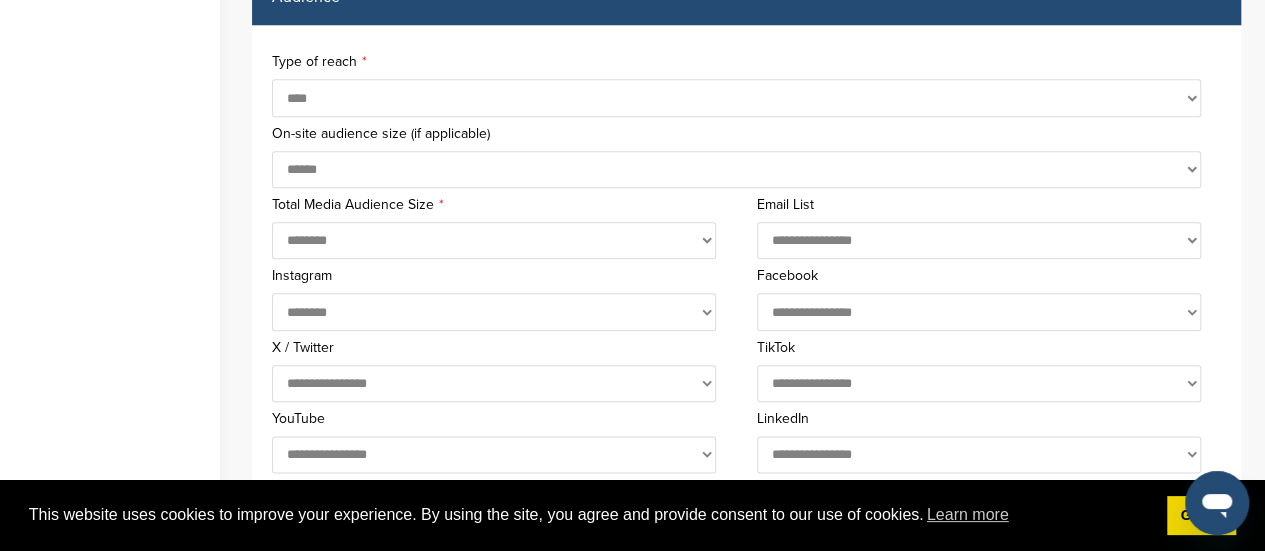 click on "**********" at bounding box center (494, 311) 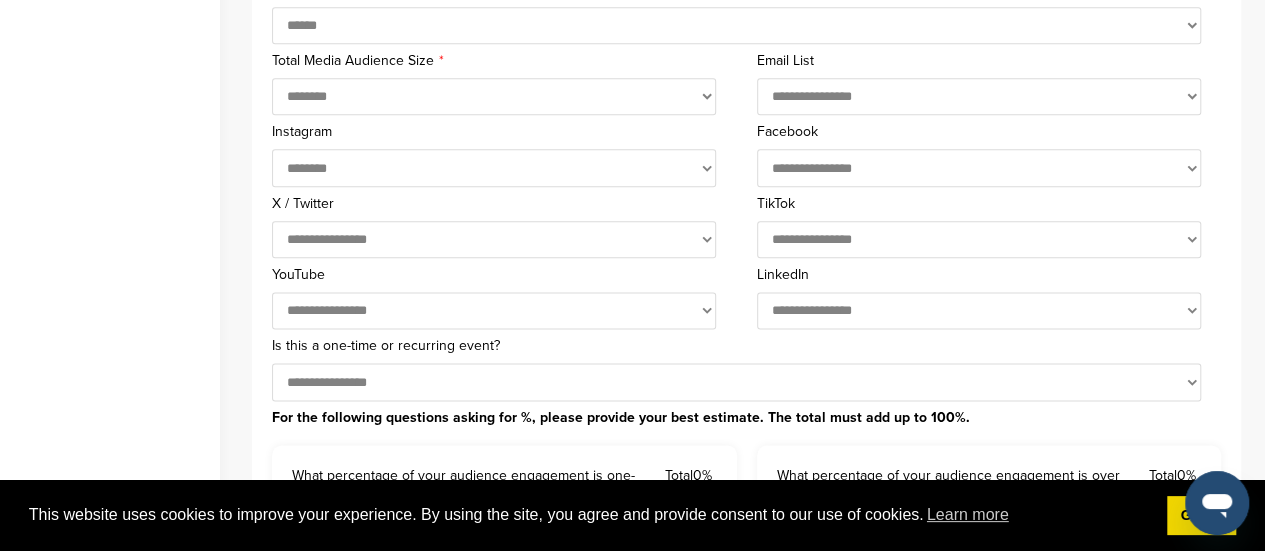 scroll, scrollTop: 1161, scrollLeft: 0, axis: vertical 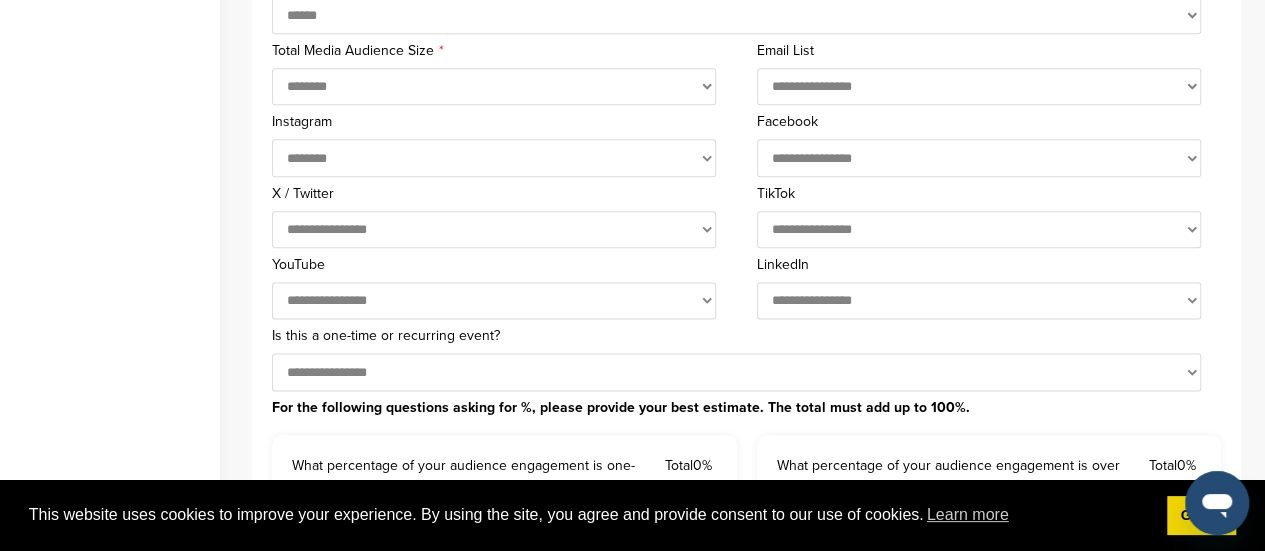 click on "**********" at bounding box center [494, 157] 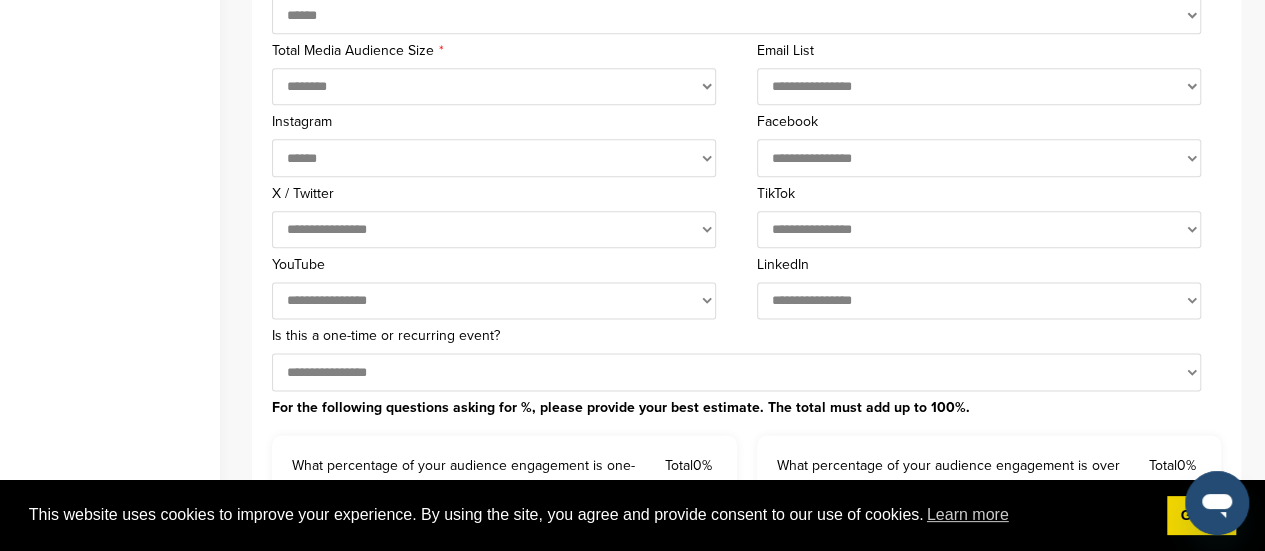 click on "**********" at bounding box center [494, 157] 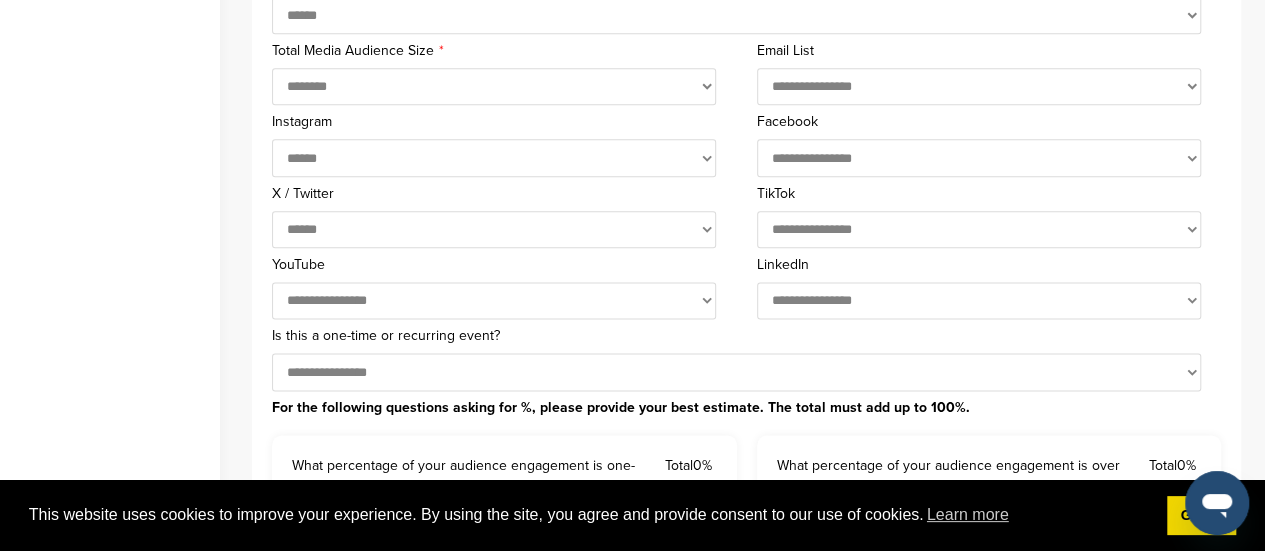 click on "**********" at bounding box center [494, 229] 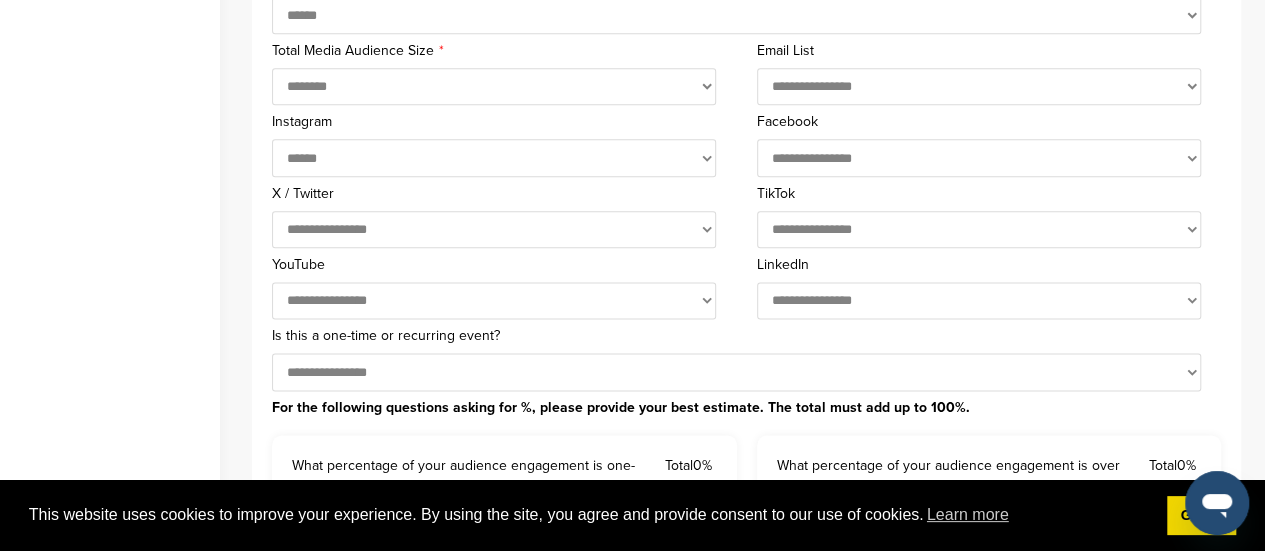 click on "**********" at bounding box center (494, 229) 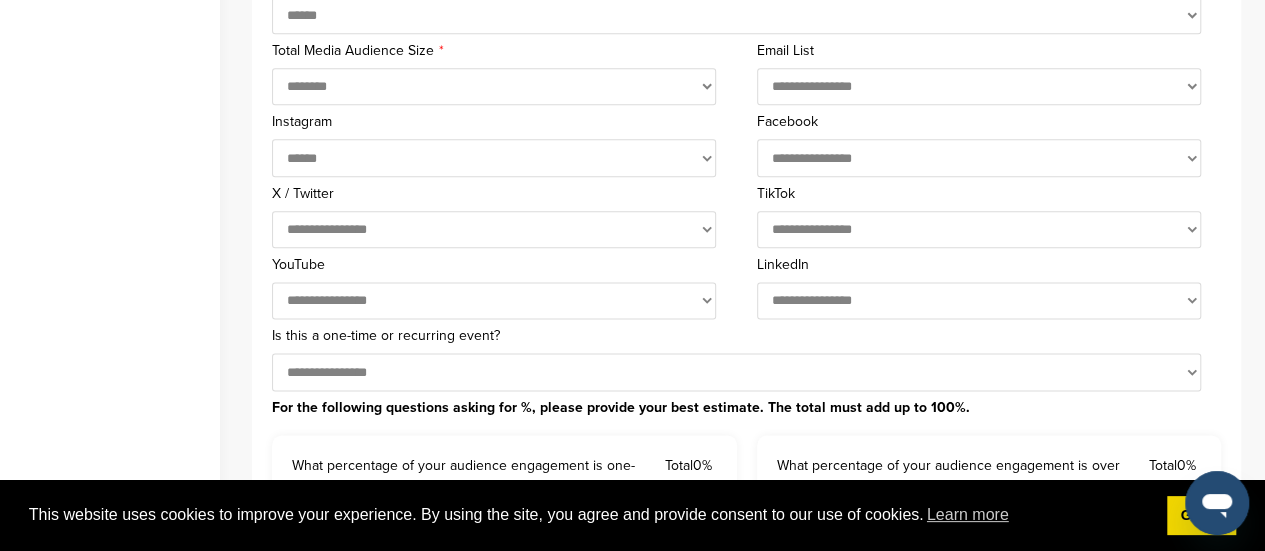 click on "Home
Search
My CRM
Pitch Board
My Pages
Analytics
Settings
Help Center" at bounding box center (110, 2481) 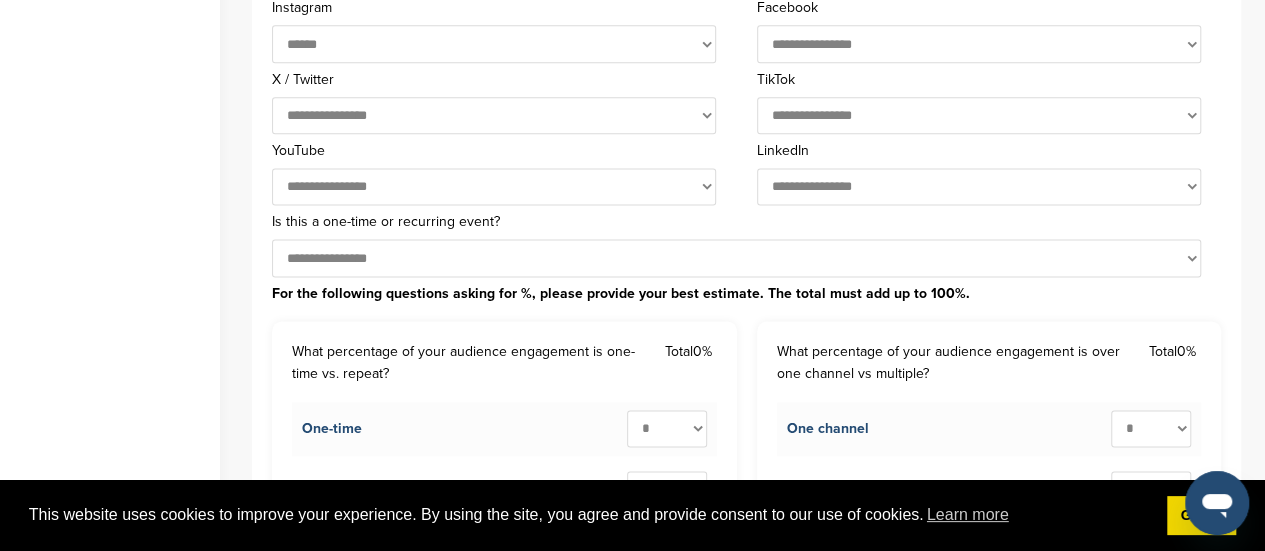 scroll, scrollTop: 1314, scrollLeft: 0, axis: vertical 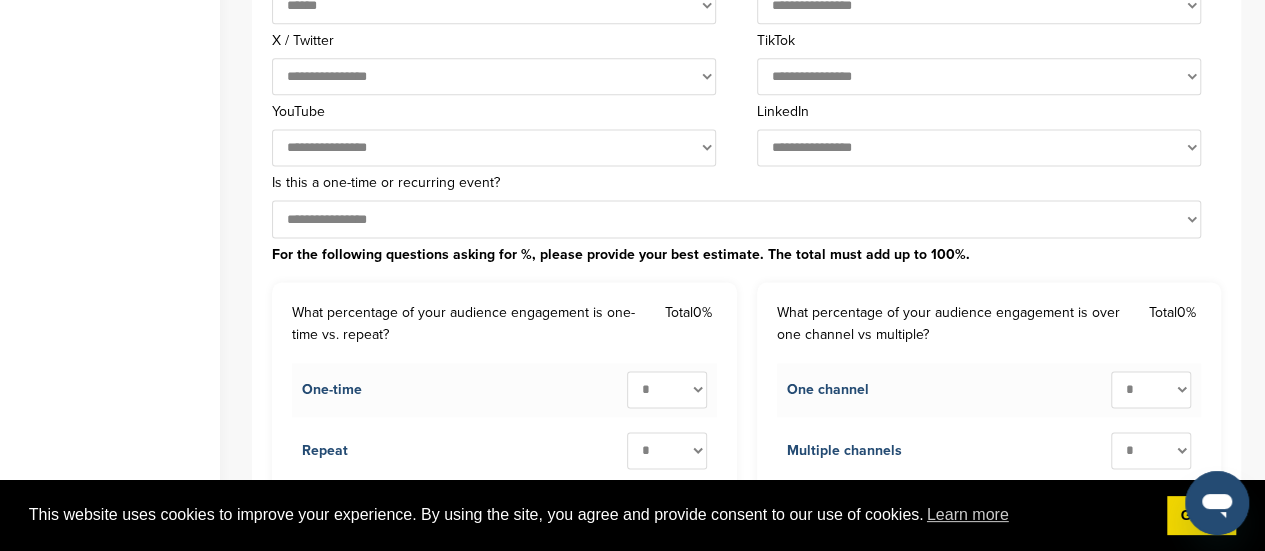 click on "**********" at bounding box center [736, 218] 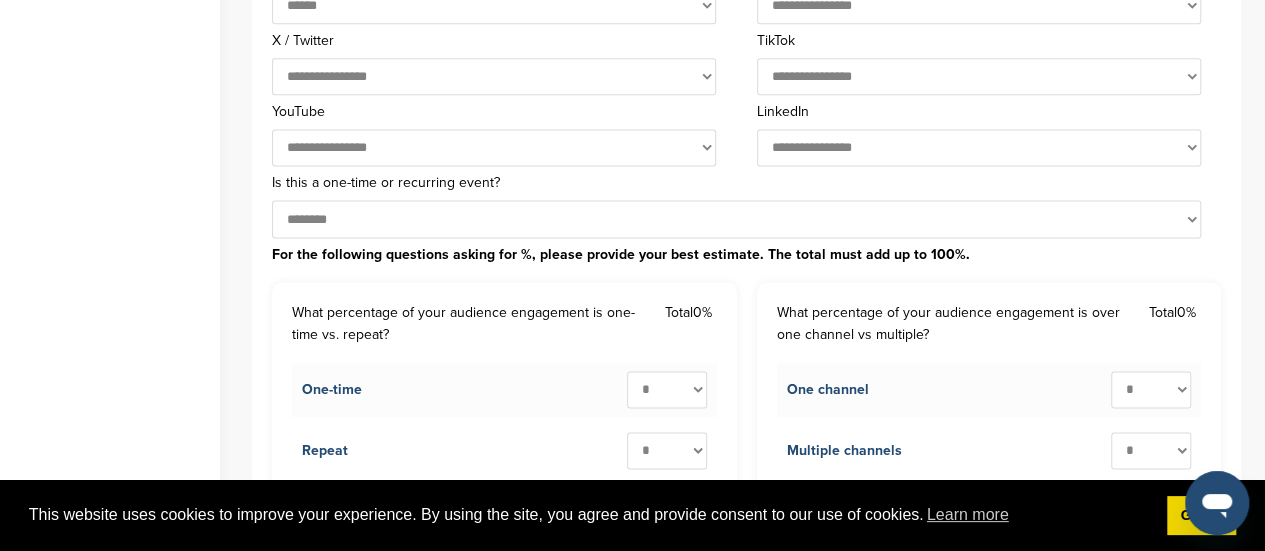 click on "**********" at bounding box center [736, 218] 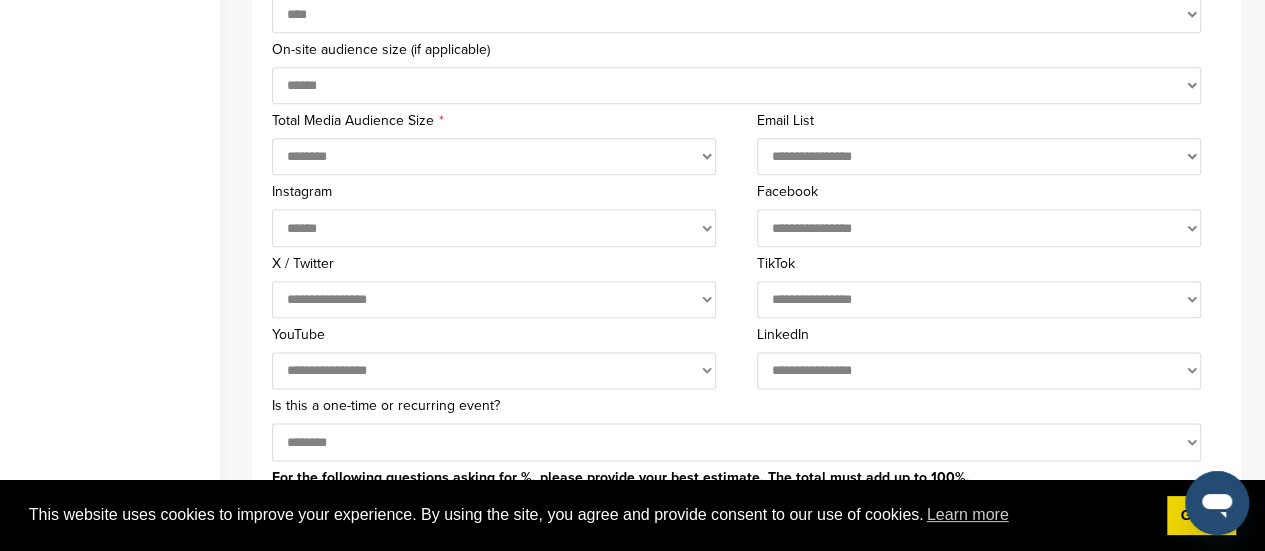 scroll, scrollTop: 1111, scrollLeft: 0, axis: vertical 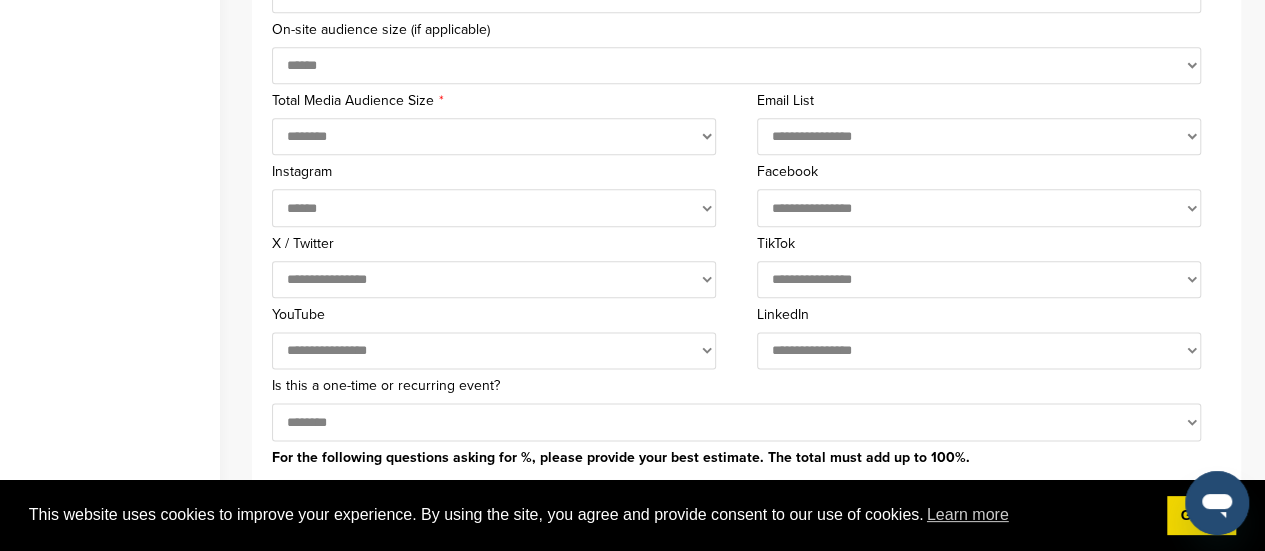 click on "**********" at bounding box center (979, 207) 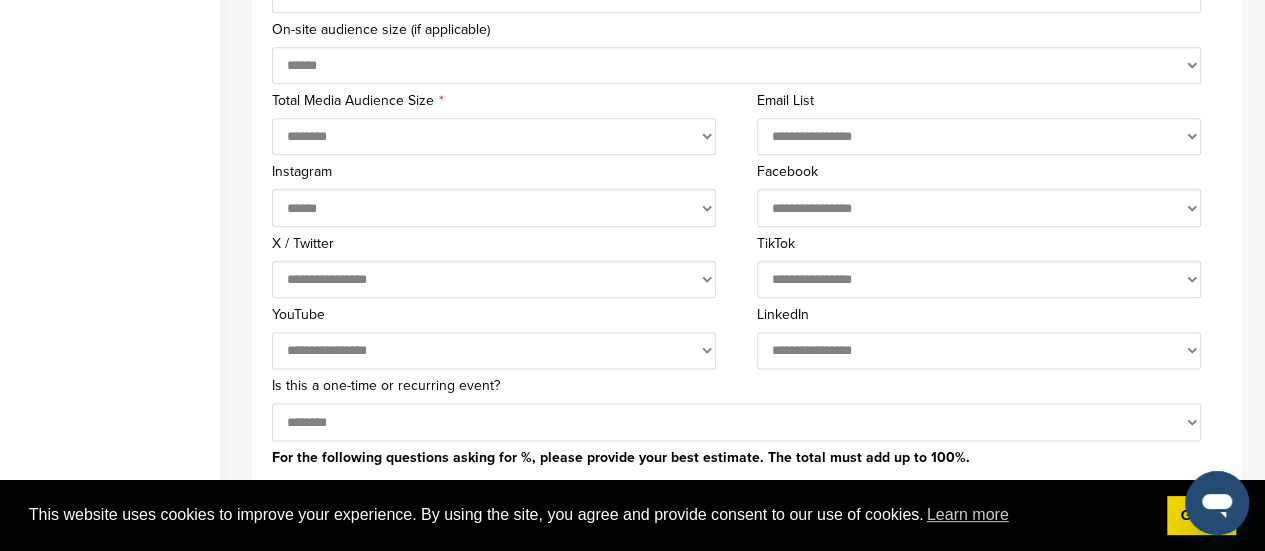 select on "*******" 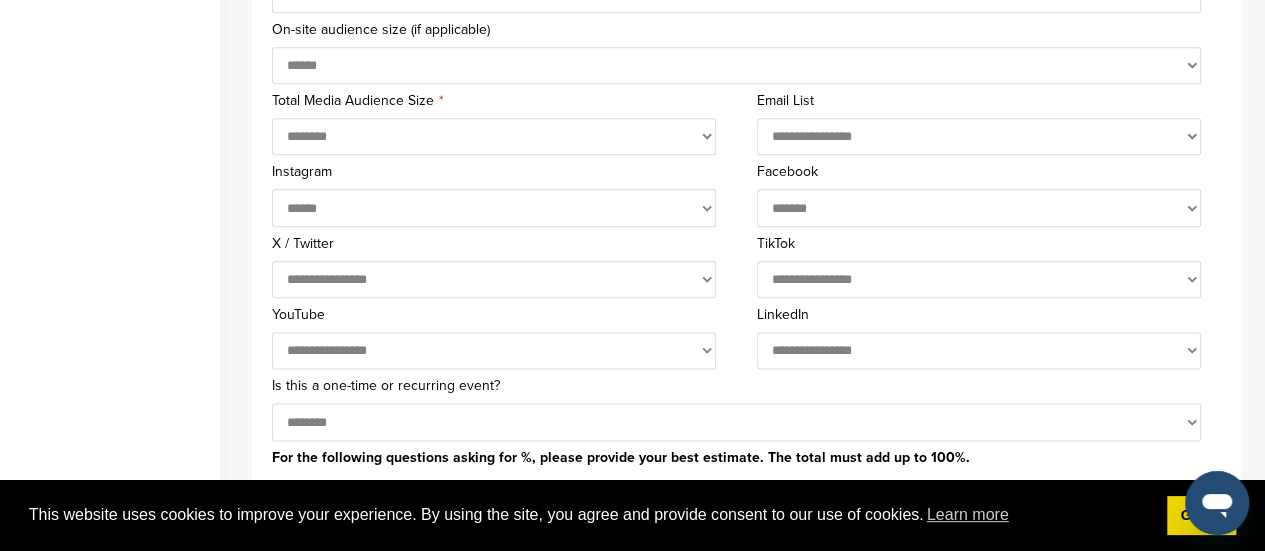 click on "**********" at bounding box center (979, 207) 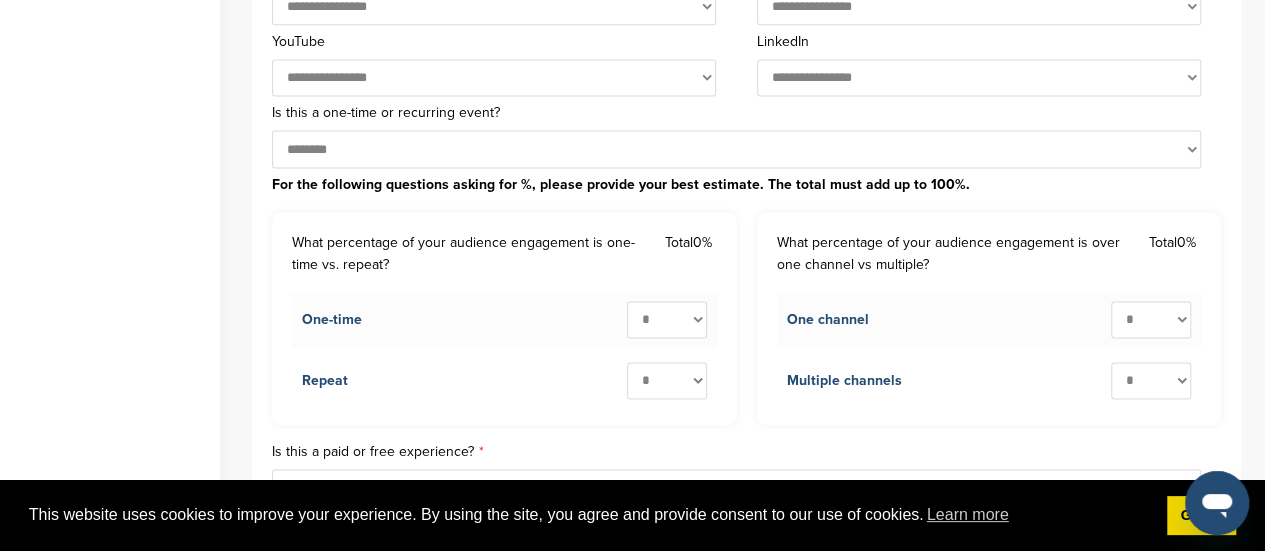 scroll, scrollTop: 1404, scrollLeft: 0, axis: vertical 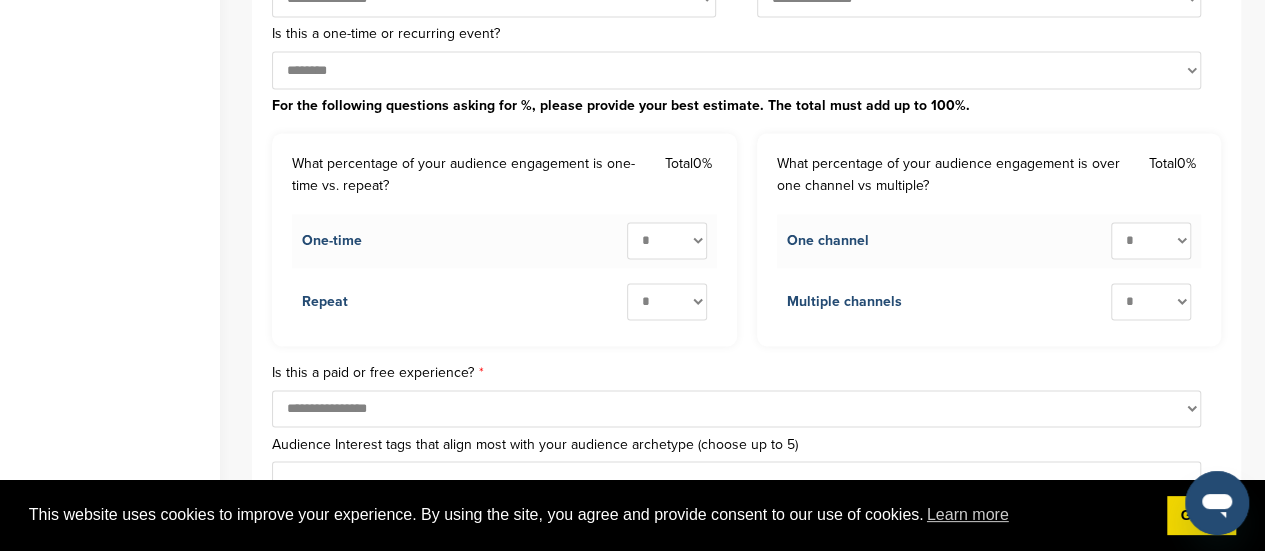 click on "*
**
**
**
**
**
**
**
**
**
***" at bounding box center (667, 240) 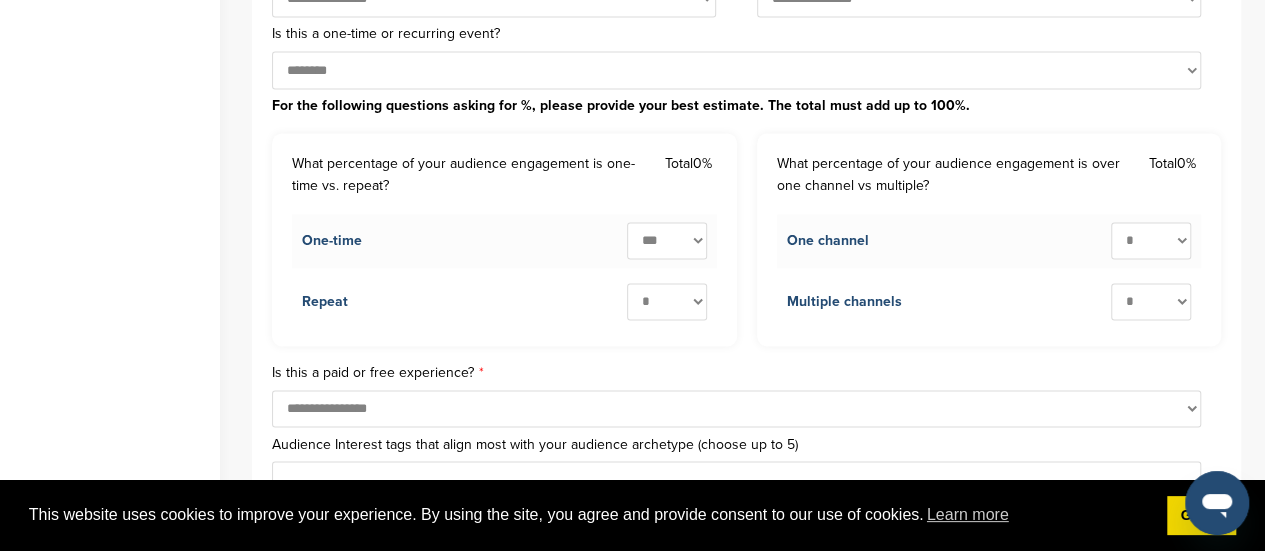 click on "*
**
**
**
**
**
**
**
**
**
***" at bounding box center [667, 240] 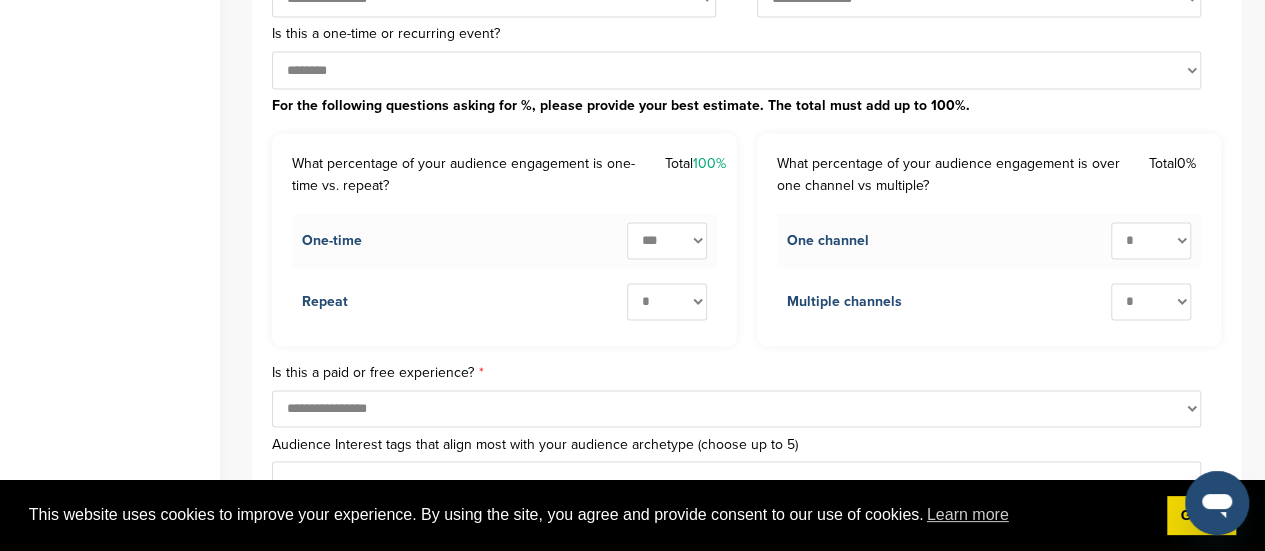 click on "*
**
**
**
**
**
**
**
**
**
***" at bounding box center (667, 301) 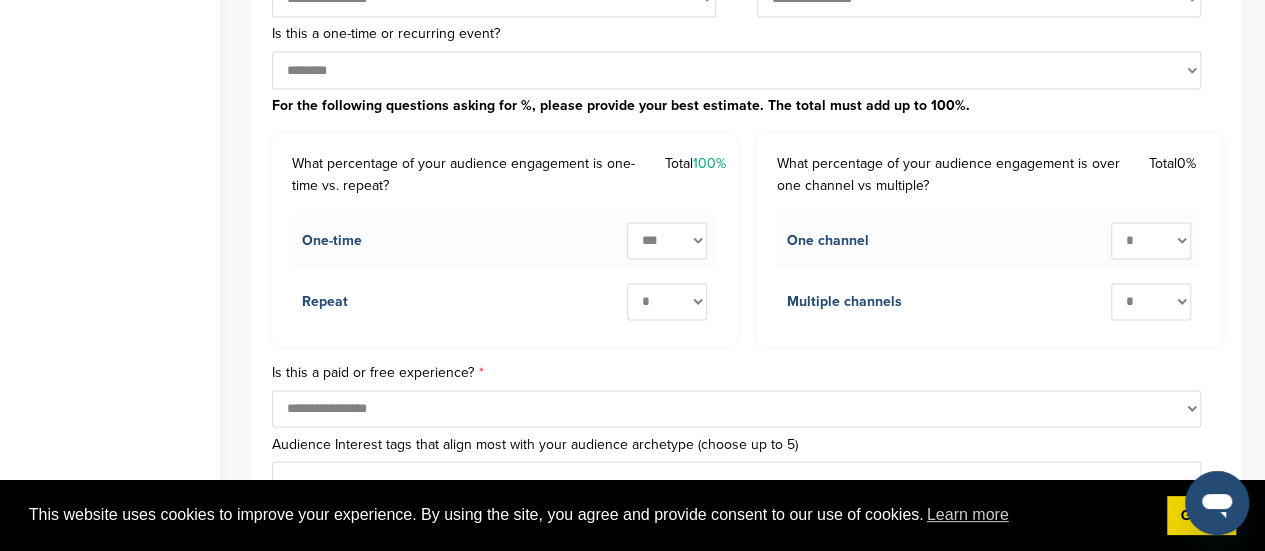 click on "What percentage of your audience engagement is one-time vs. repeat?
Total
100%
One-time
*
**
**
**
**
**
**
**
**
**
***
Repeat
*
**
**
**
**
**
**
**
**
**
***" at bounding box center (504, 239) 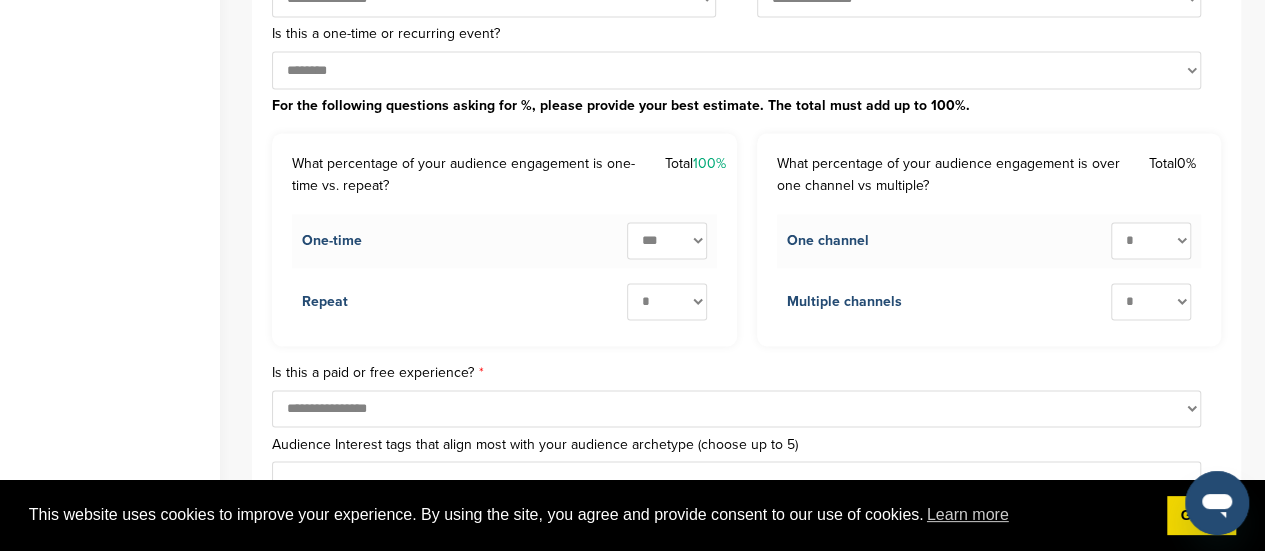 click on "*
**
**
**
**
**
**
**
**
**
***" at bounding box center (667, 301) 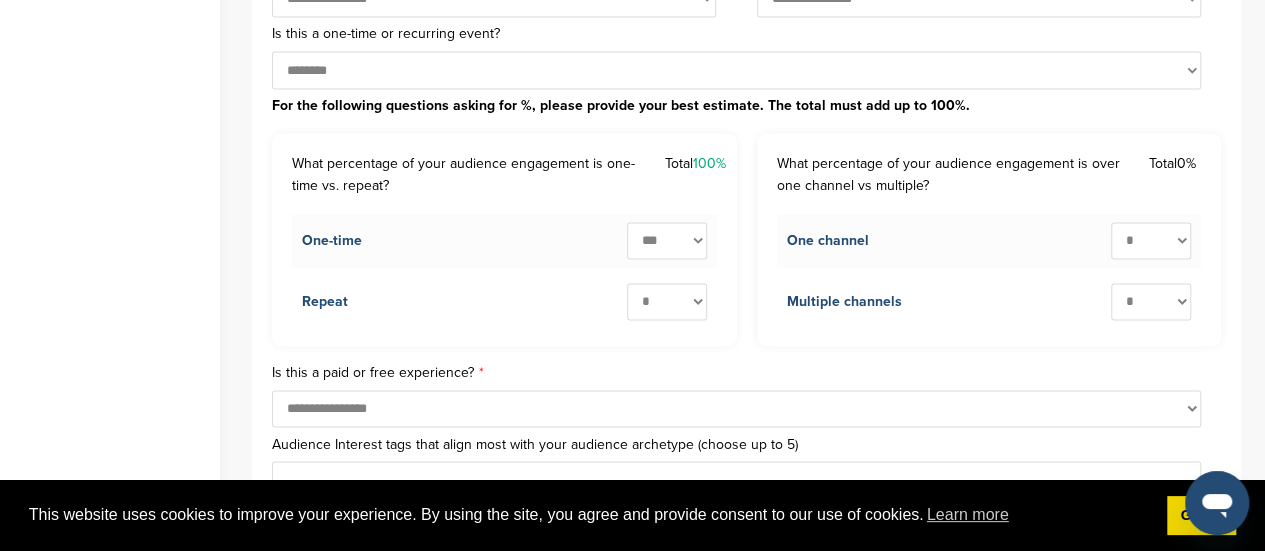 select on "**" 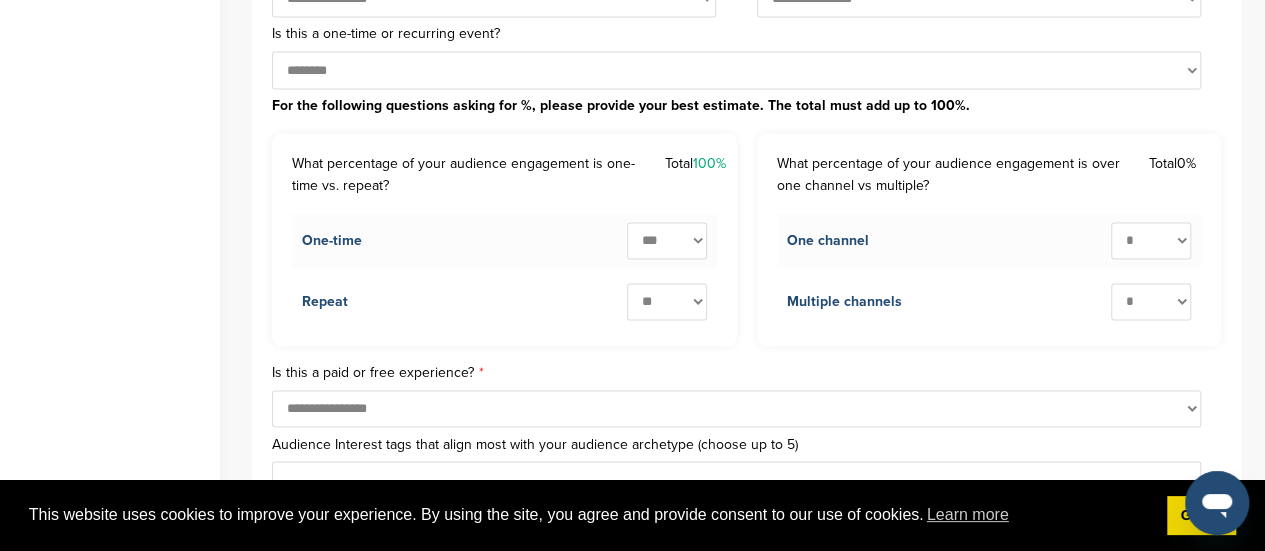 click on "*
**
**
**
**
**
**
**
**
**
***" at bounding box center (667, 301) 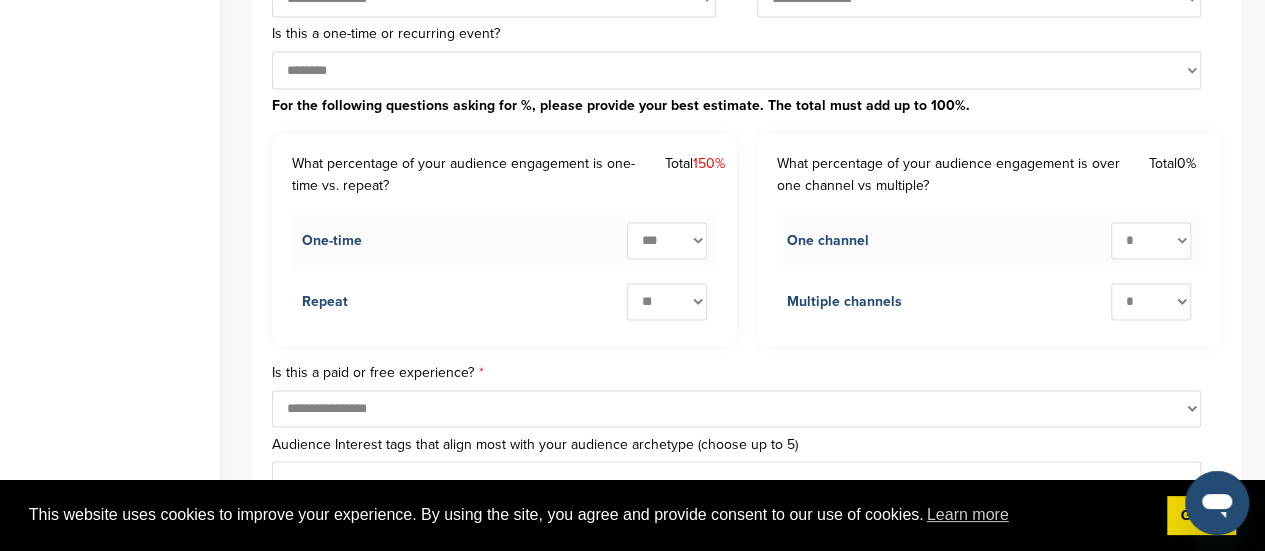 click on "*
**
**
**
**
**
**
**
**
**
***" at bounding box center [667, 240] 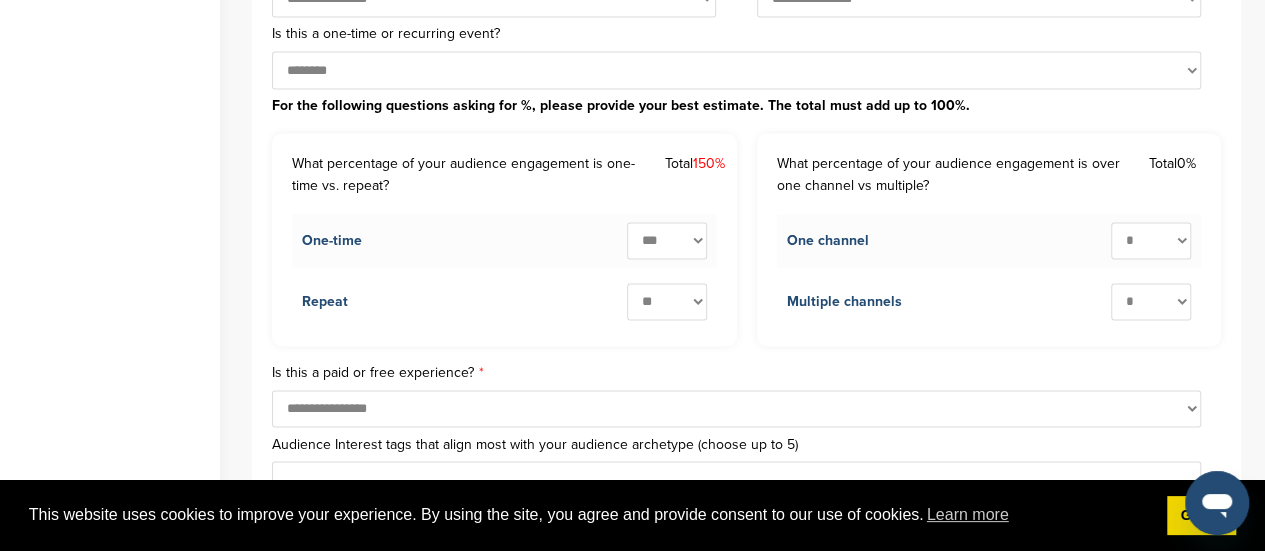 select on "**" 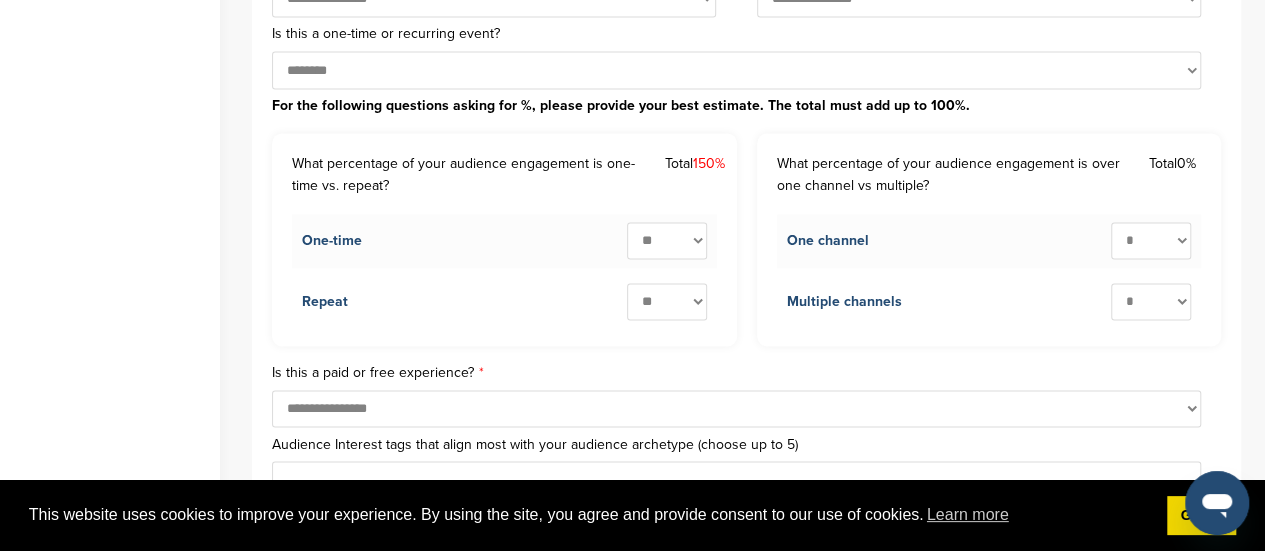 click on "*
**
**
**
**
**
**
**
**
**
***" at bounding box center (667, 240) 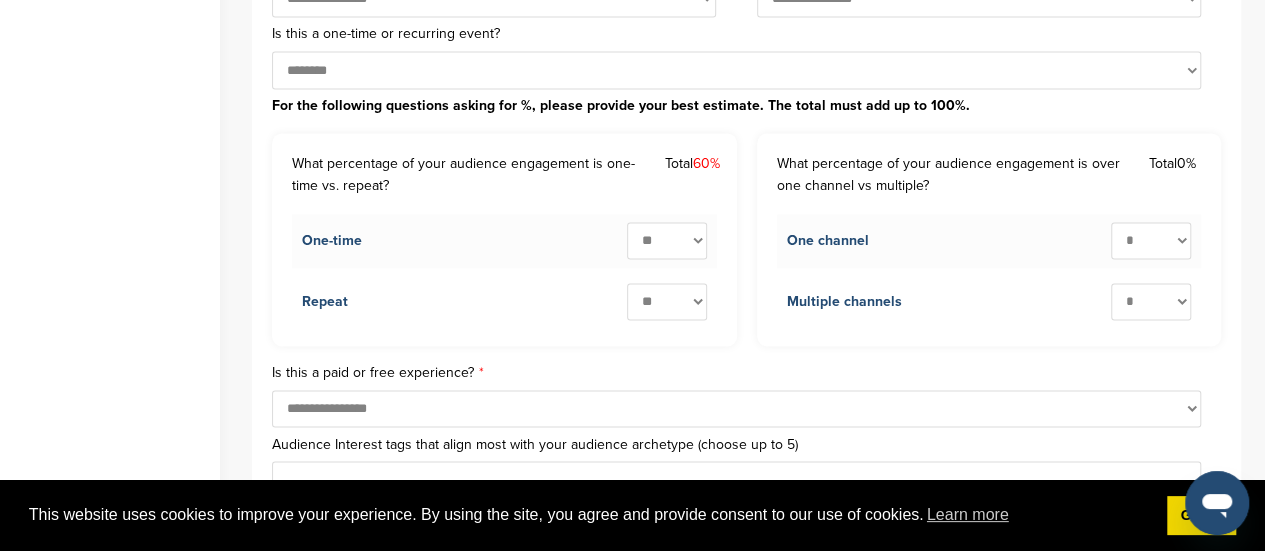 click on "*
**
**
**
**
**
**
**
**
**
***" at bounding box center [667, 301] 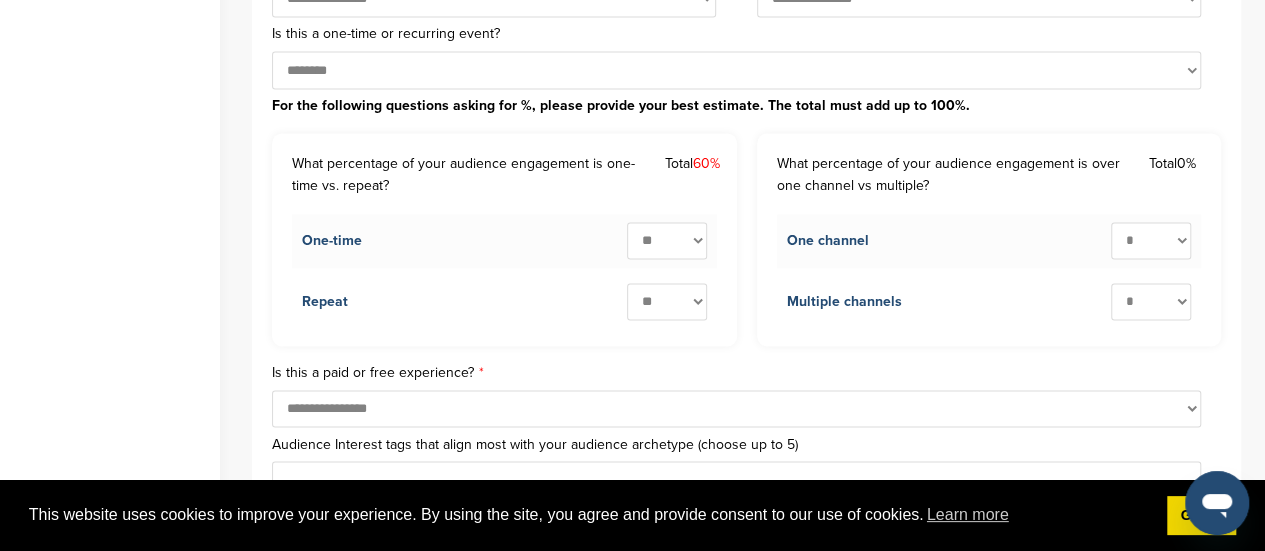 select on "**" 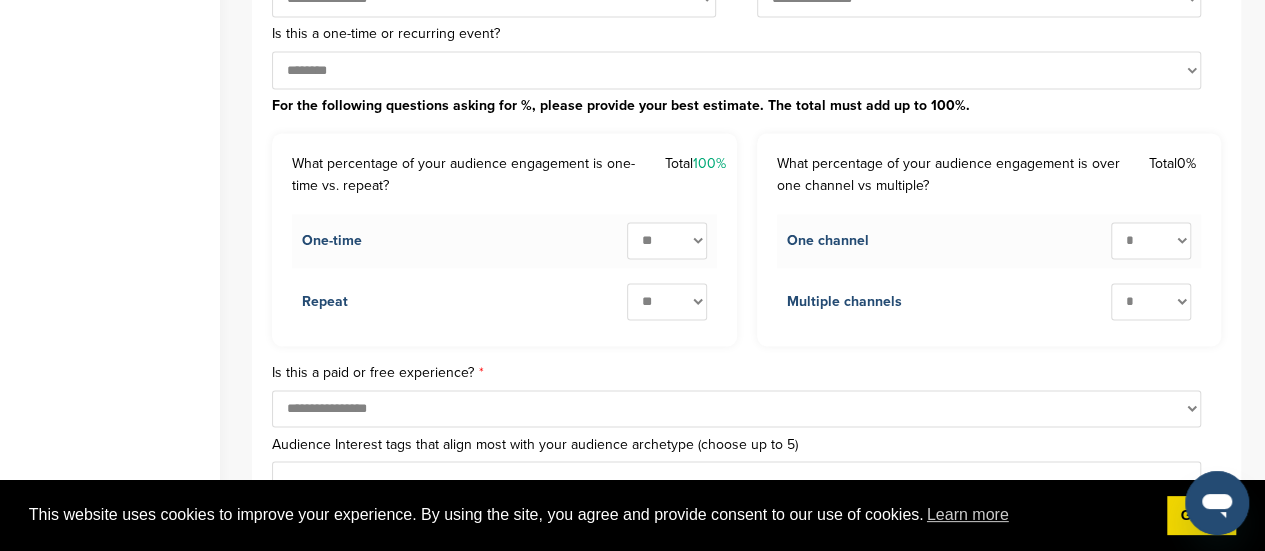 click on "*
**
**
**
**
**
**
**
**
**
***" at bounding box center (667, 240) 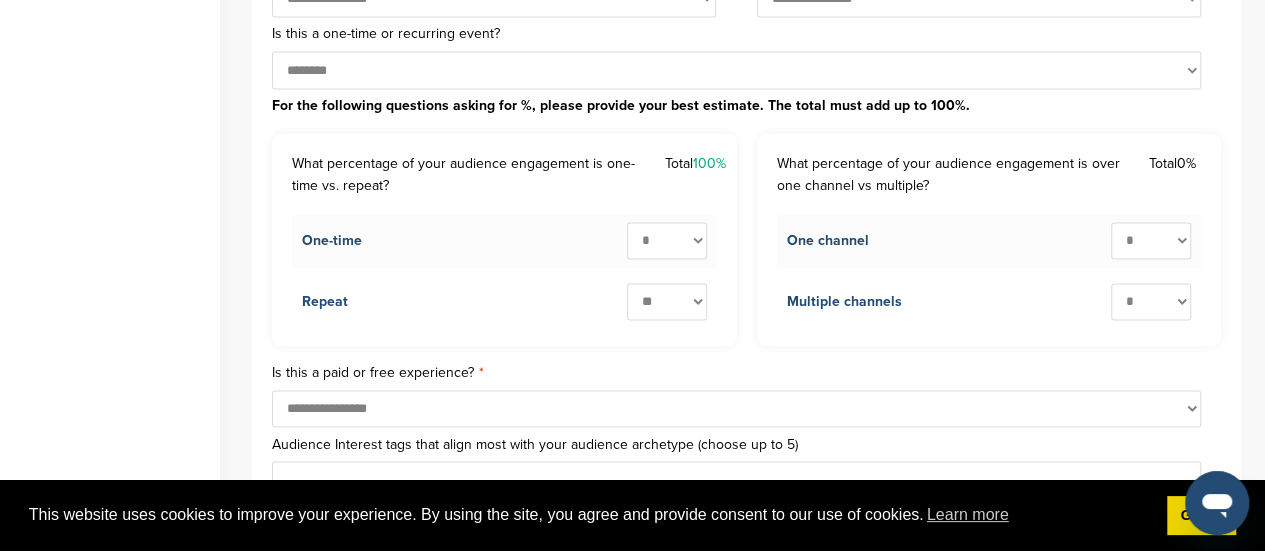 click on "*
**
**
**
**
**
**
**
**
**
***" at bounding box center (667, 240) 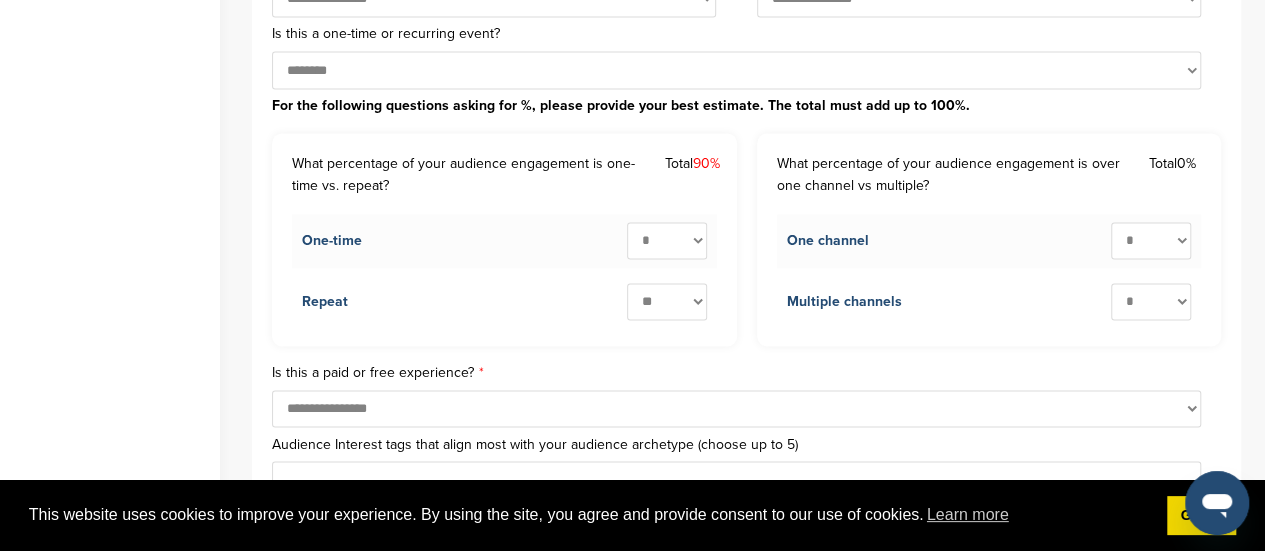 click on "*
**
**
**
**
**
**
**
**
**
***" at bounding box center [667, 301] 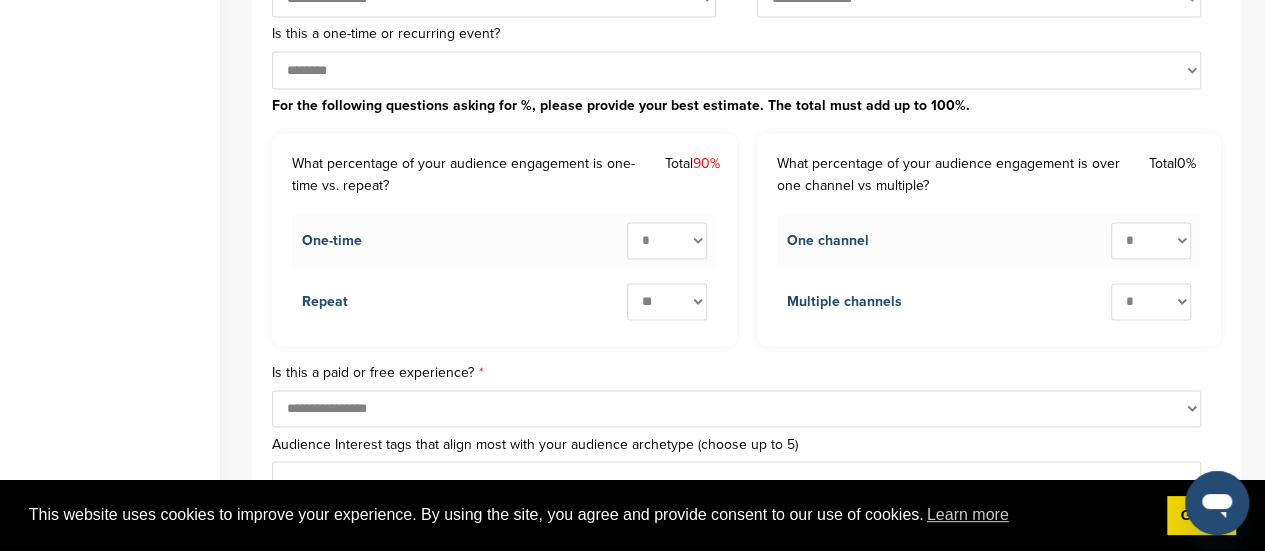 select on "*" 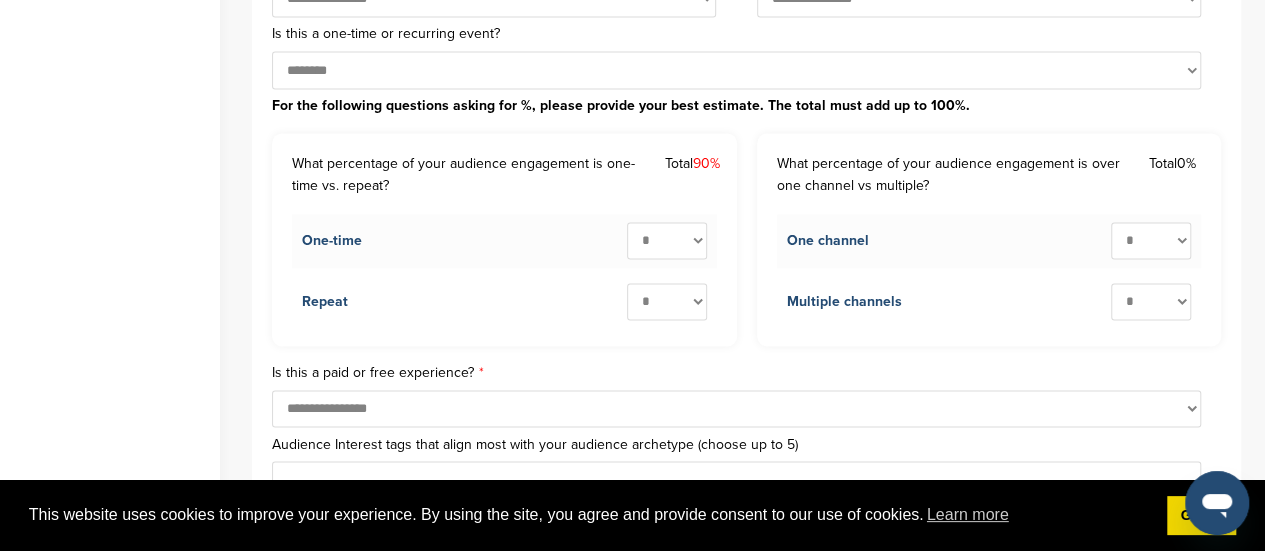 click on "*
**
**
**
**
**
**
**
**
**
***" at bounding box center (667, 301) 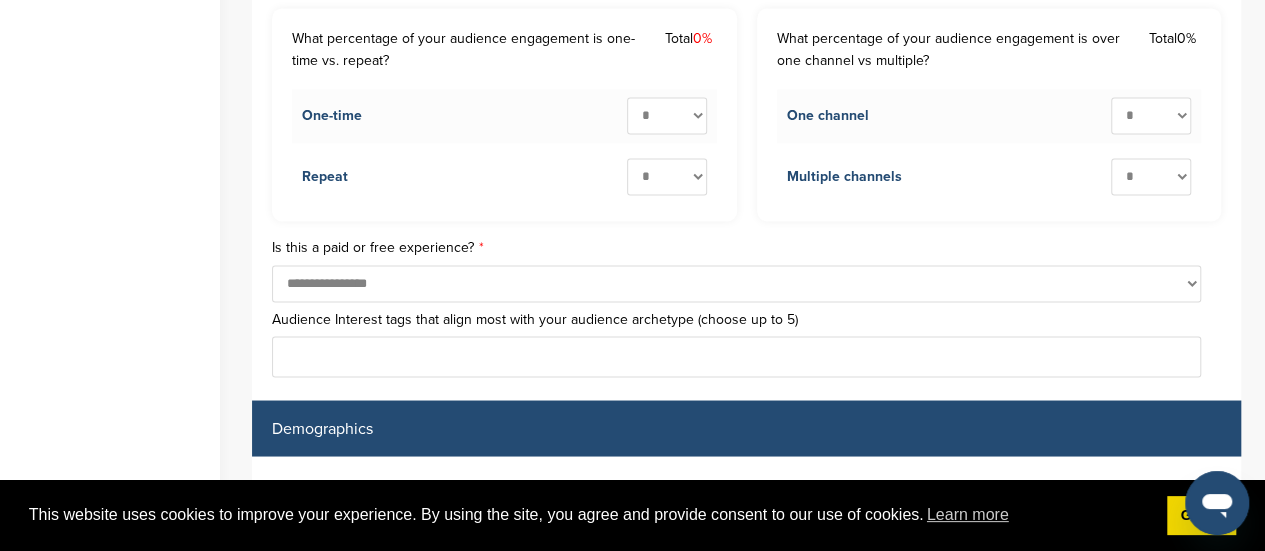 scroll, scrollTop: 1617, scrollLeft: 0, axis: vertical 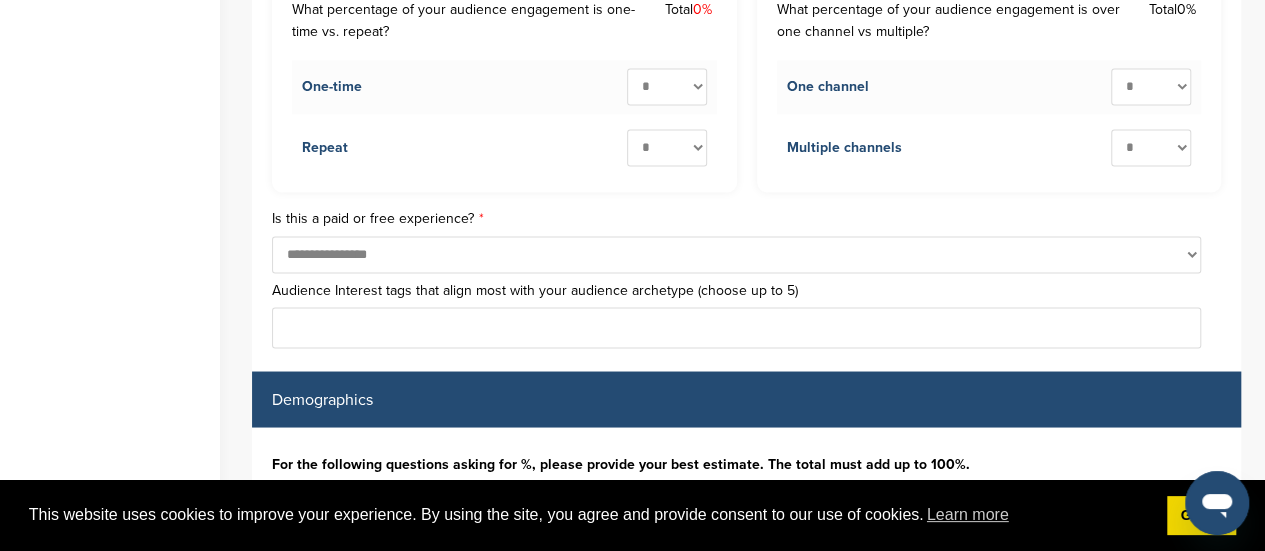 click on "**********" at bounding box center (736, 254) 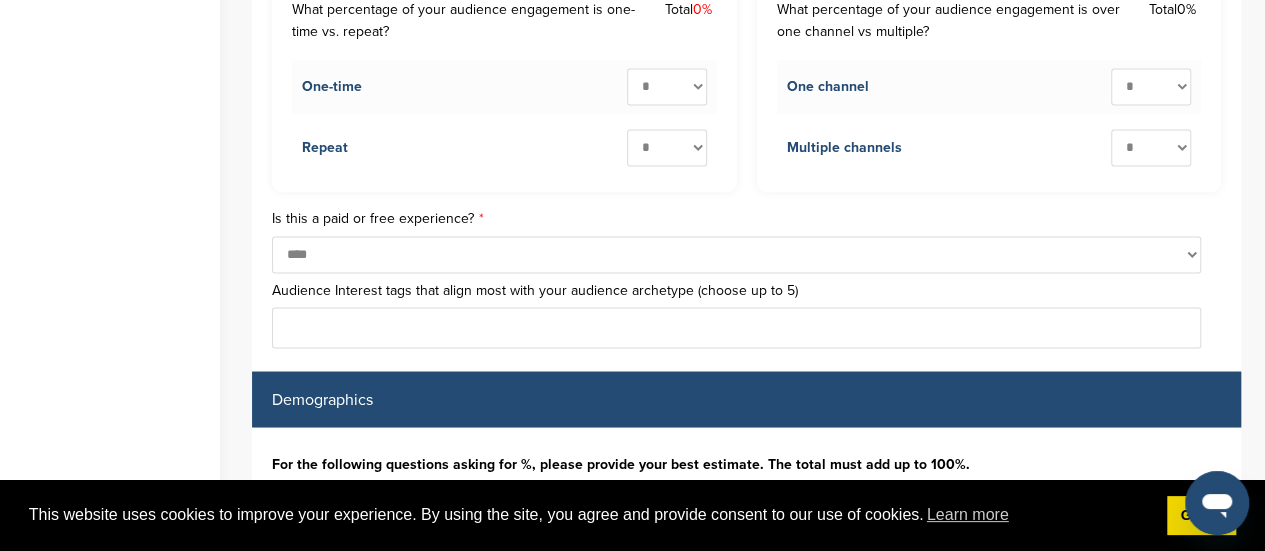 click on "**********" at bounding box center [736, 254] 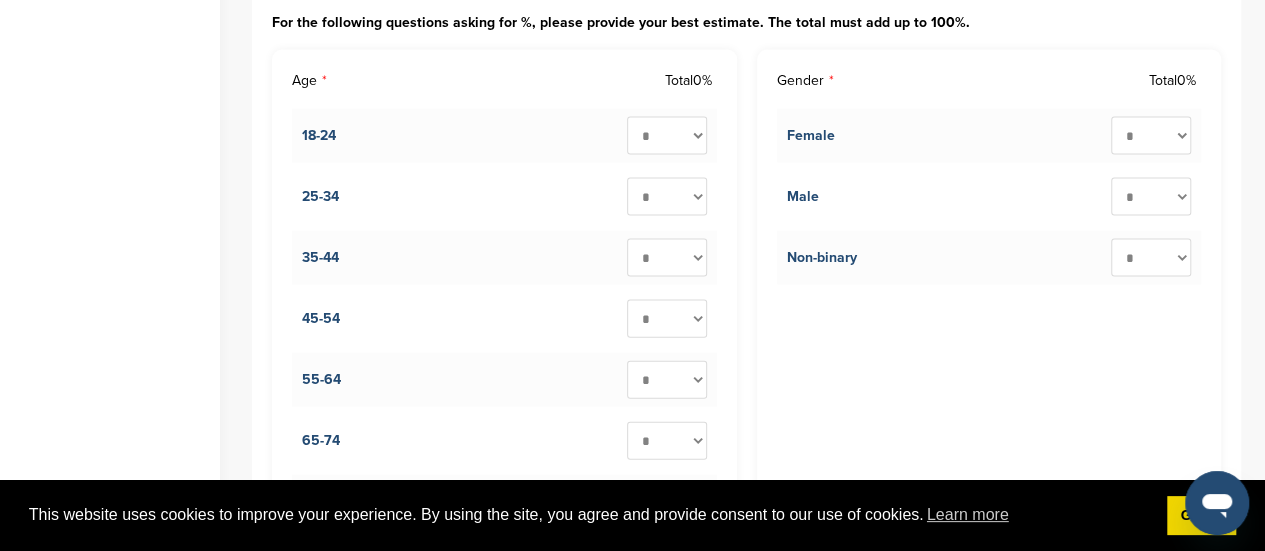 scroll, scrollTop: 2078, scrollLeft: 0, axis: vertical 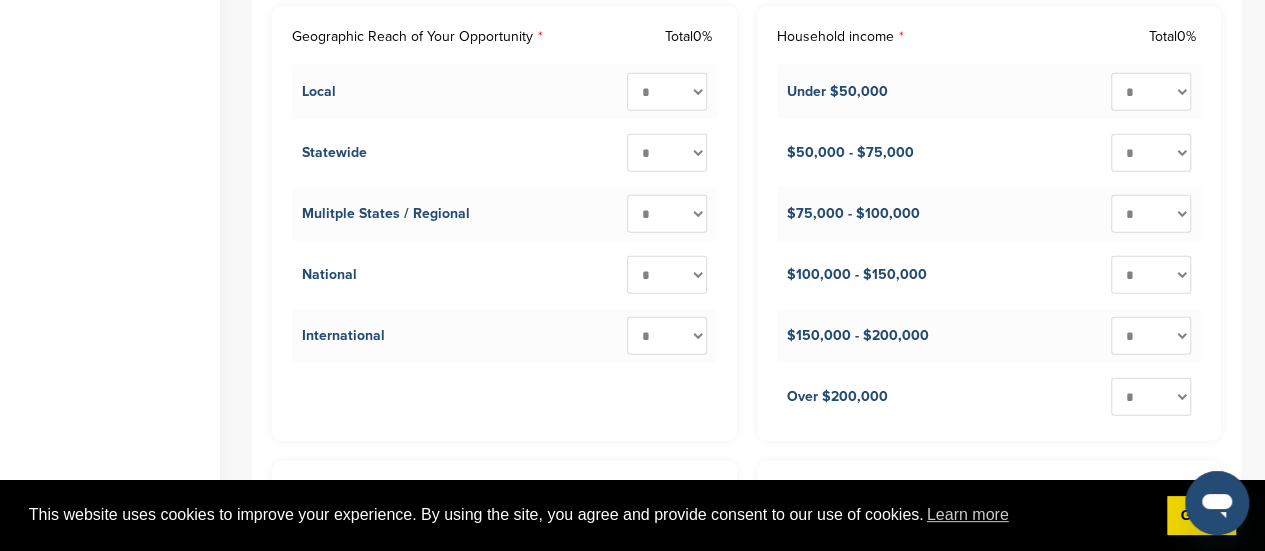 click on "*
**
**
**
**
**
**
**
**
**
***" at bounding box center [667, 91] 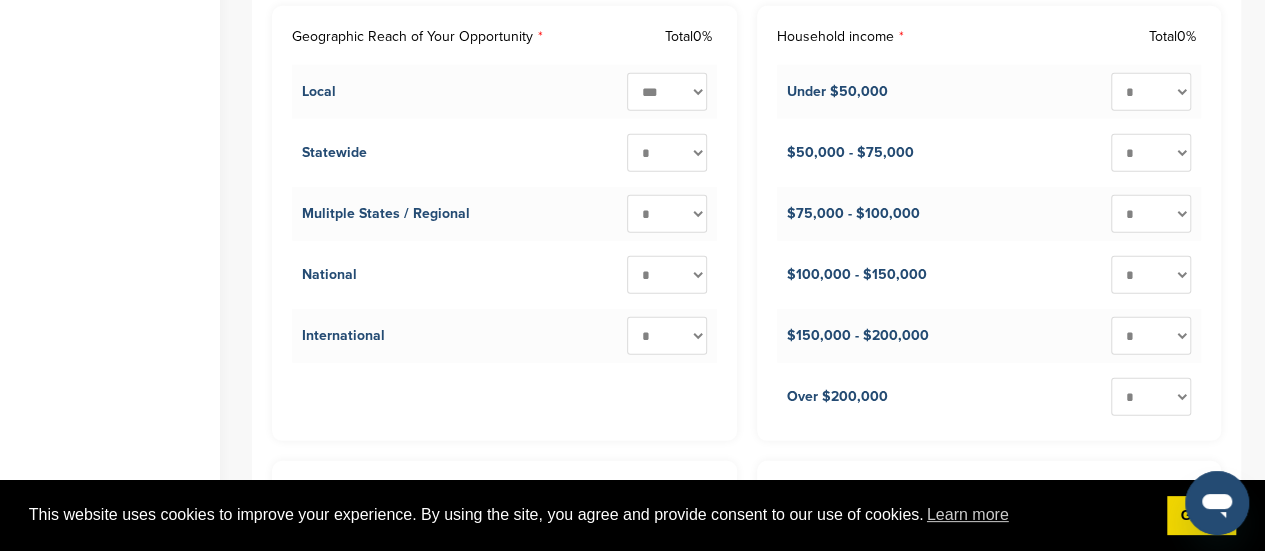 click on "*
**
**
**
**
**
**
**
**
**
***" at bounding box center (667, 91) 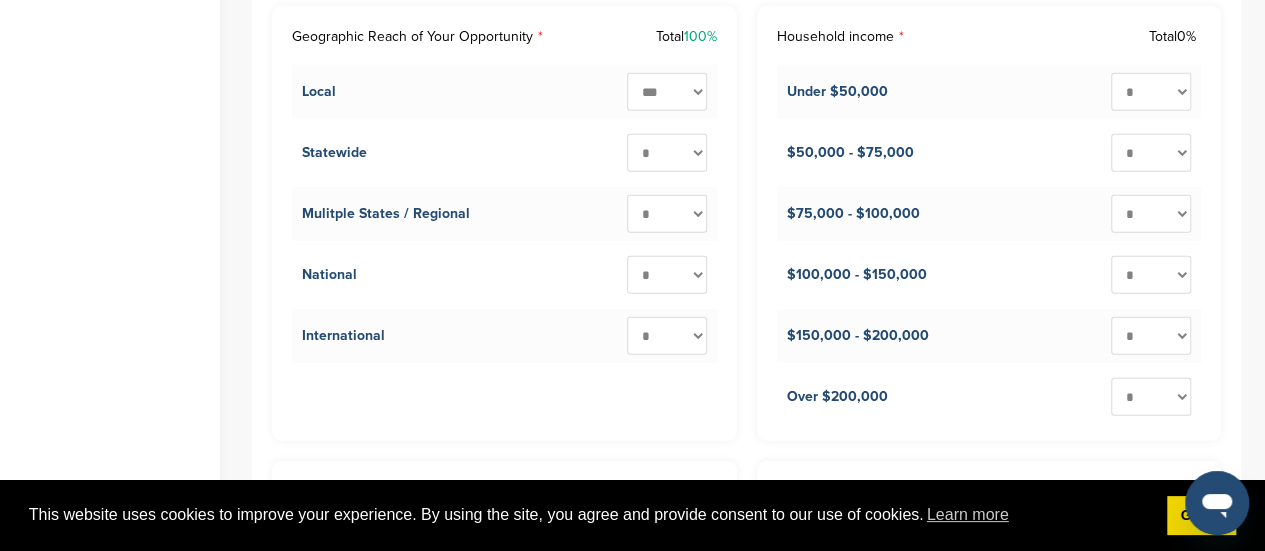 click on "*
**
**
**
**
**
**
**
**
**
***" at bounding box center (667, 91) 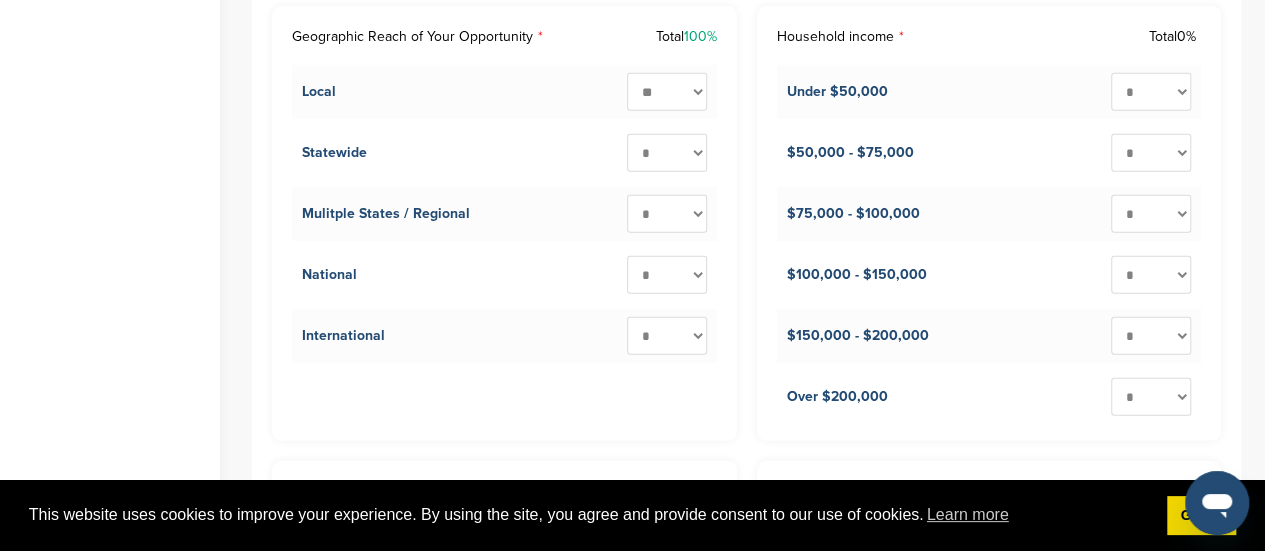 click on "*
**
**
**
**
**
**
**
**
**
***" at bounding box center [667, 91] 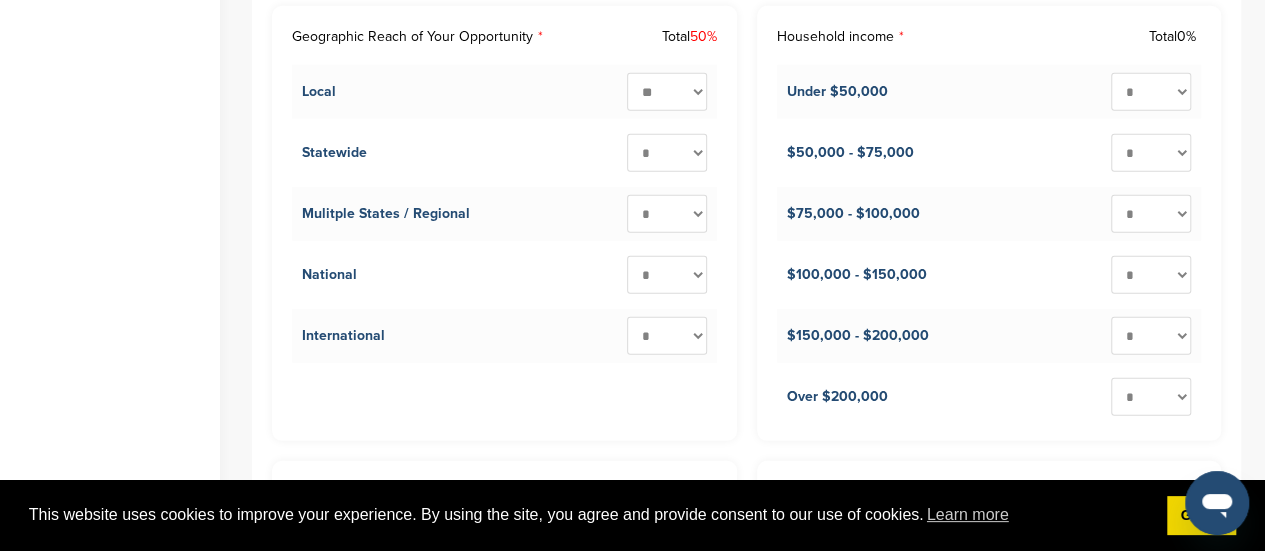 click on "*
**
**
**
**
**
**
**
**
**
***" at bounding box center [667, 152] 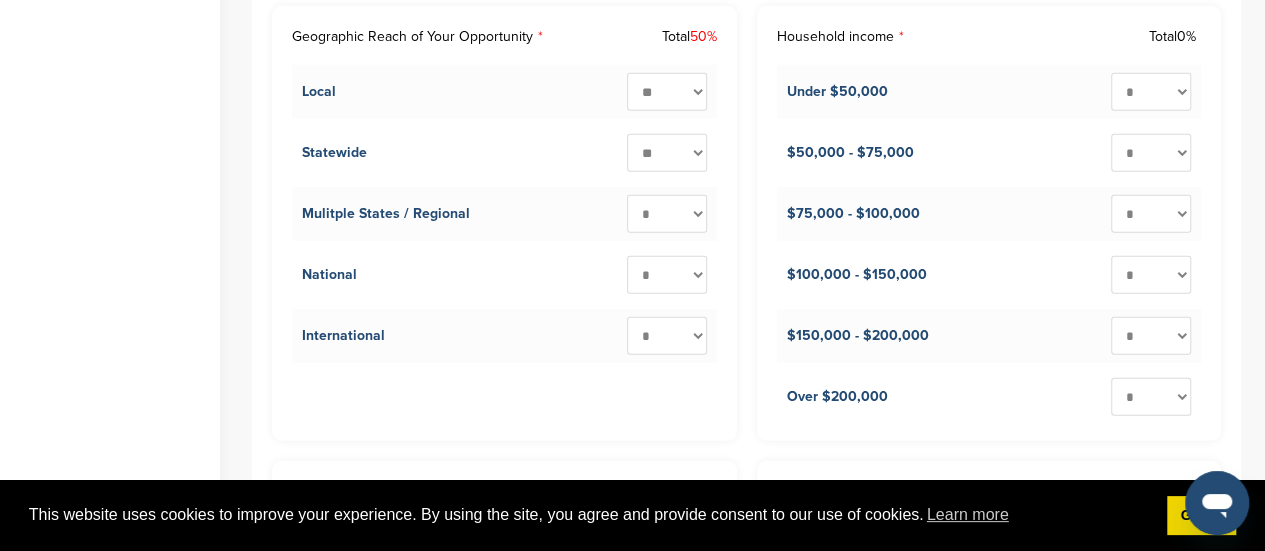 click on "*
**
**
**
**
**
**
**
**
**
***" at bounding box center (667, 152) 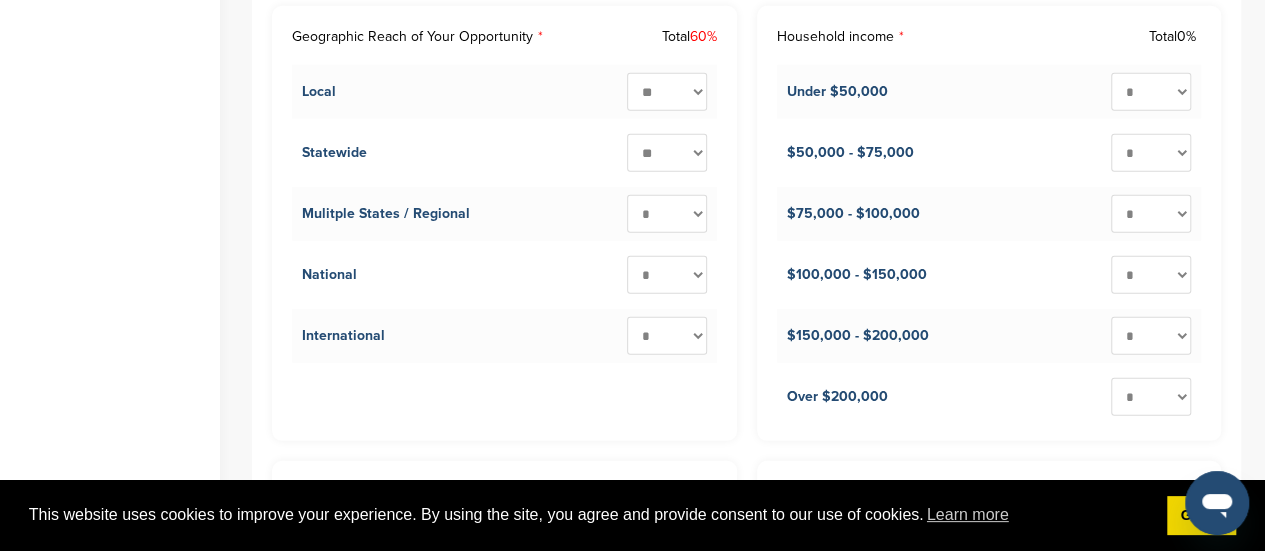 click on "*
**
**
**
**
**
**
**
**
**
***" at bounding box center (667, 213) 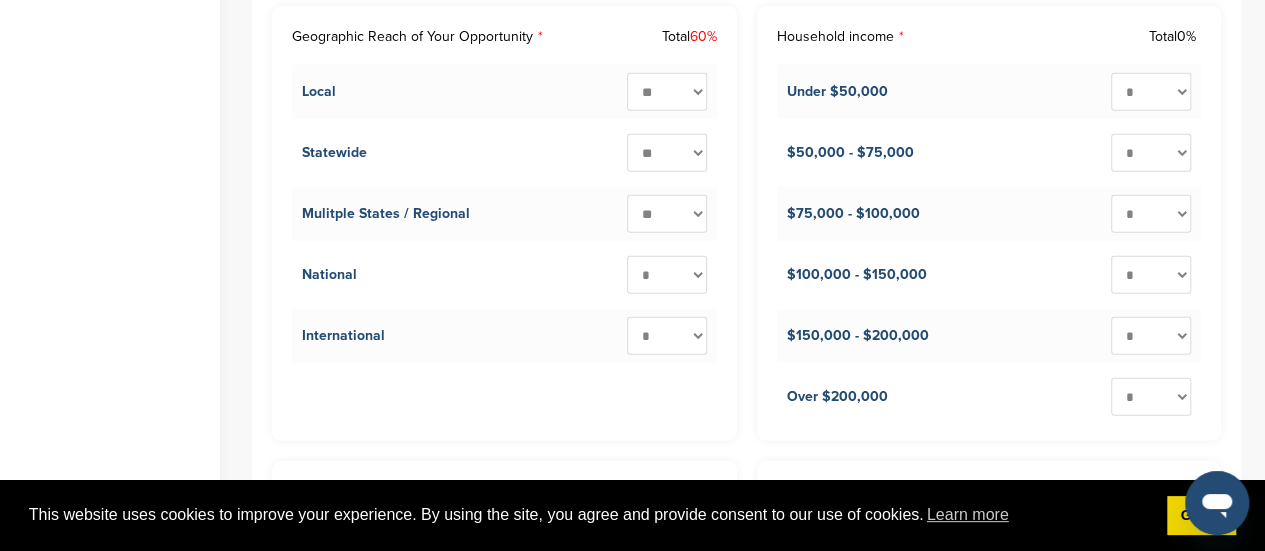 click on "*
**
**
**
**
**
**
**
**
**
***" at bounding box center (667, 213) 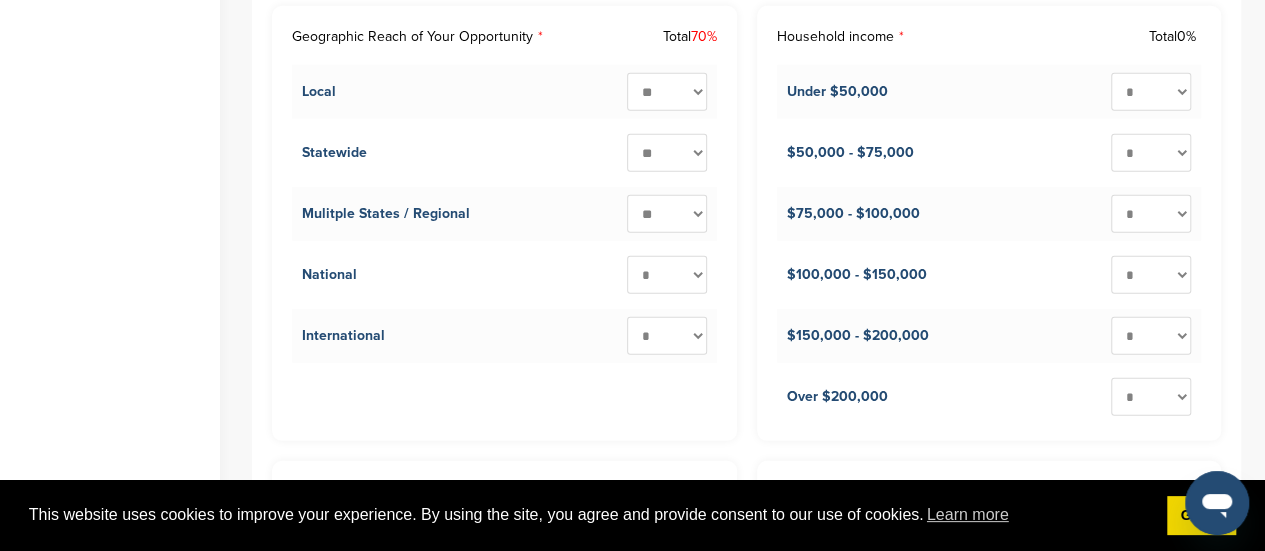 click on "*
**
**
**
**
**
**
**
**
**
***" at bounding box center (667, 274) 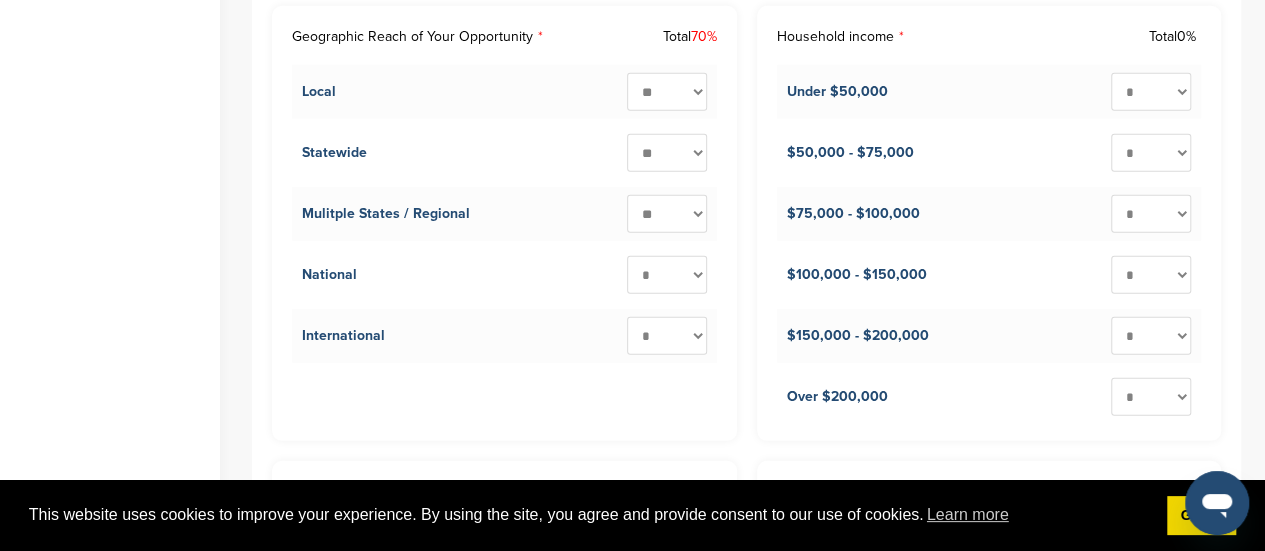 select on "**" 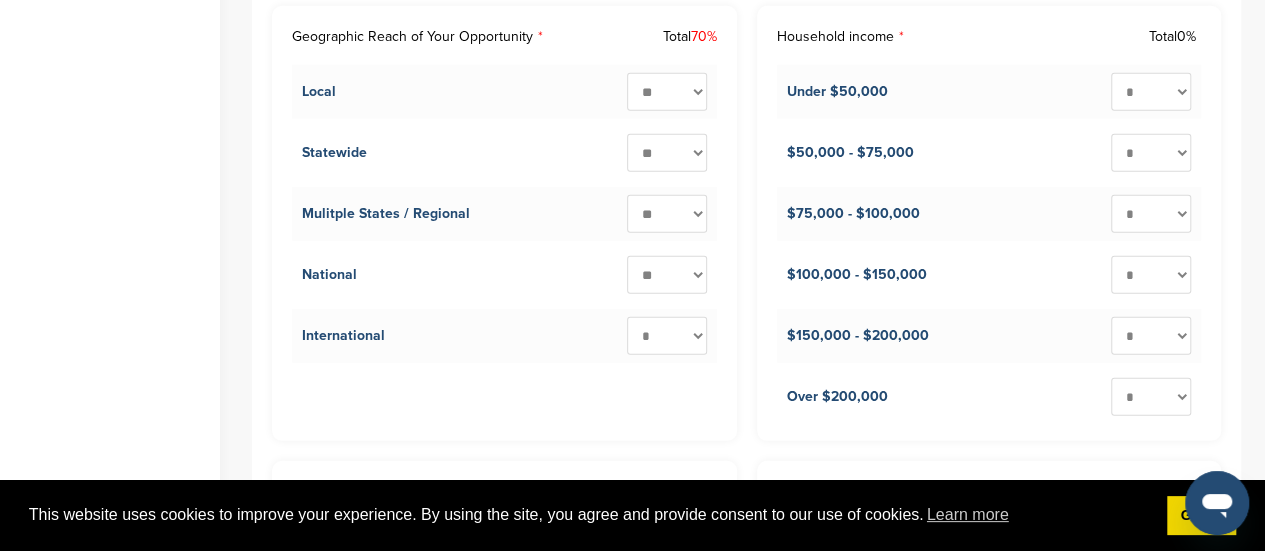 click on "*
**
**
**
**
**
**
**
**
**
***" at bounding box center [667, 274] 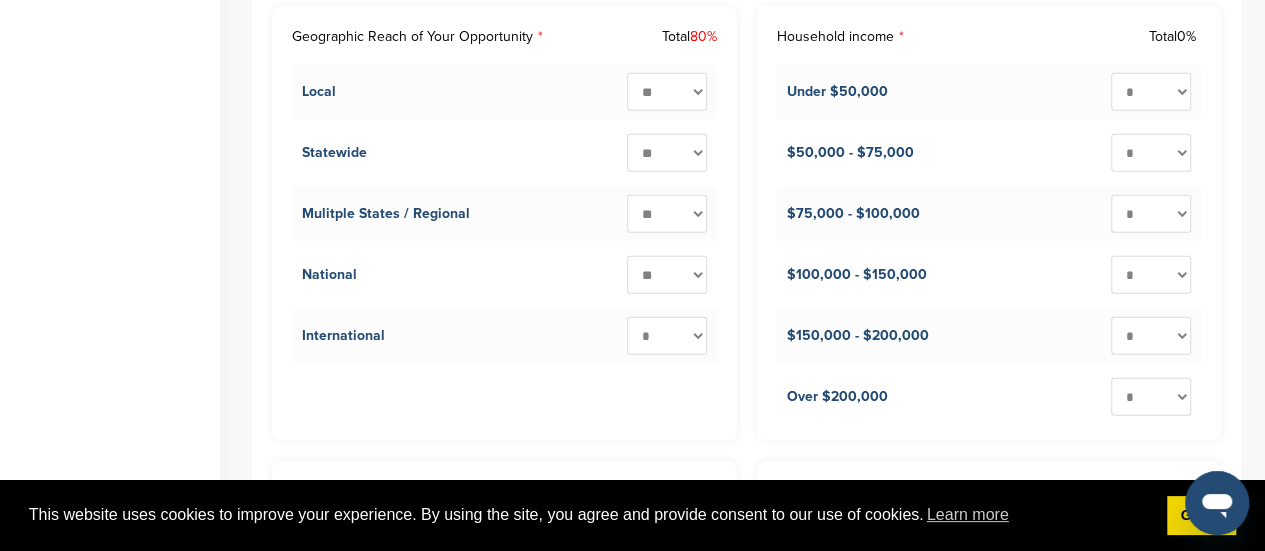 click on "*
**
**
**
**
**
**
**
**
**
***" at bounding box center [667, 335] 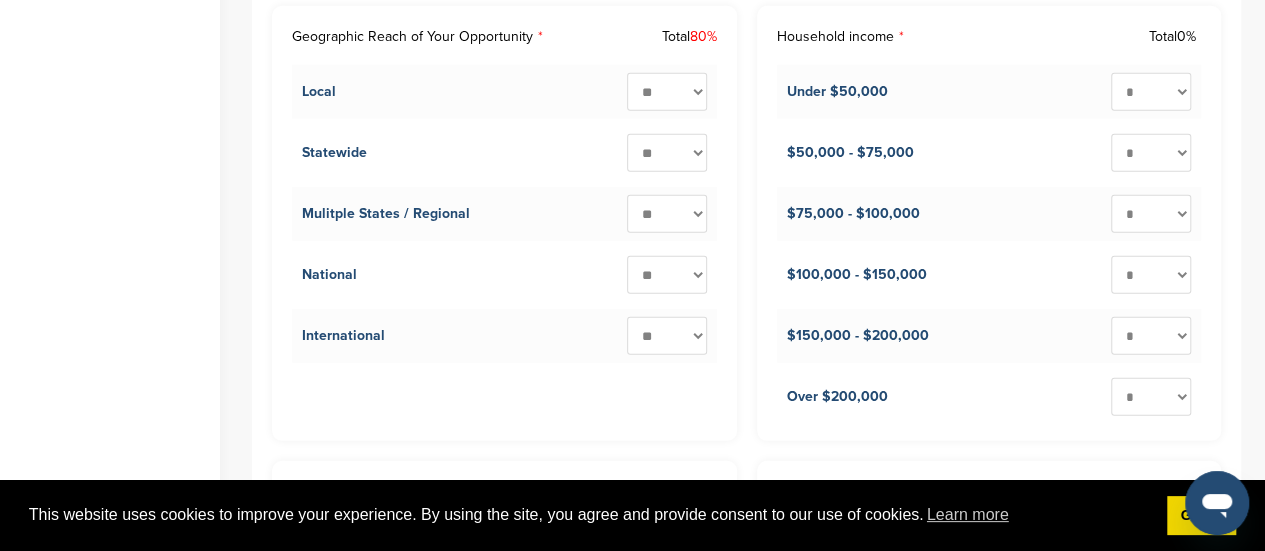 click on "*
**
**
**
**
**
**
**
**
**
***" at bounding box center (667, 335) 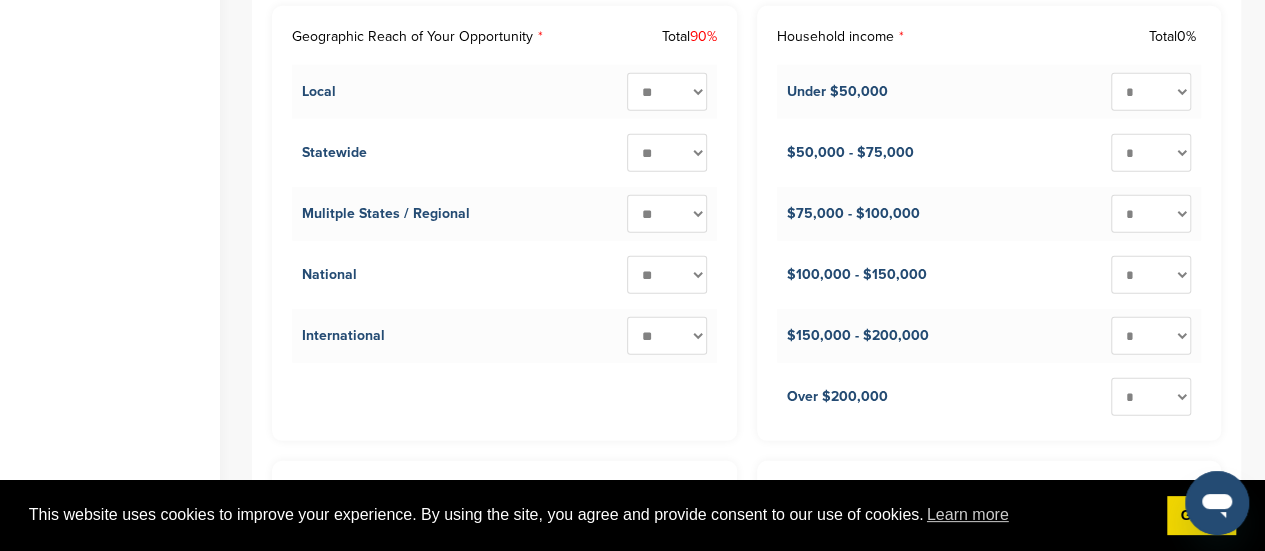 click on "*
**
**
**
**
**
**
**
**
**
***" at bounding box center [667, 152] 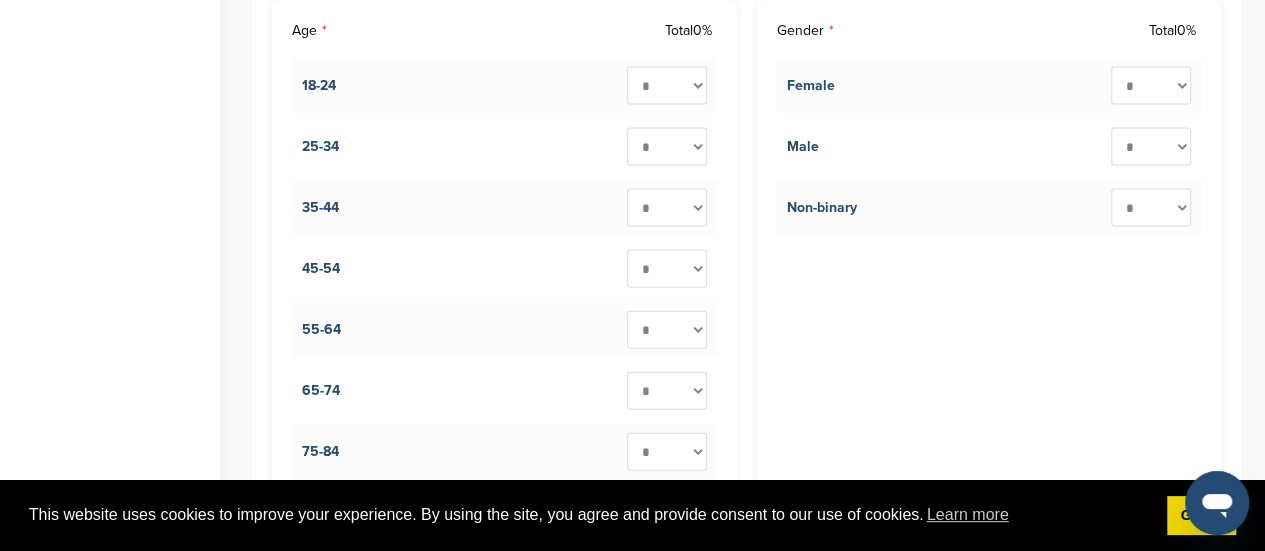 scroll, scrollTop: 2118, scrollLeft: 0, axis: vertical 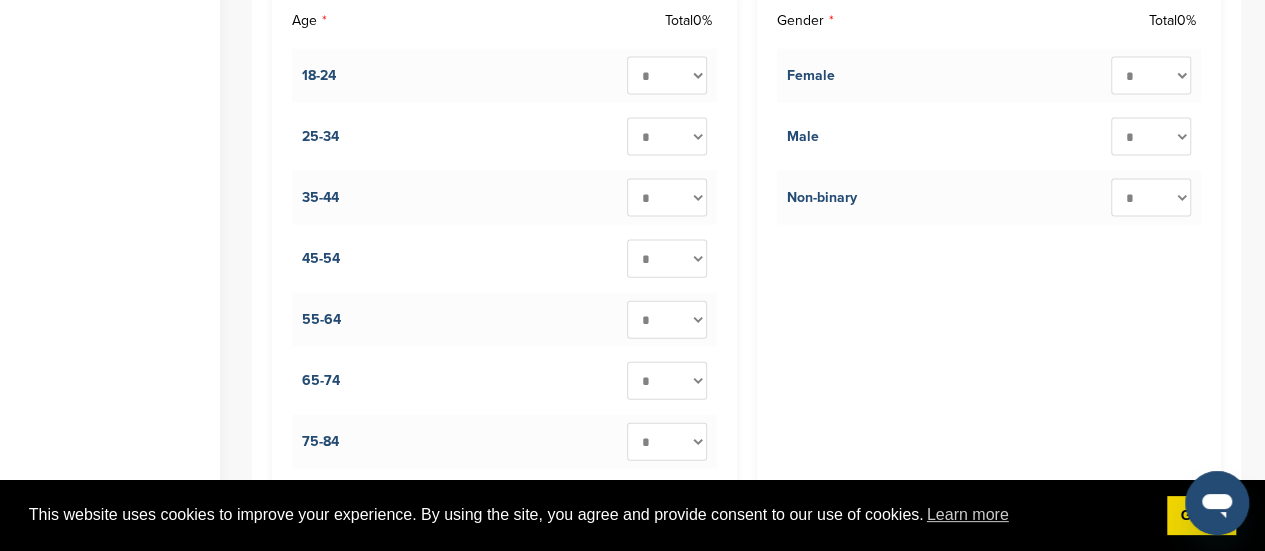 click on "*
**
**
**
**
**
**
**
**
**
***" at bounding box center [667, 75] 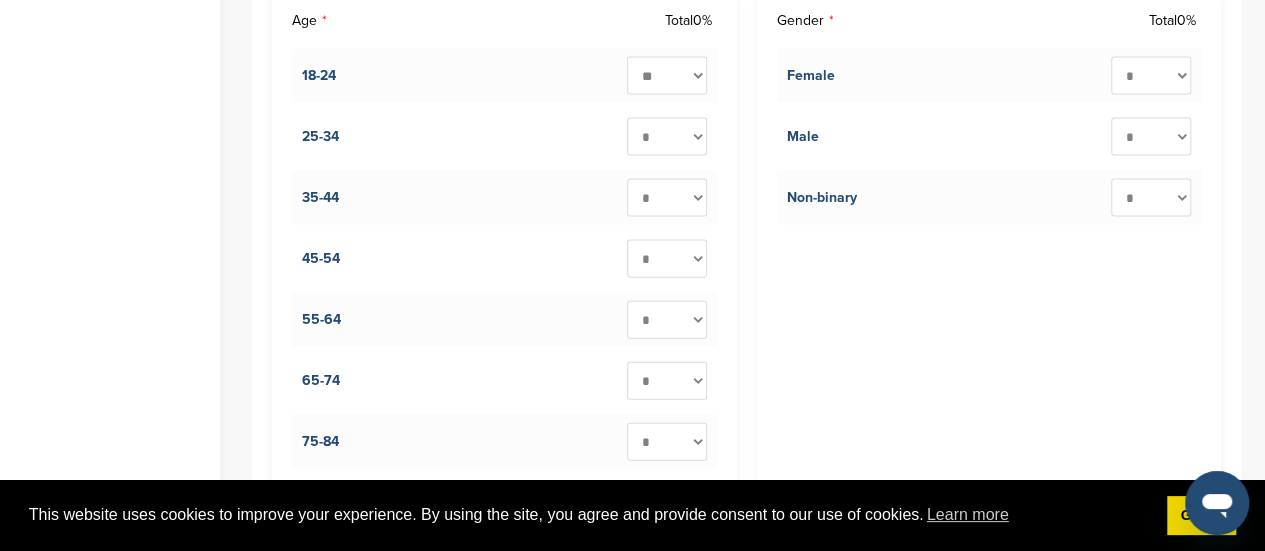 click on "*
**
**
**
**
**
**
**
**
**
***" at bounding box center (667, 75) 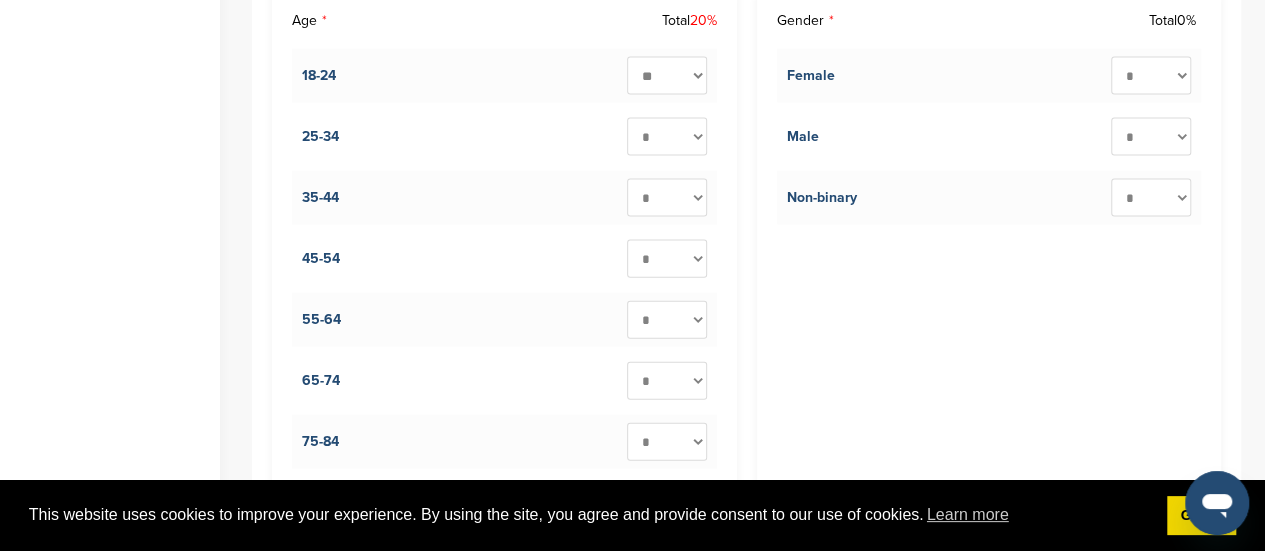 click on "*
**
**
**
**
**
**
**
**
**
***" at bounding box center (667, 136) 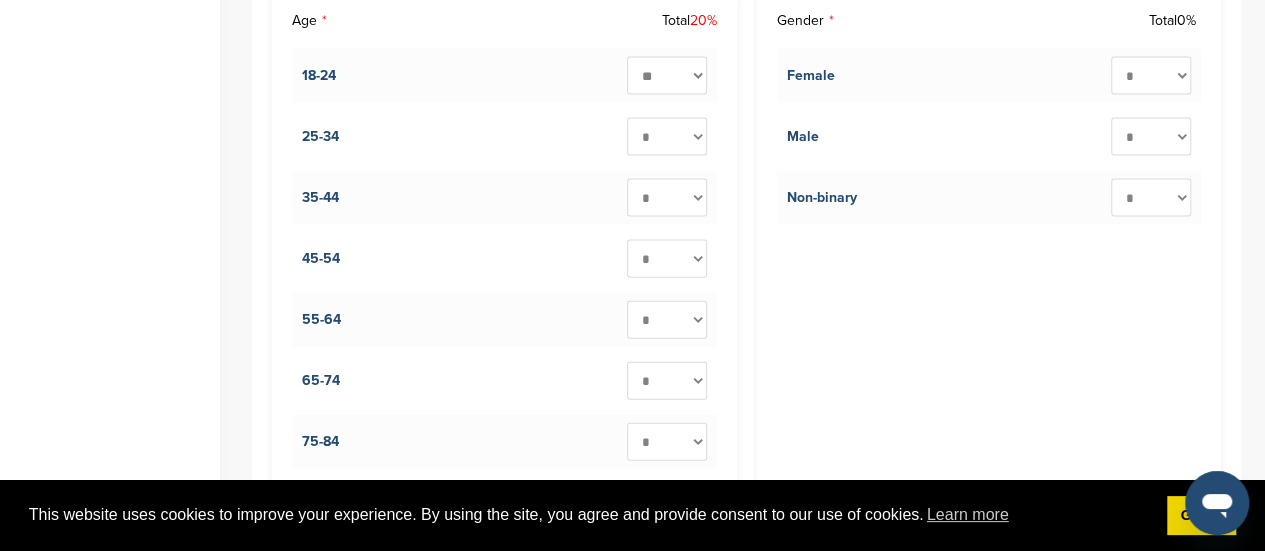 select on "**" 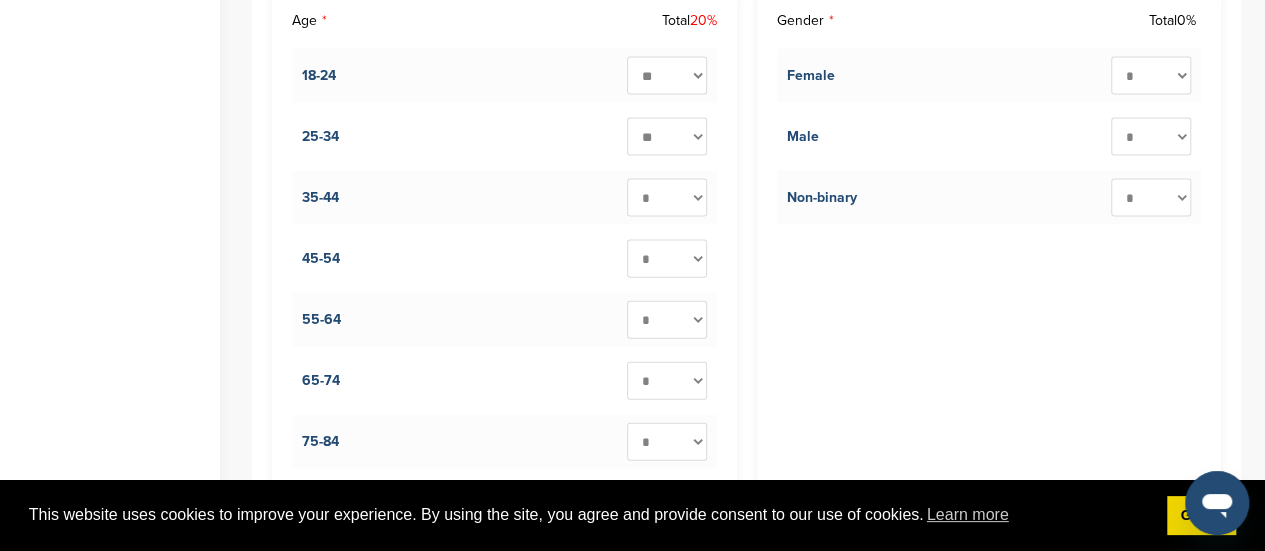 click on "*
**
**
**
**
**
**
**
**
**
***" at bounding box center (667, 136) 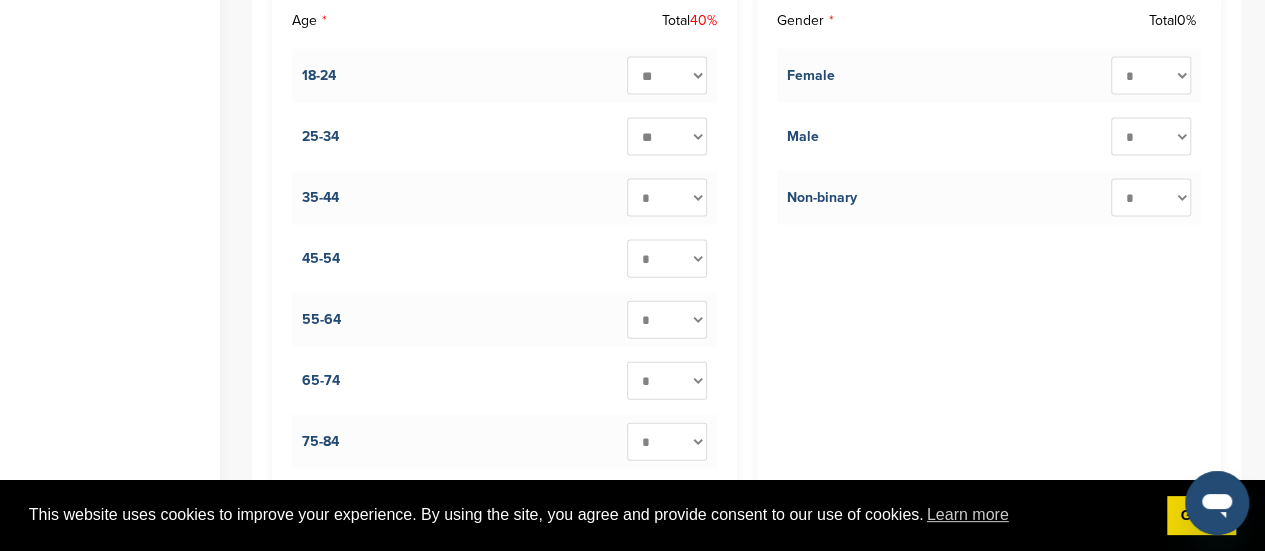 click on "*
**
**
**
**
**
**
**
**
**
***" at bounding box center [667, 197] 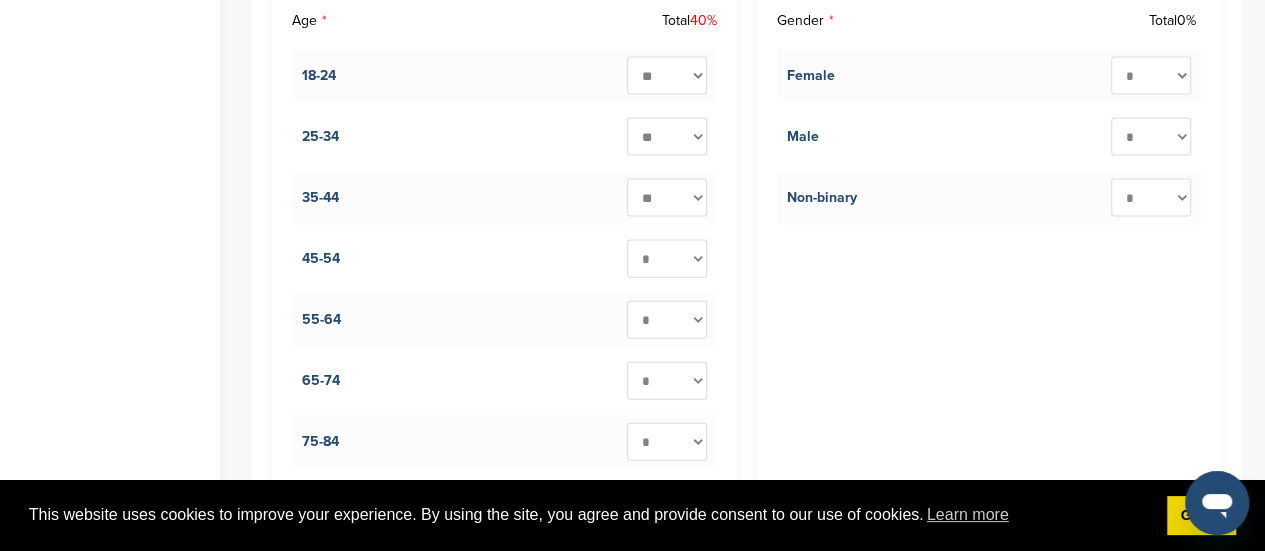 click on "*
**
**
**
**
**
**
**
**
**
***" at bounding box center [667, 197] 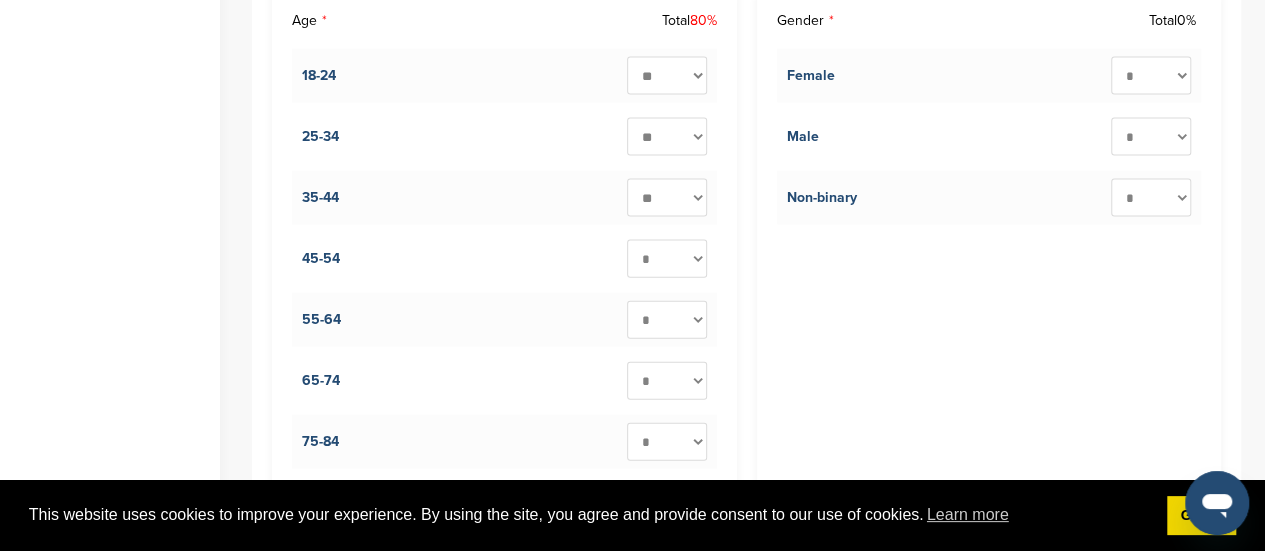click on "*
**
**
**
**
**
**
**
**
**
***" at bounding box center (667, 258) 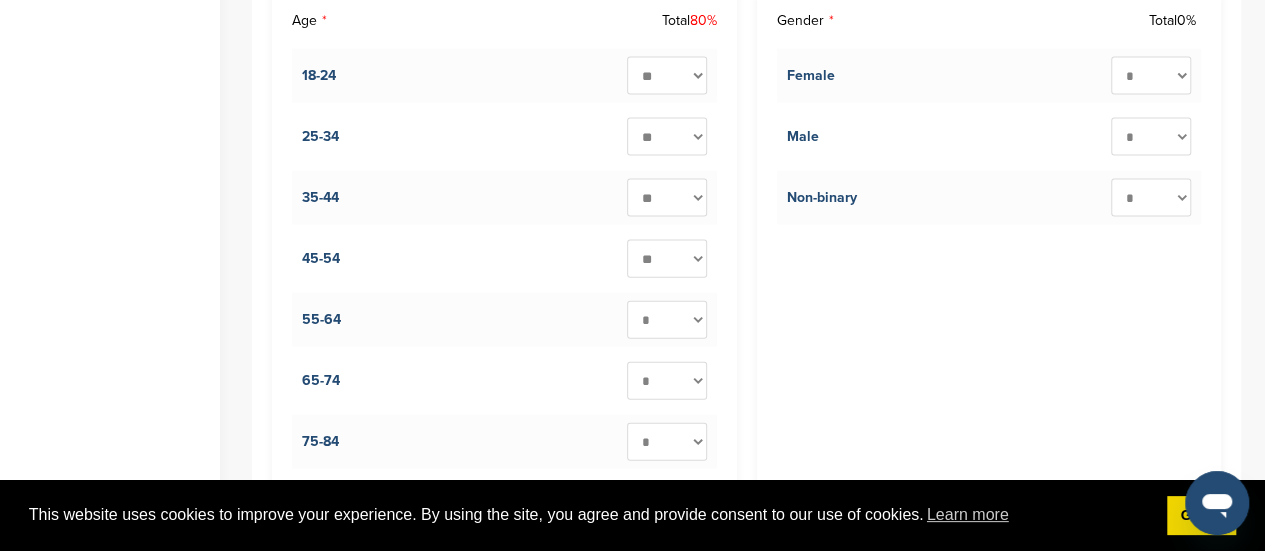click on "*
**
**
**
**
**
**
**
**
**
***" at bounding box center [667, 258] 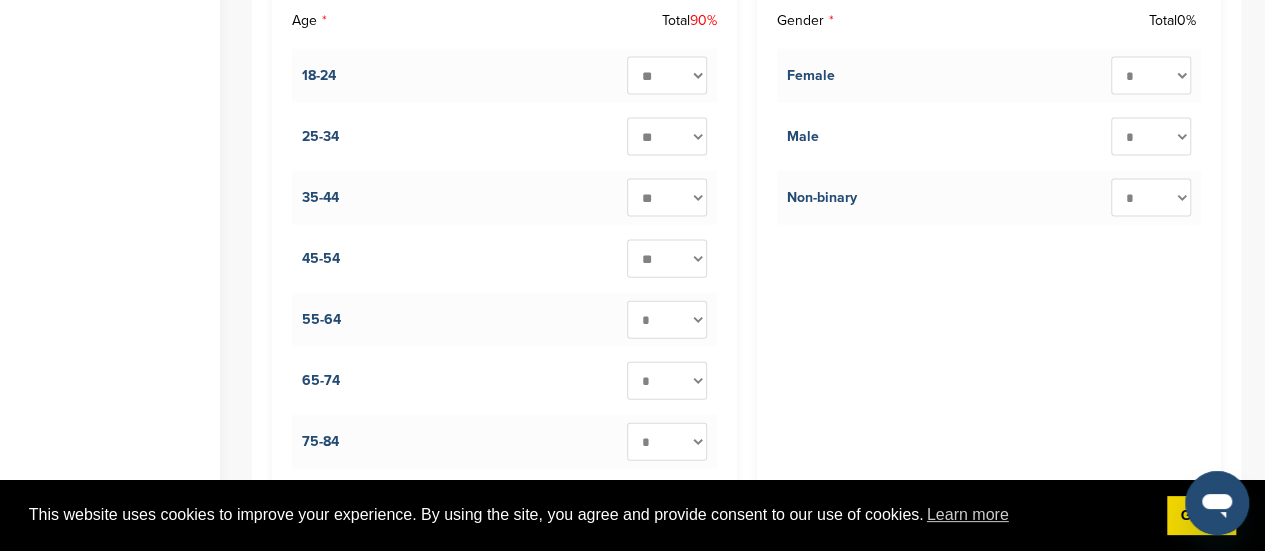 click on "*
**
**
**
**
**
**
**
**
**
***" at bounding box center (667, 319) 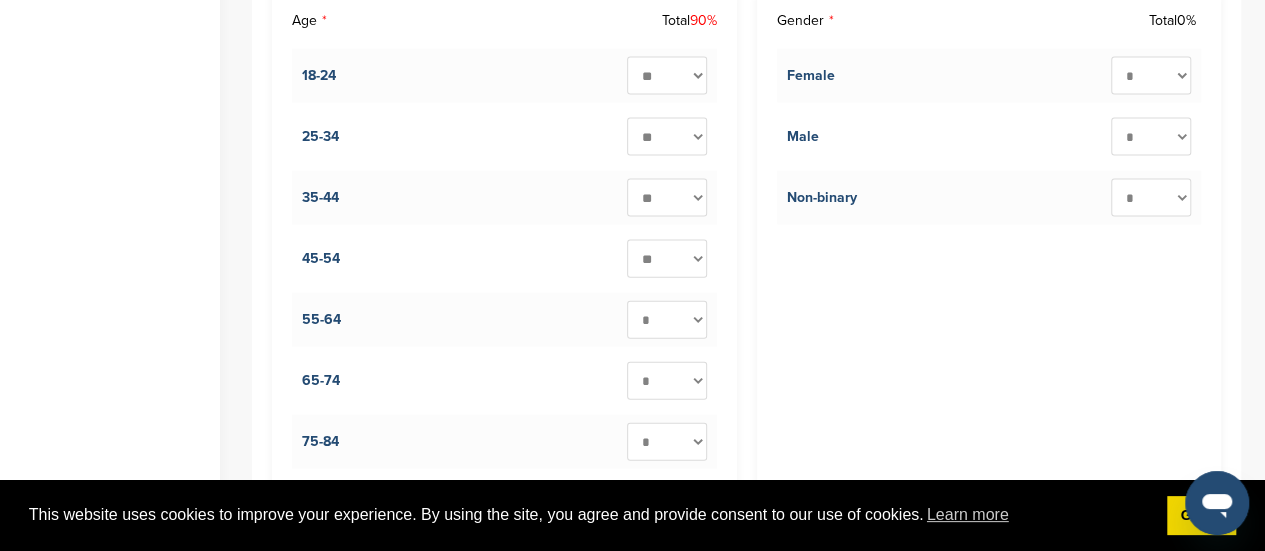 select on "**" 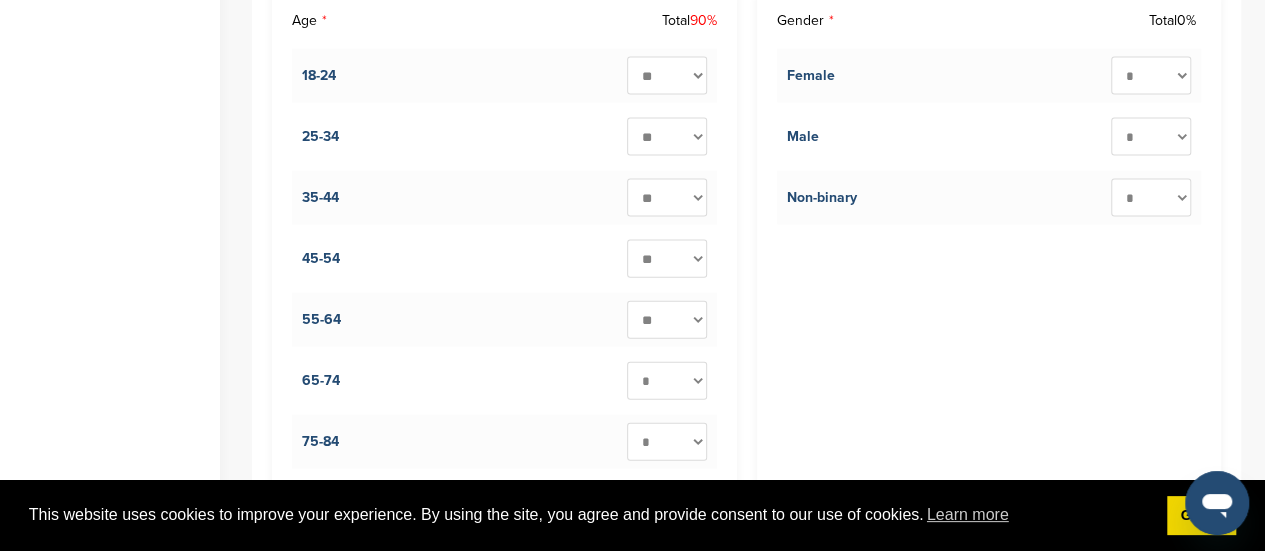 click on "*
**
**
**
**
**
**
**
**
**
***" at bounding box center (667, 319) 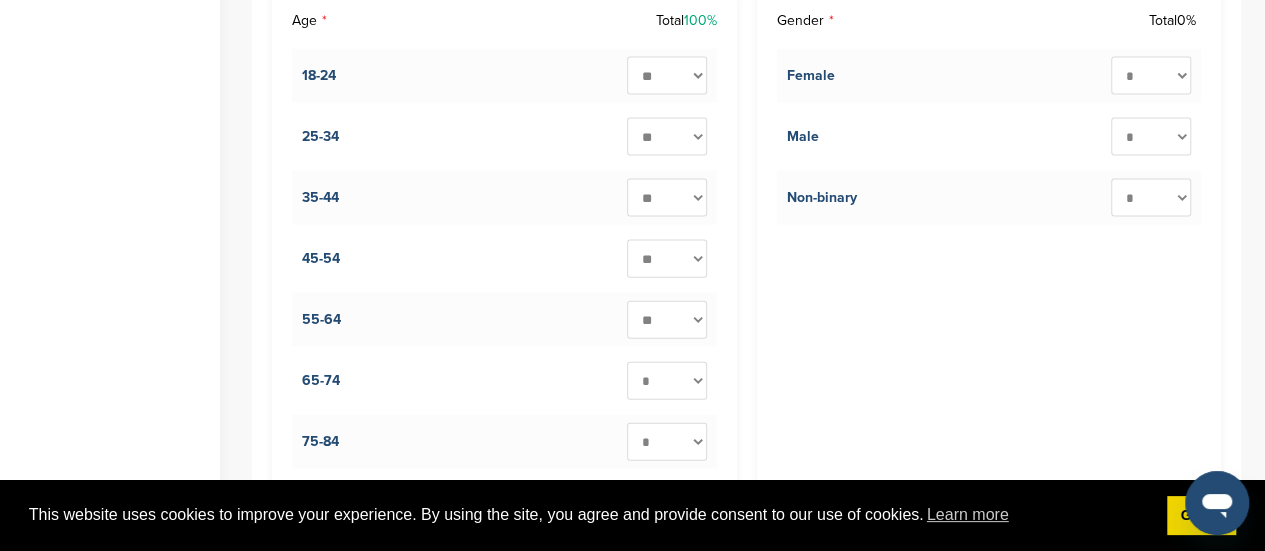 click on "*
**
**
**
**
**
**
**
**
**
***" at bounding box center (1151, 75) 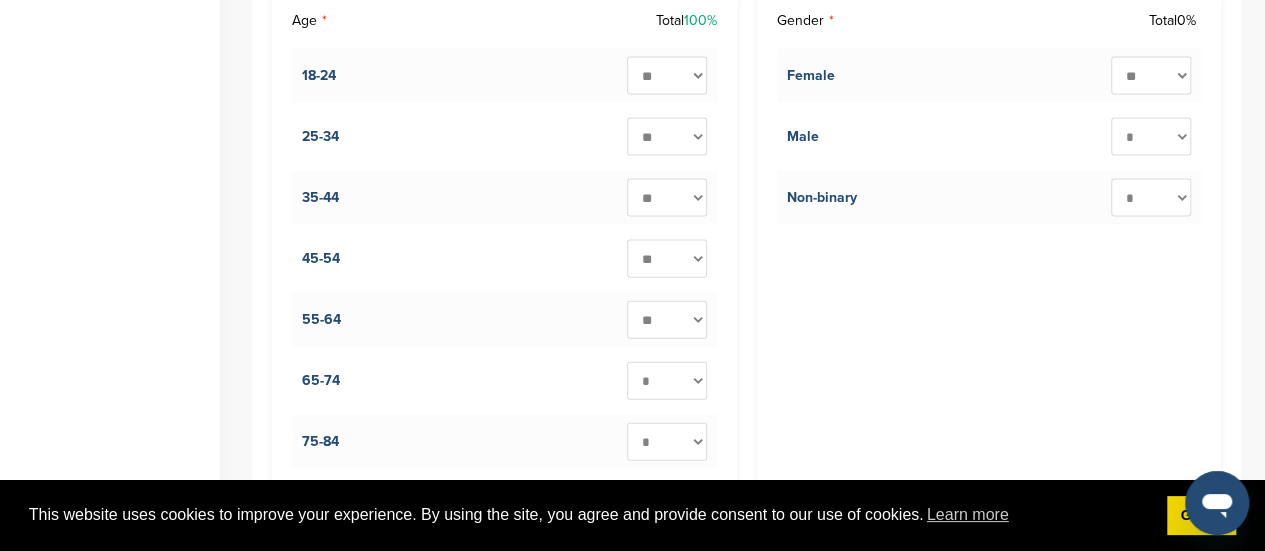 click on "*
**
**
**
**
**
**
**
**
**
***" at bounding box center [1151, 75] 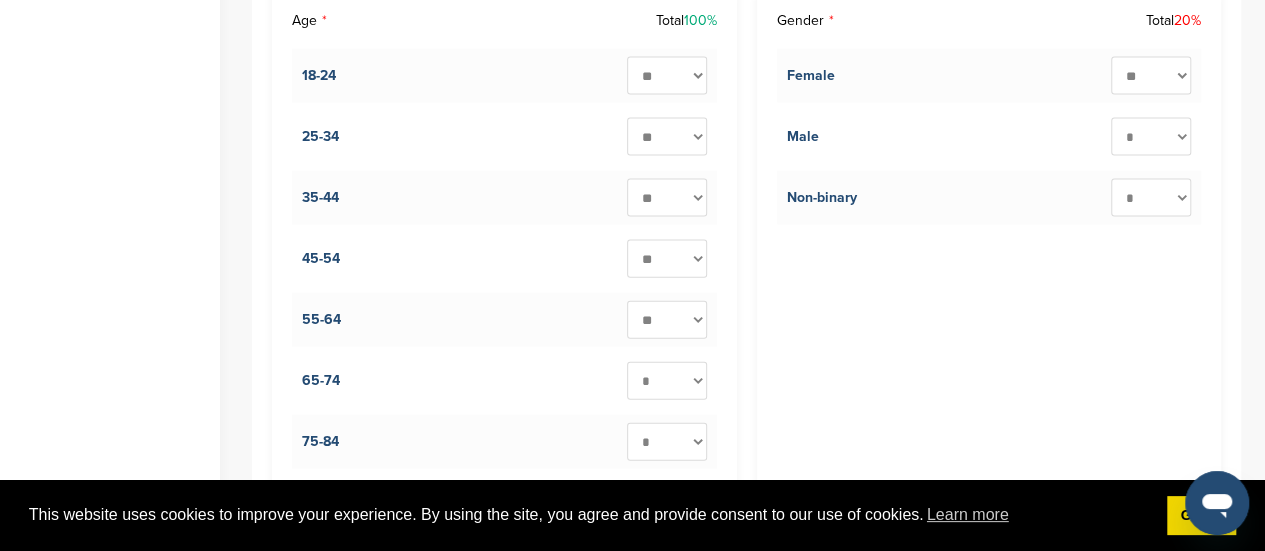 click on "*
**
**
**
**
**
**
**
**
**
***" at bounding box center [1151, 136] 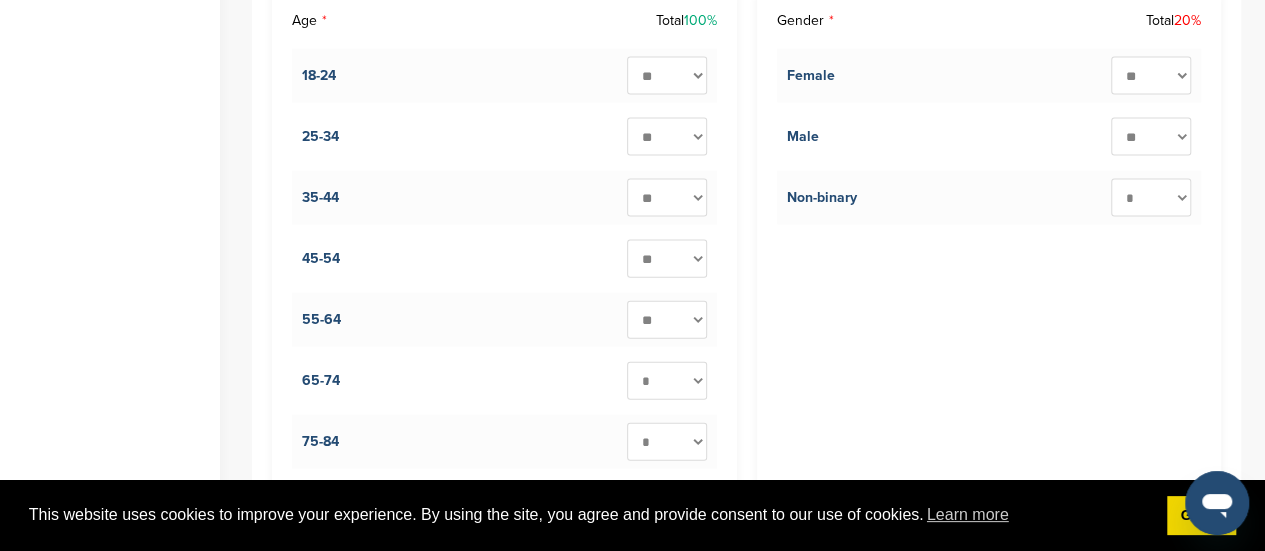 click on "*
**
**
**
**
**
**
**
**
**
***" at bounding box center (1151, 136) 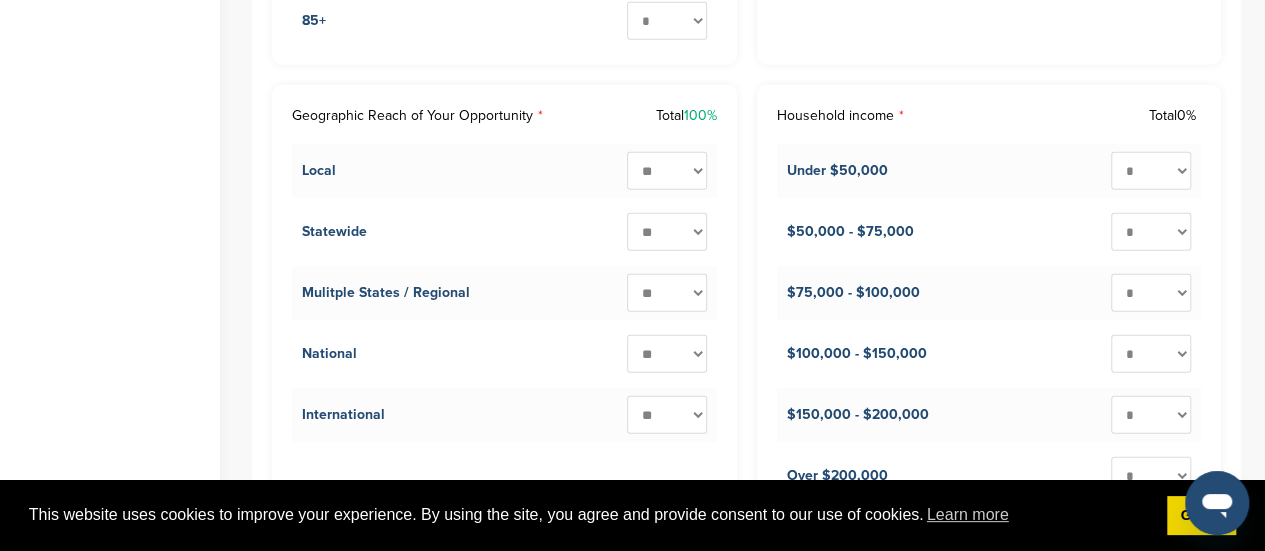 scroll, scrollTop: 2708, scrollLeft: 0, axis: vertical 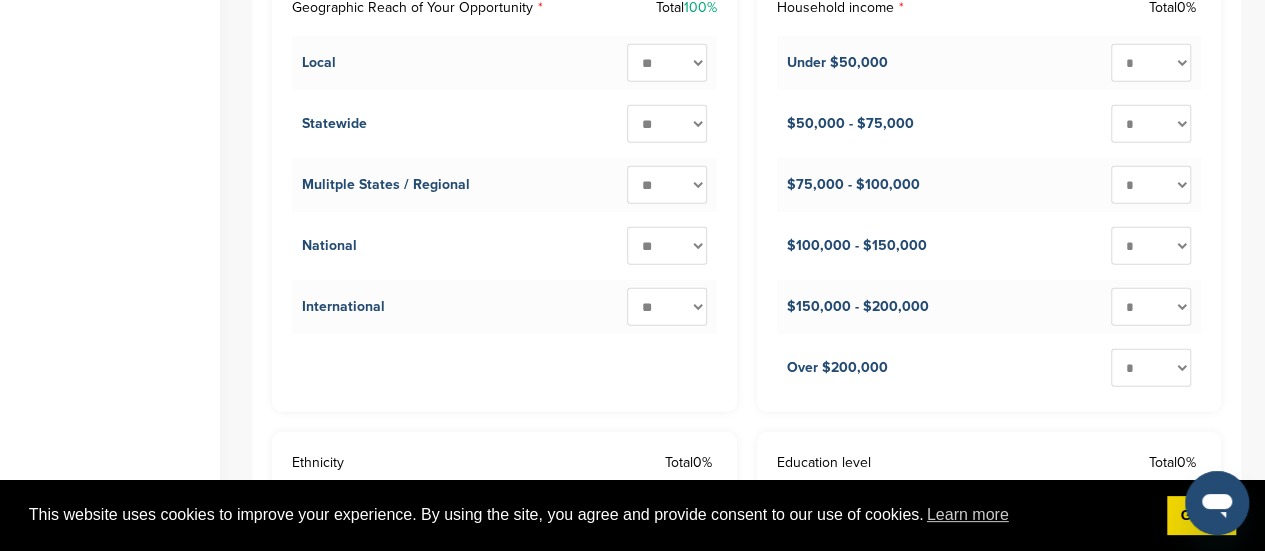 click on "*
**
**
**
**
**
**
**
**
**
***" at bounding box center (1151, 62) 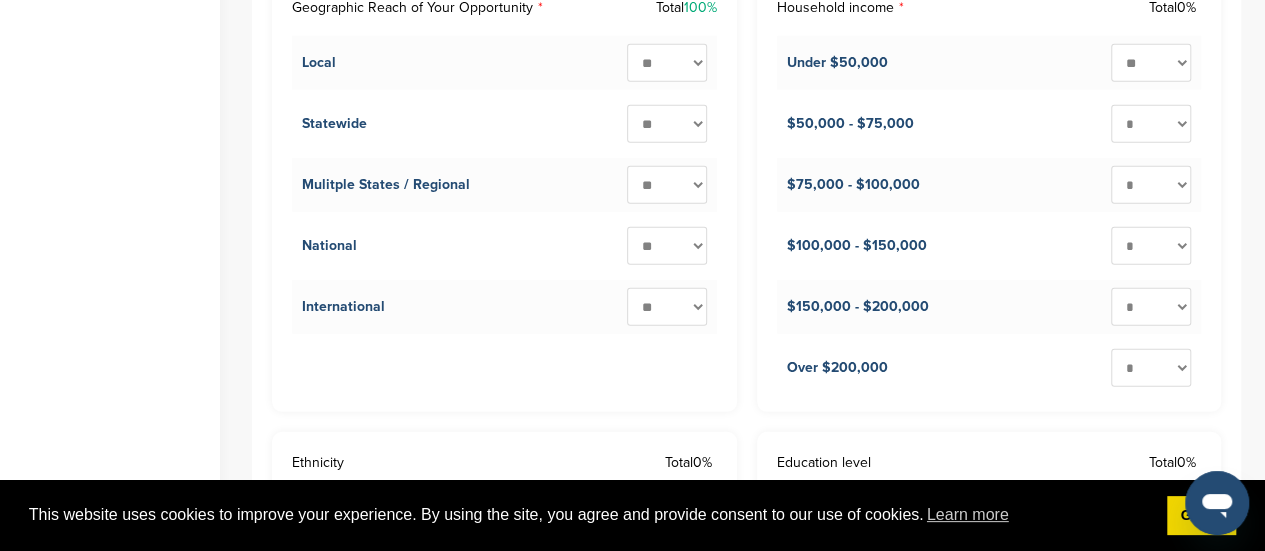 click on "*
**
**
**
**
**
**
**
**
**
***" at bounding box center [1151, 62] 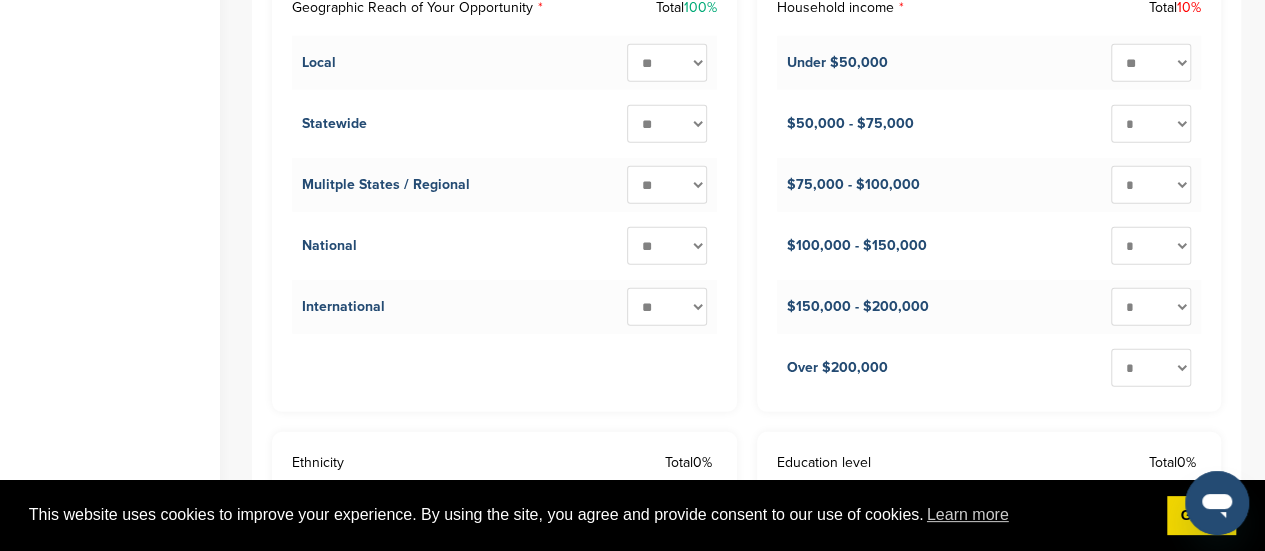 click on "*
**
**
**
**
**
**
**
**
**
***" at bounding box center [1151, 123] 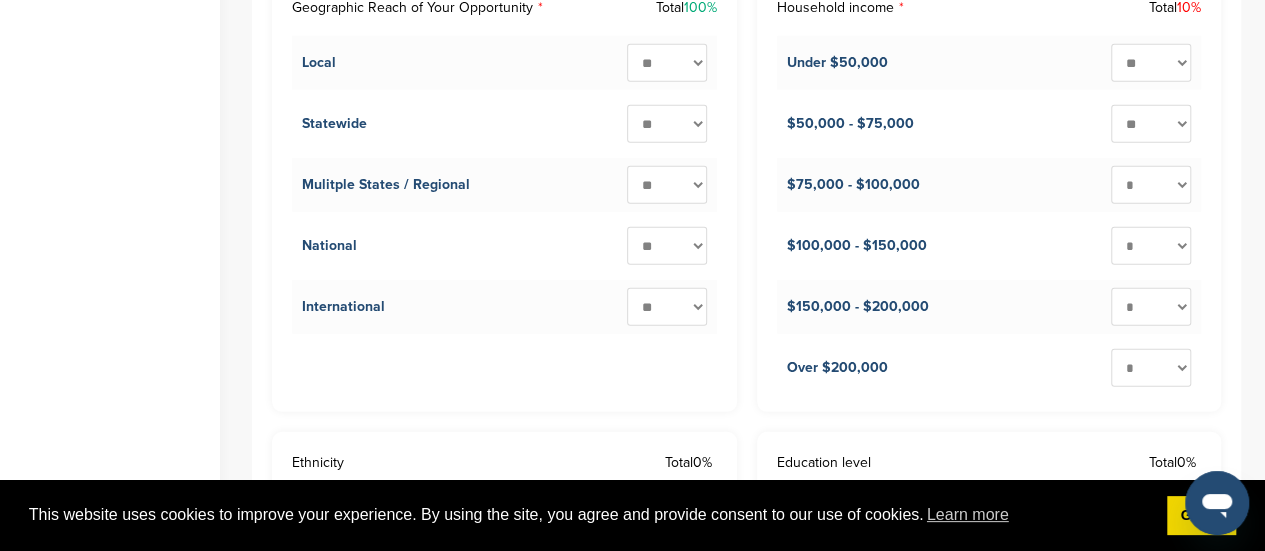 click on "*
**
**
**
**
**
**
**
**
**
***" at bounding box center [1151, 123] 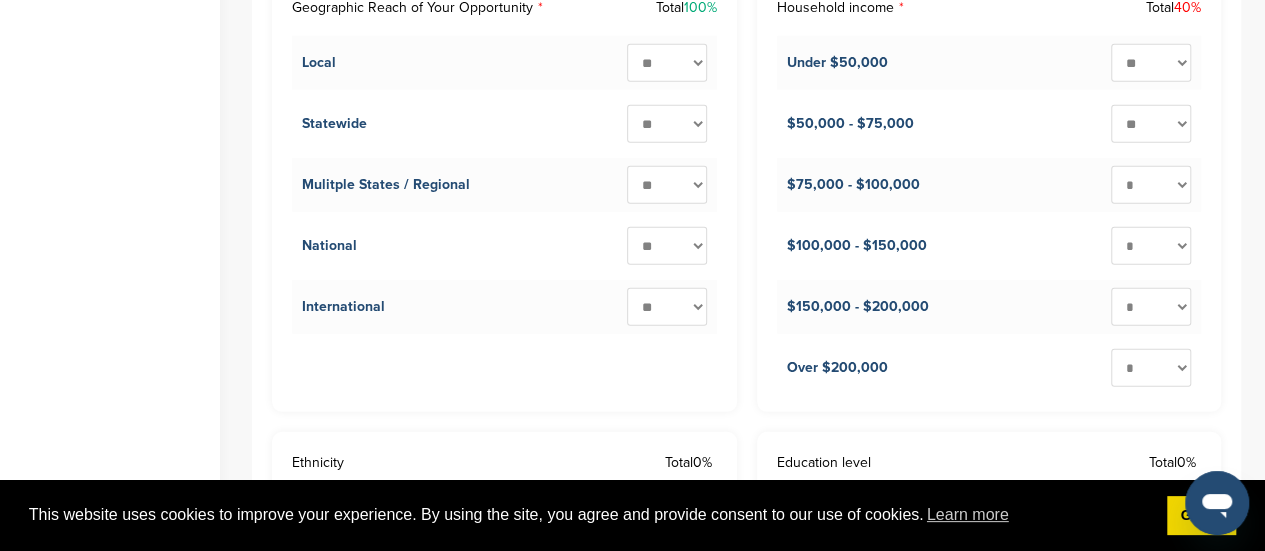 click on "*
**
**
**
**
**
**
**
**
**
***" at bounding box center [1151, 184] 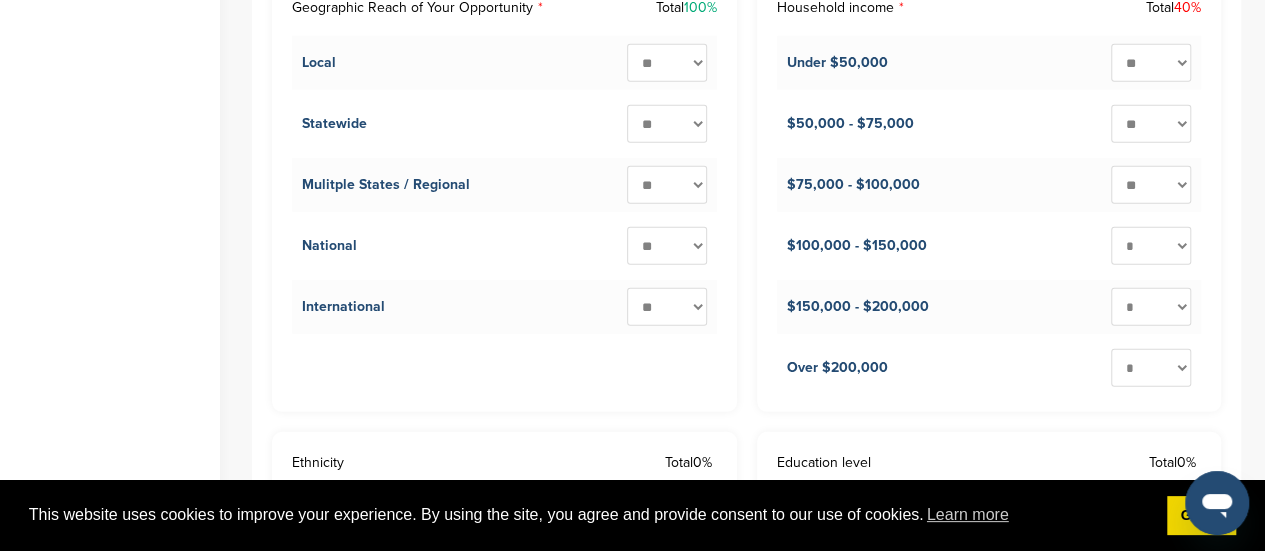 click on "*
**
**
**
**
**
**
**
**
**
***" at bounding box center (1151, 184) 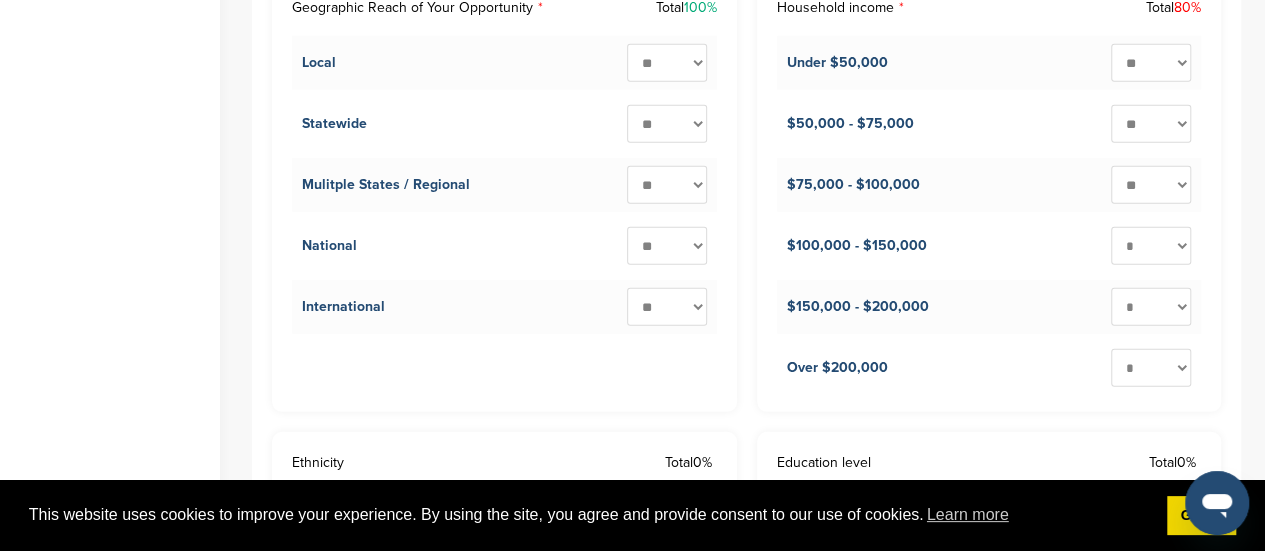 click on "*
**
**
**
**
**
**
**
**
**
***" at bounding box center [1151, 245] 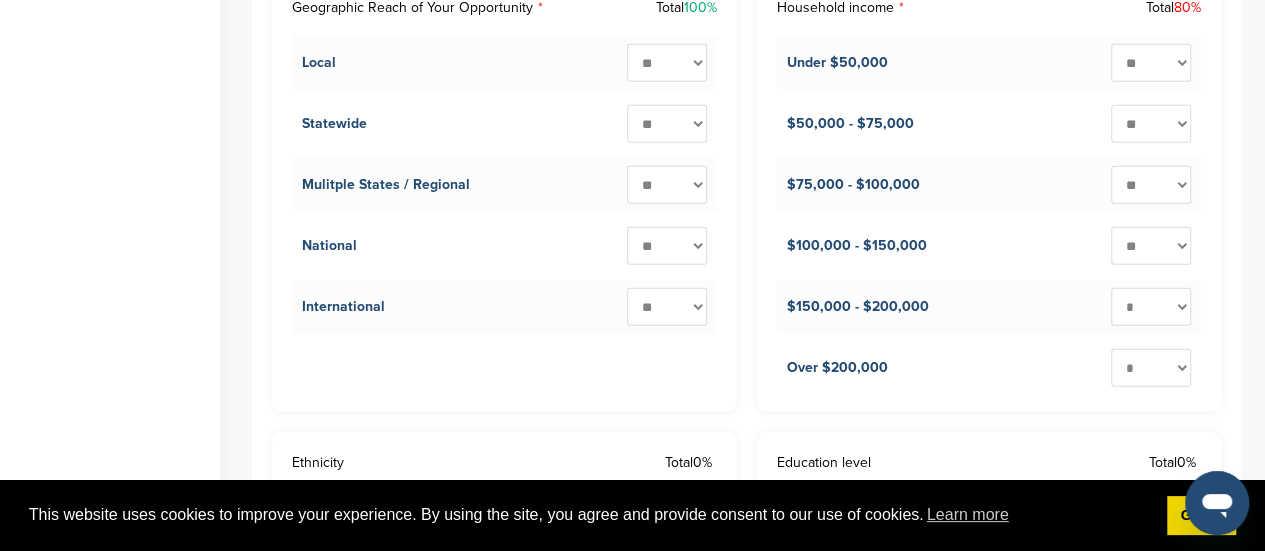 click on "*
**
**
**
**
**
**
**
**
**
***" at bounding box center (1151, 245) 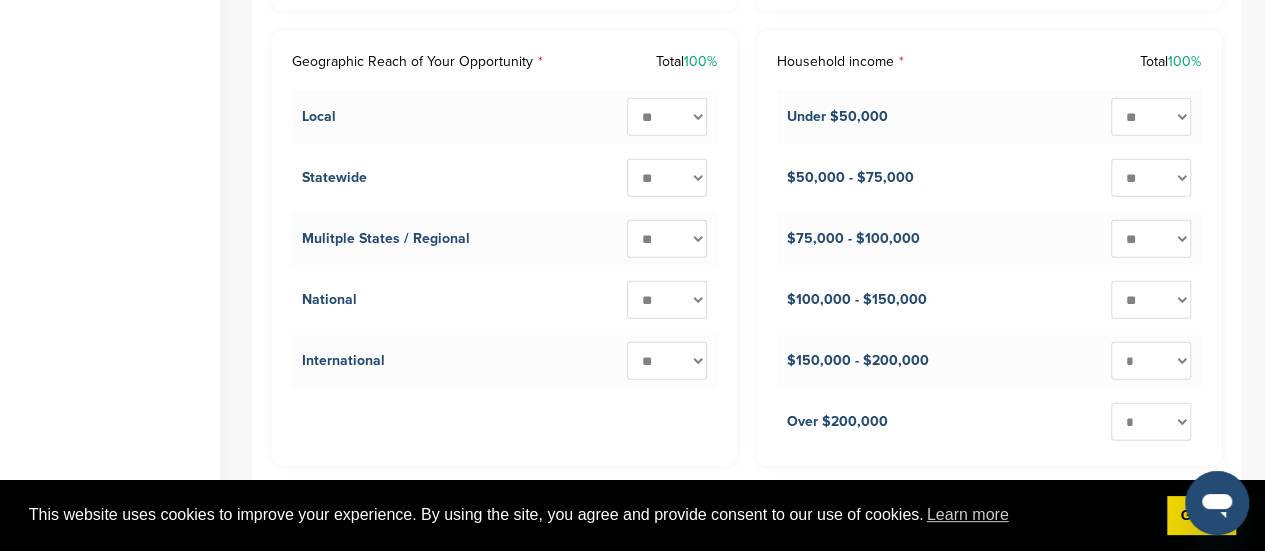 scroll, scrollTop: 2684, scrollLeft: 0, axis: vertical 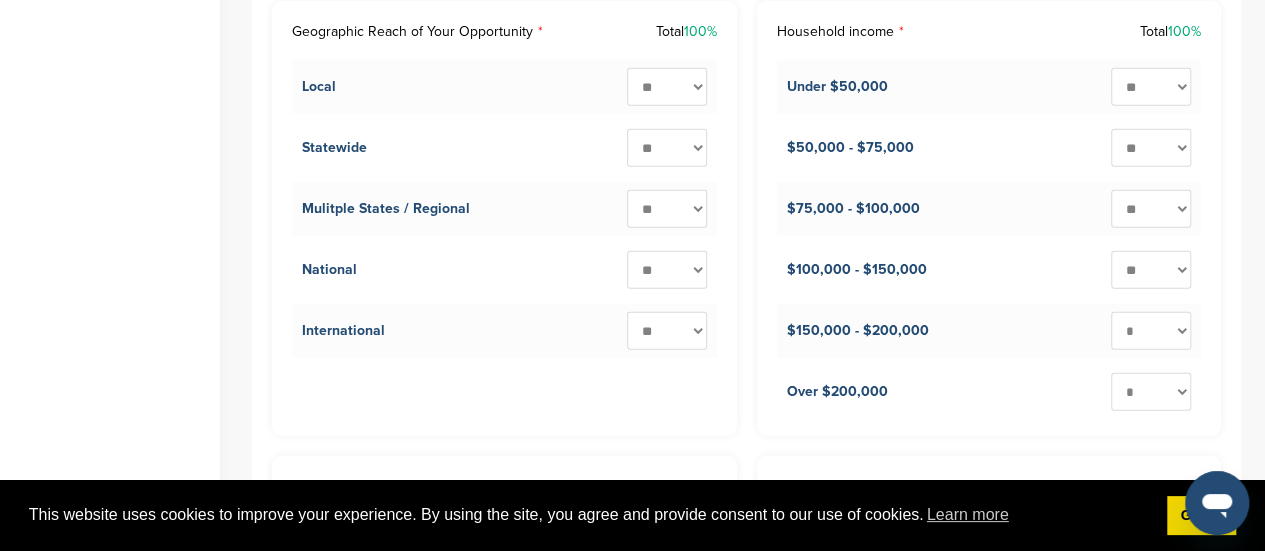 click on "Over $200,000
*
**
**
**
**
**
**
**
**
**
***" at bounding box center (989, 392) 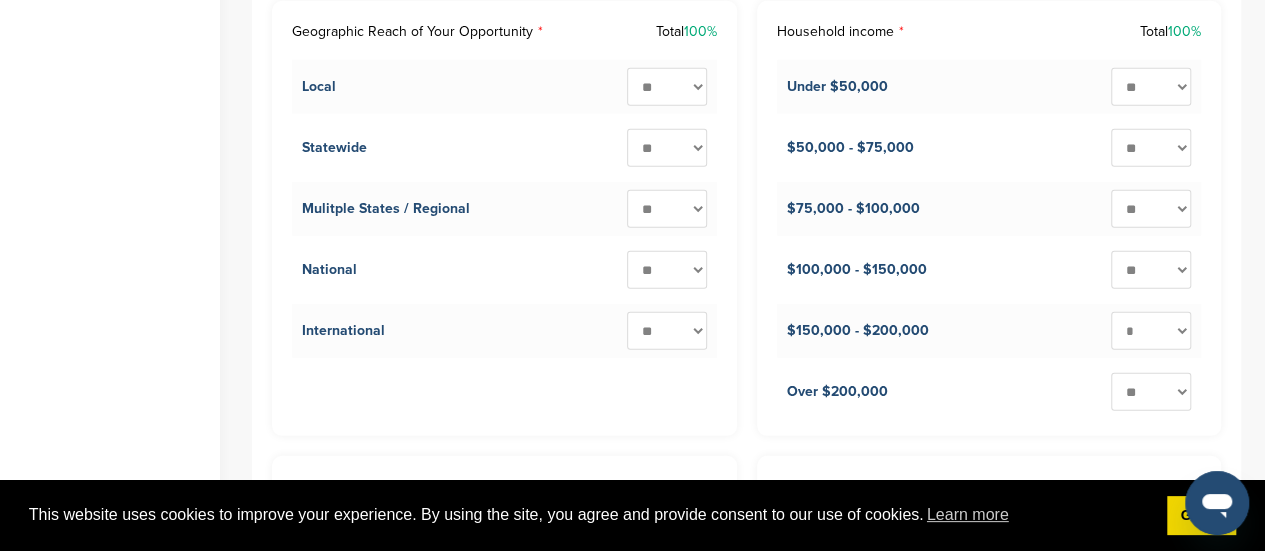 click on "*
**
**
**
**
**
**
**
**
**
***" at bounding box center [1151, 391] 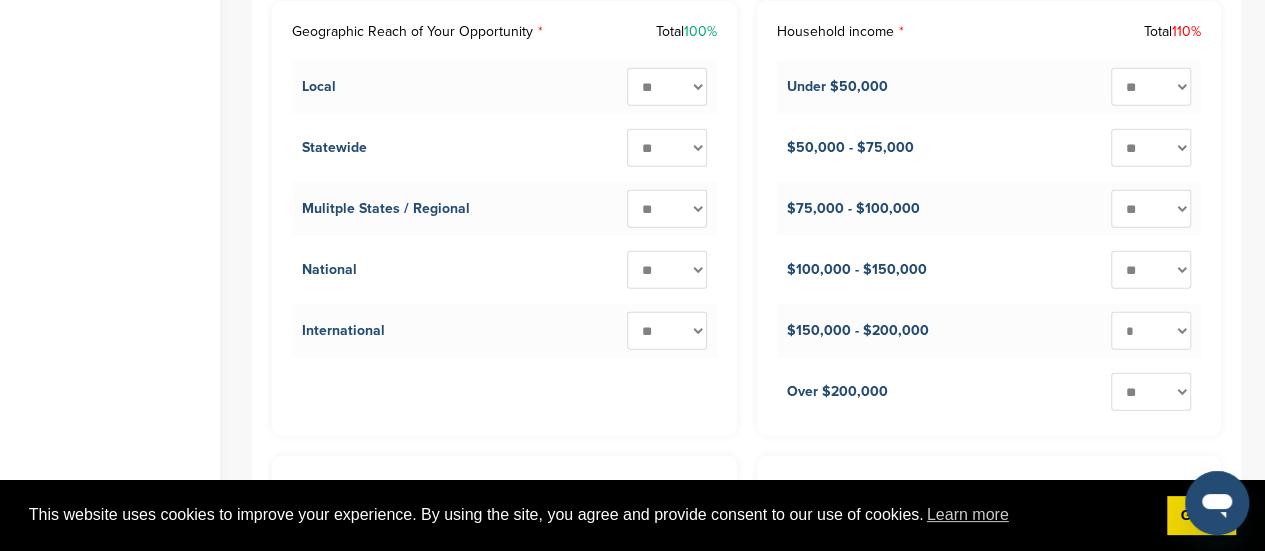 click on "*
**
**
**
**
**
**
**
**
**
***" at bounding box center (1151, 330) 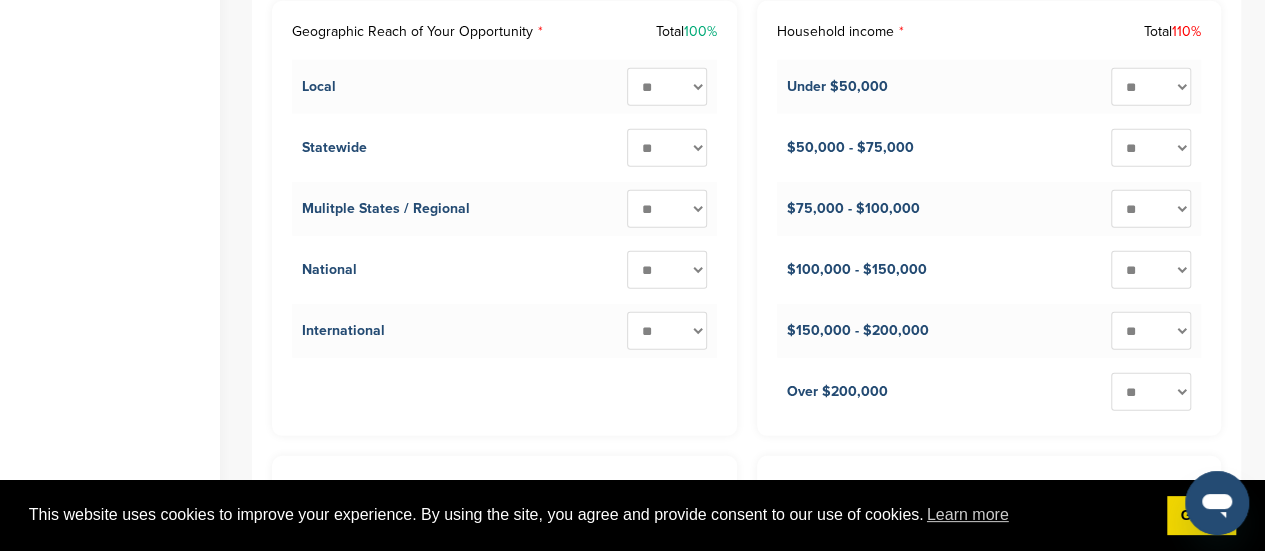 click on "*
**
**
**
**
**
**
**
**
**
***" at bounding box center [1151, 330] 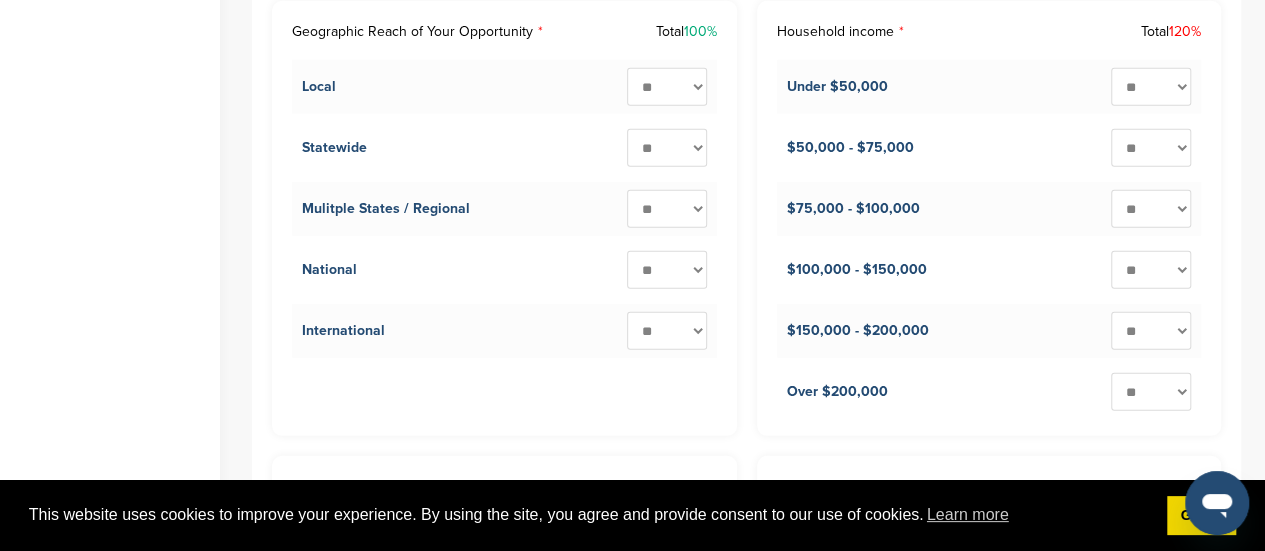 click on "*
**
**
**
**
**
**
**
**
**
***" at bounding box center [1151, 269] 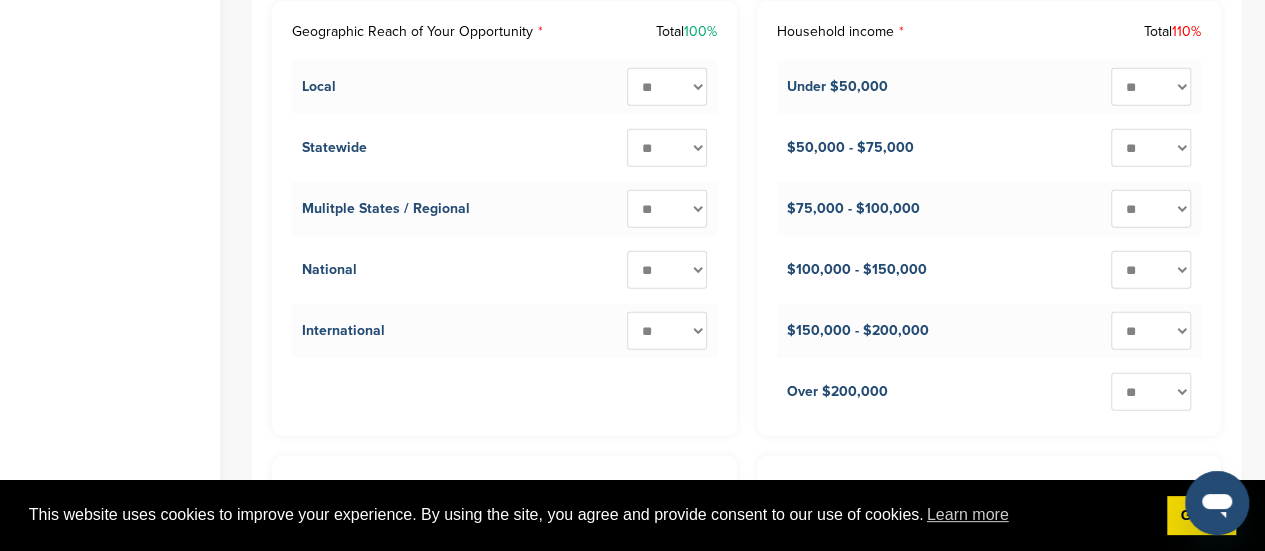 click on "*
**
**
**
**
**
**
**
**
**
***" at bounding box center [1151, 208] 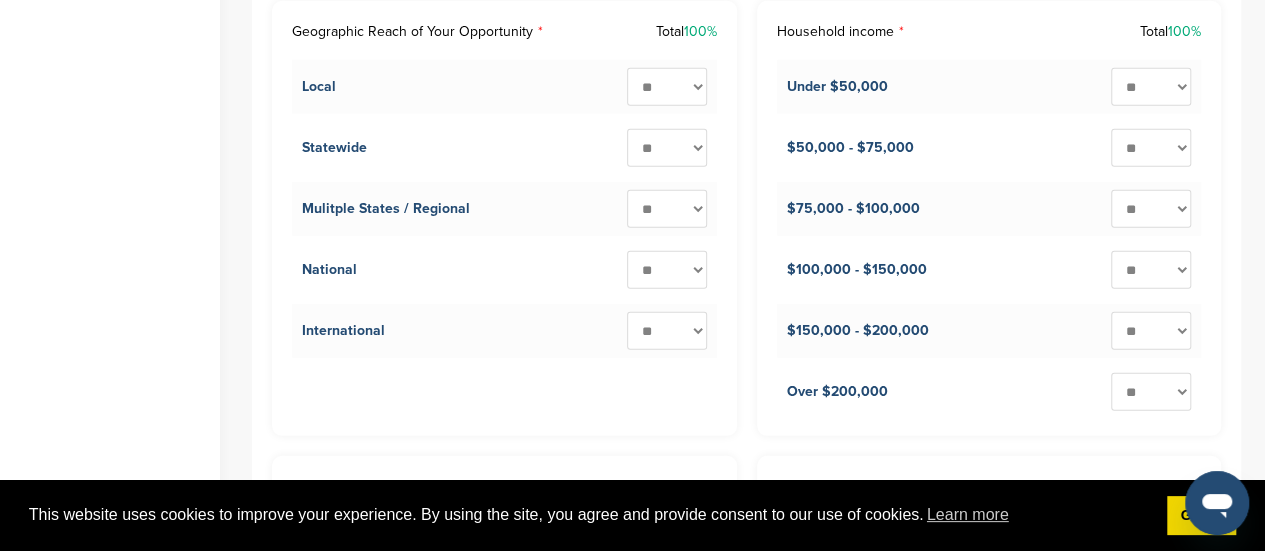 click on "For the following questions asking for %, please provide your best estimate. The total must add up to 100%.
Age
Total
100%
18-24
*
**
**
**
**
**
**
**
**
**
***
25-34
*
**
**
**
**
**
**
**
**
**
***
35-44
*
**
**
**
**
**
**
**
**
**
***
45-54
*
**
**
**
**
**
**
**
**
**
***
55-64
*
**
**
**
**
**
**
**
**
**
***
65-74
*
**
**
**
**
**
**
**
**
**
***
75-84
*
**
**
**
**
**
**
**
**
**
***
85+
*
**
**
**
**
**
**
**
**
**
***
Gender
Total
100%
Female
*
**
**
**
**
**
**
**
**
**
***
Male
*
**
**
**
**
**
**
**
**
**
***
Non-binary
*
**
**
**
**
**
**
**
**
**
***" at bounding box center [746, 1071] 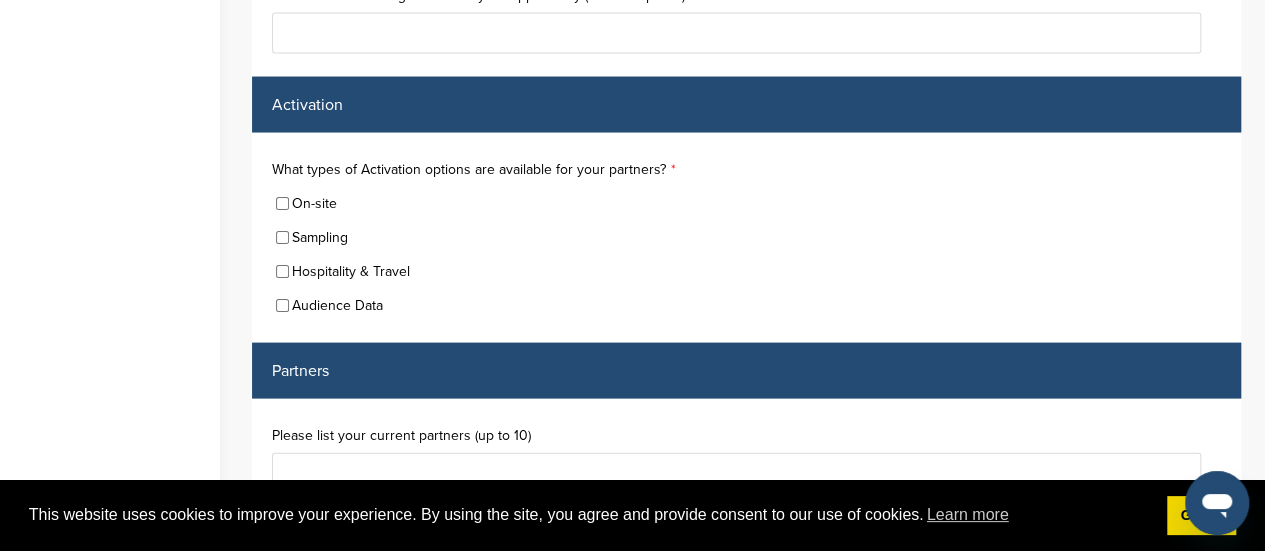 scroll, scrollTop: 5740, scrollLeft: 0, axis: vertical 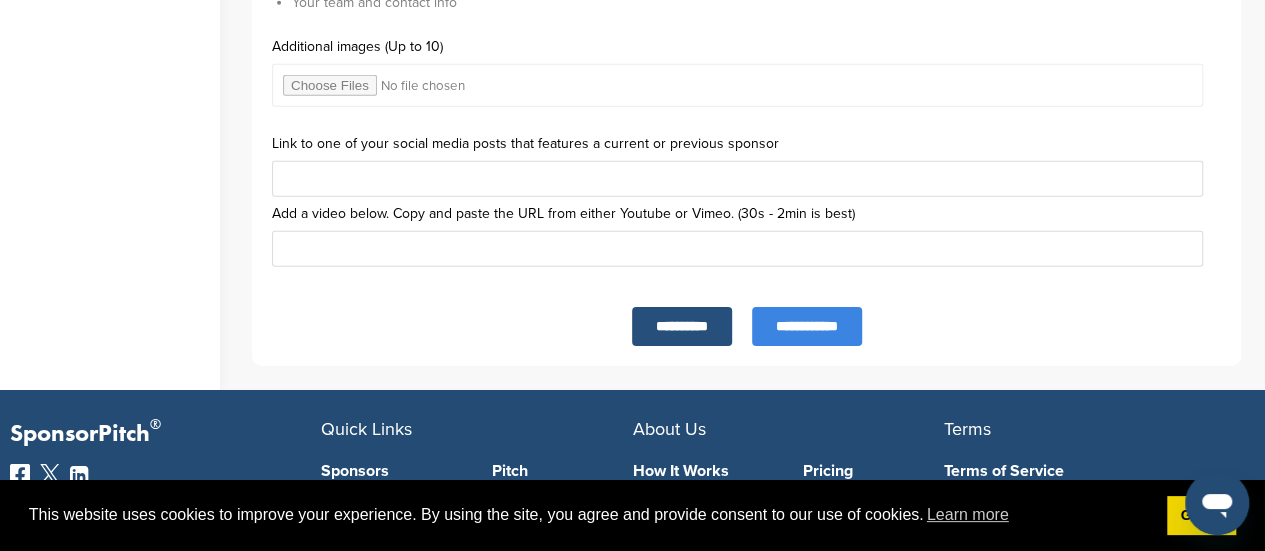 click on "**********" at bounding box center [682, 326] 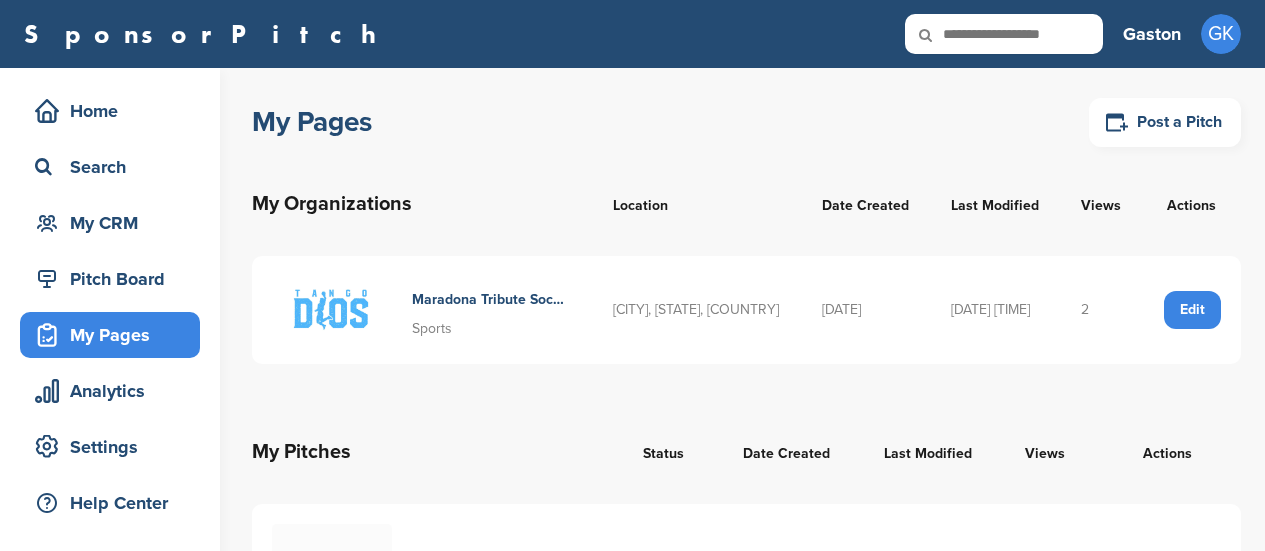 scroll, scrollTop: 0, scrollLeft: 0, axis: both 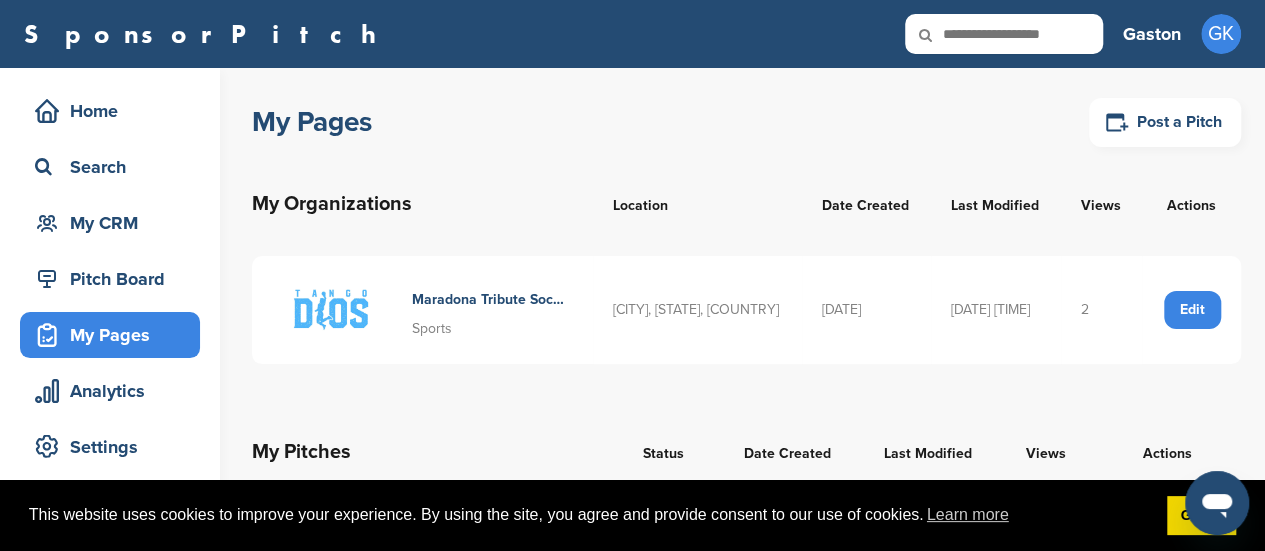 click on "Edit" at bounding box center (1192, 310) 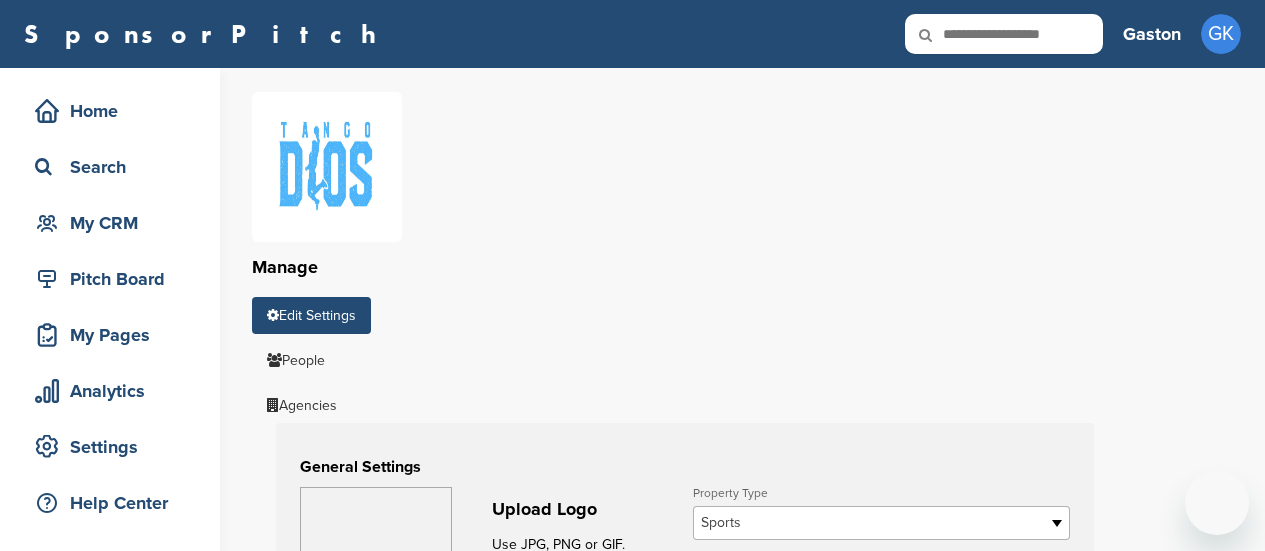 scroll, scrollTop: 0, scrollLeft: 0, axis: both 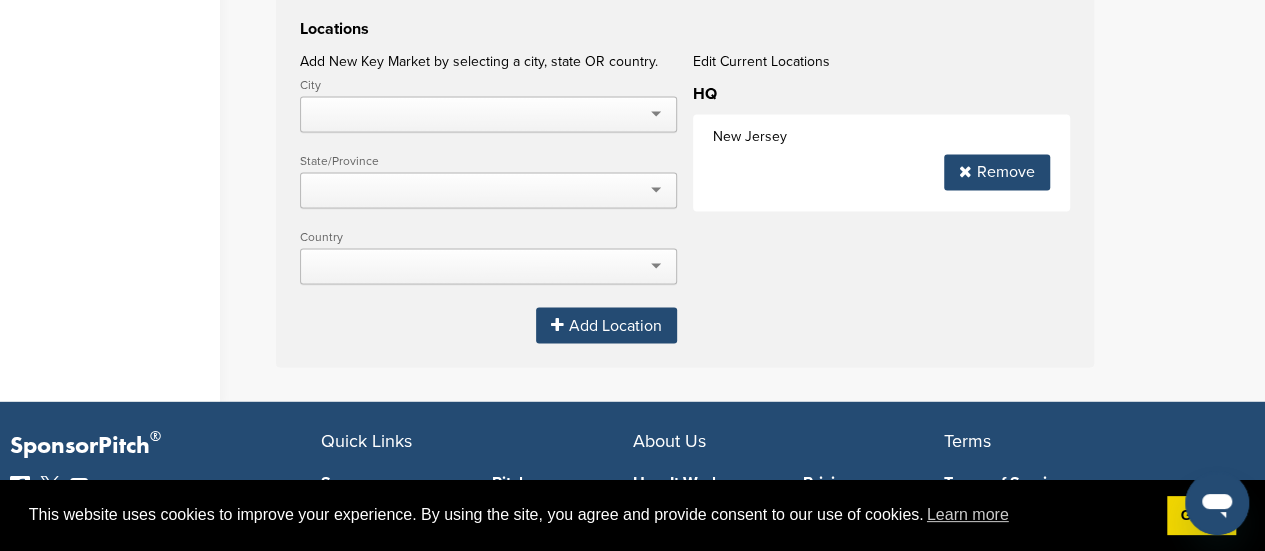 click on "Remove" at bounding box center (997, 172) 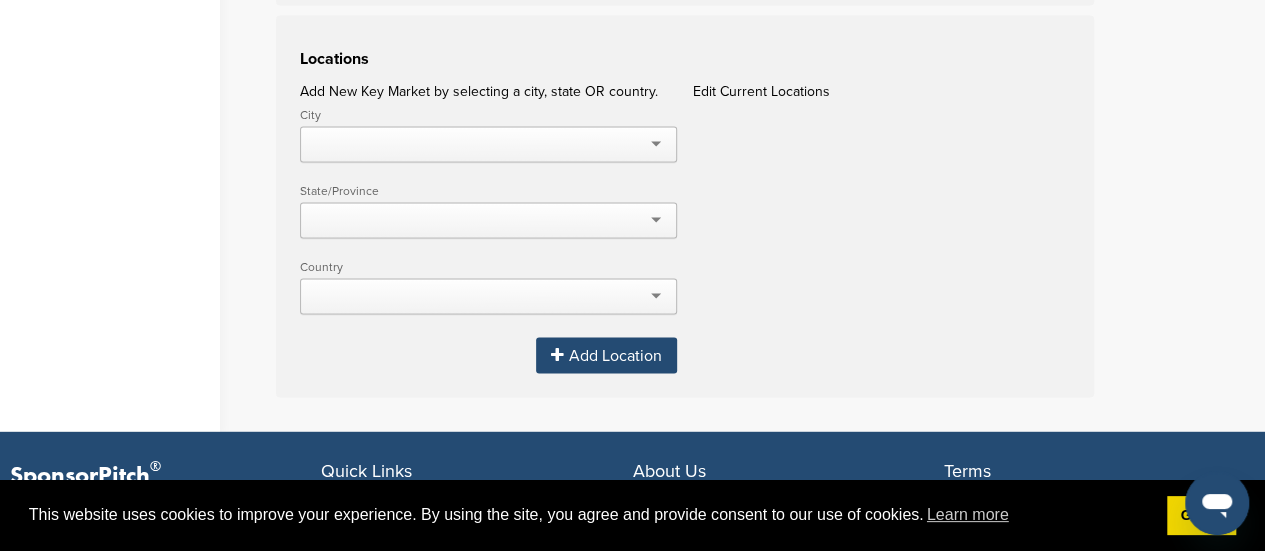 scroll, scrollTop: 1537, scrollLeft: 0, axis: vertical 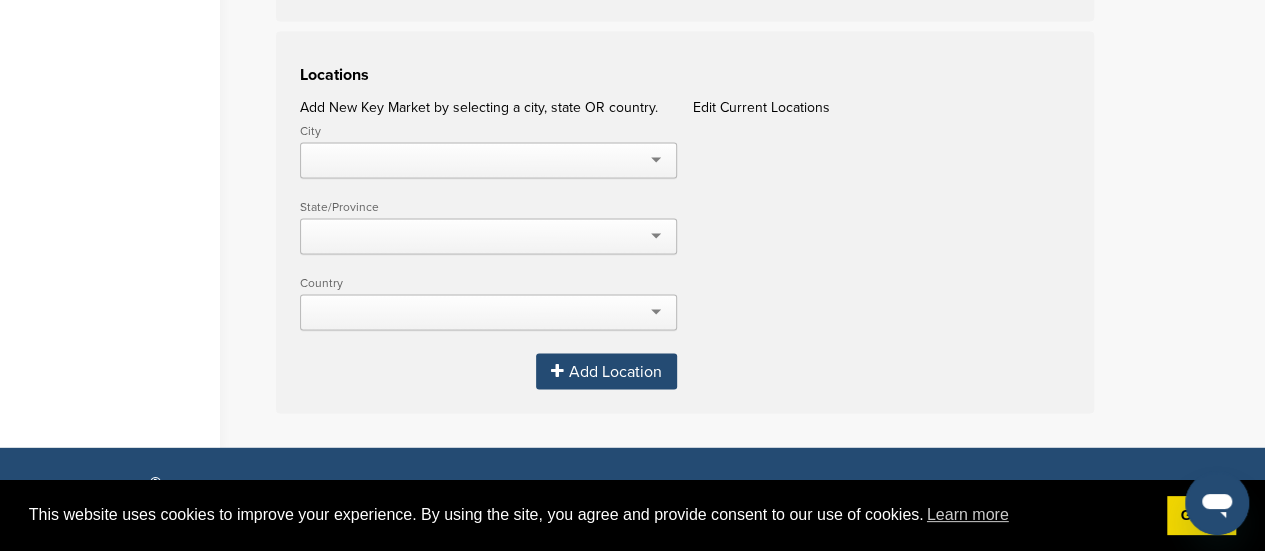 click at bounding box center [488, 160] 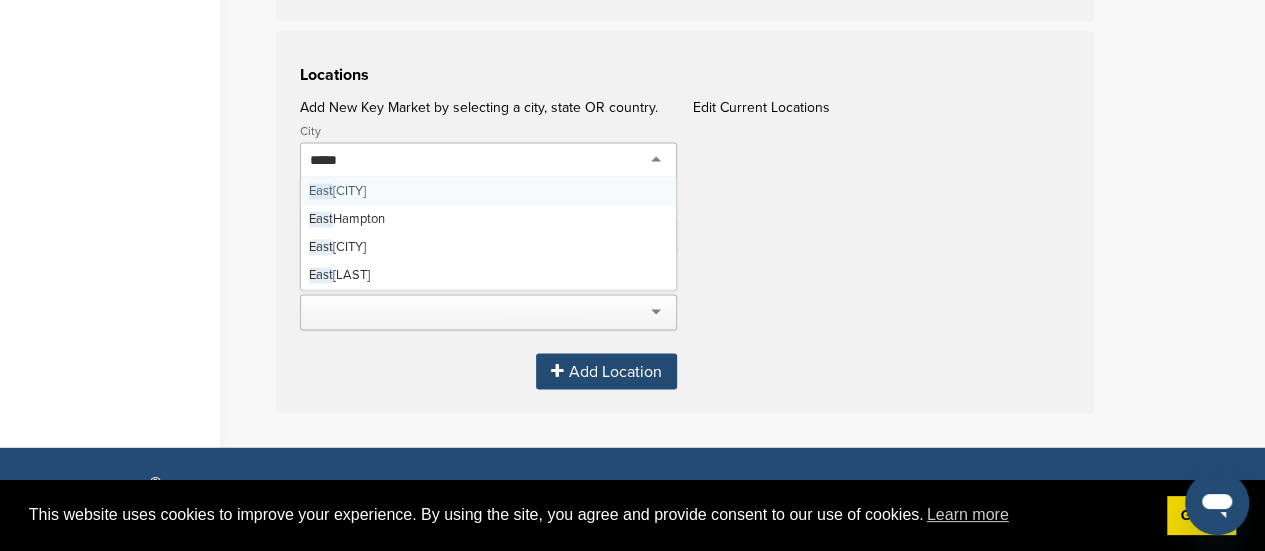 type on "******" 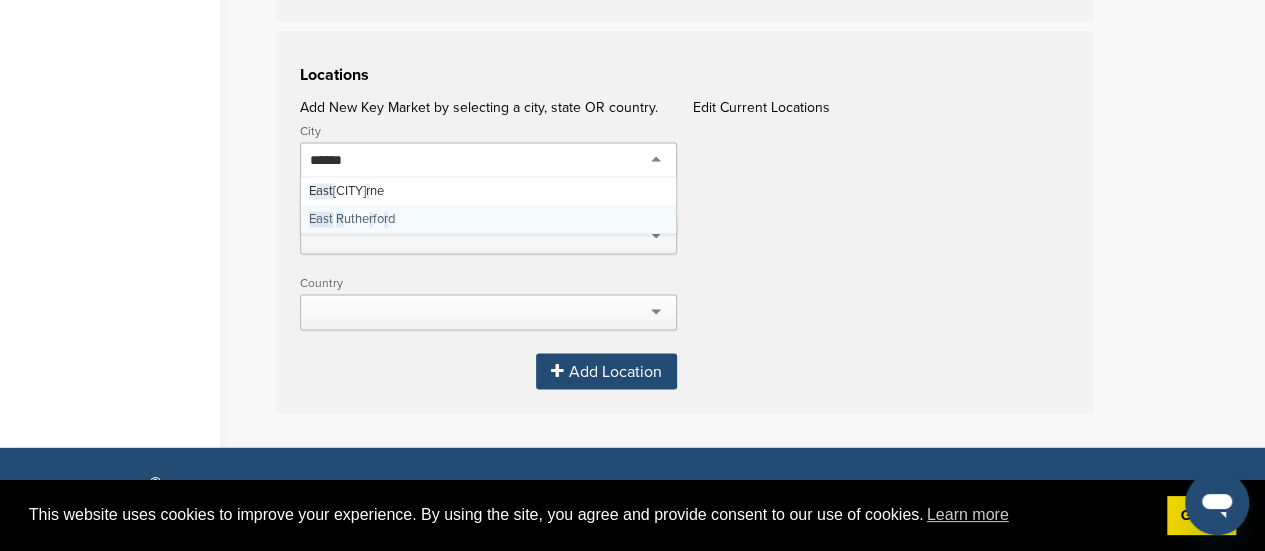 type 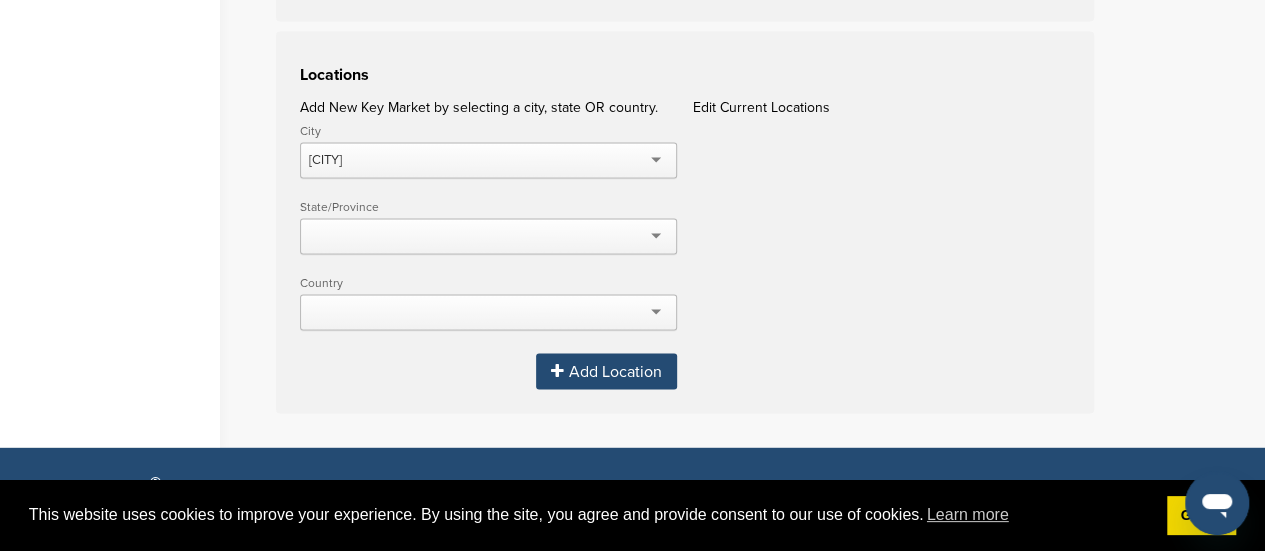scroll, scrollTop: 0, scrollLeft: 0, axis: both 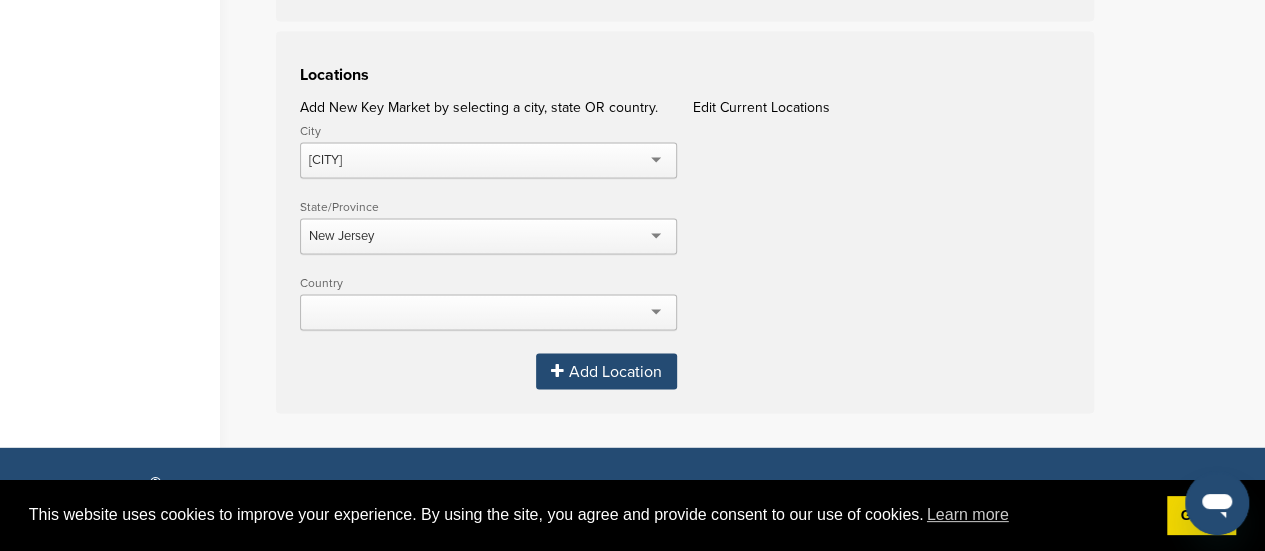click on "Add Location" at bounding box center [606, 371] 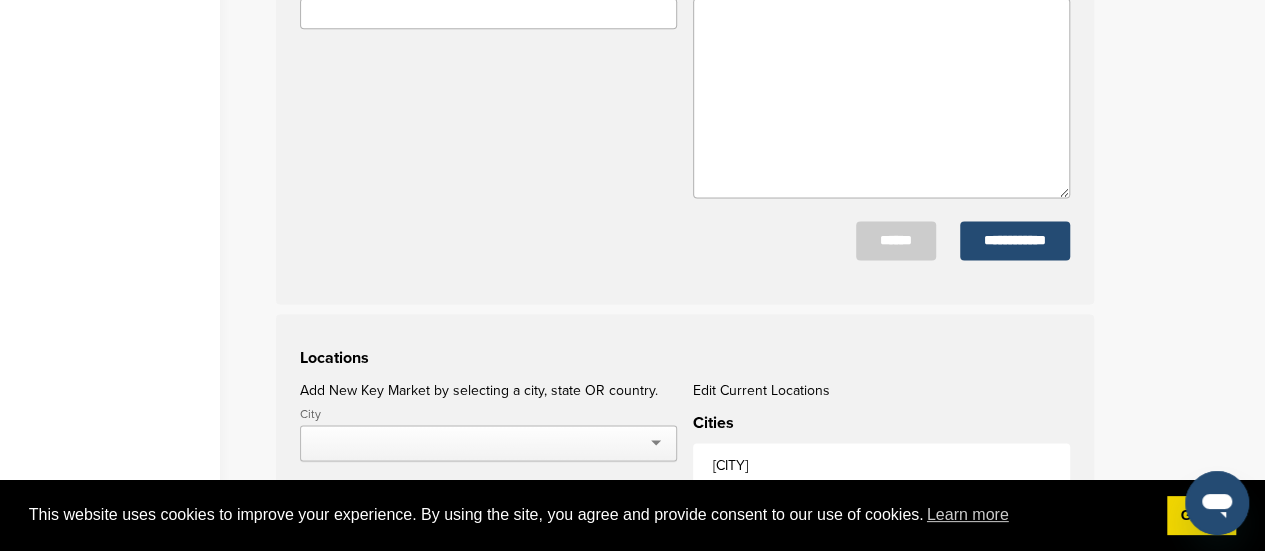 scroll, scrollTop: 1248, scrollLeft: 0, axis: vertical 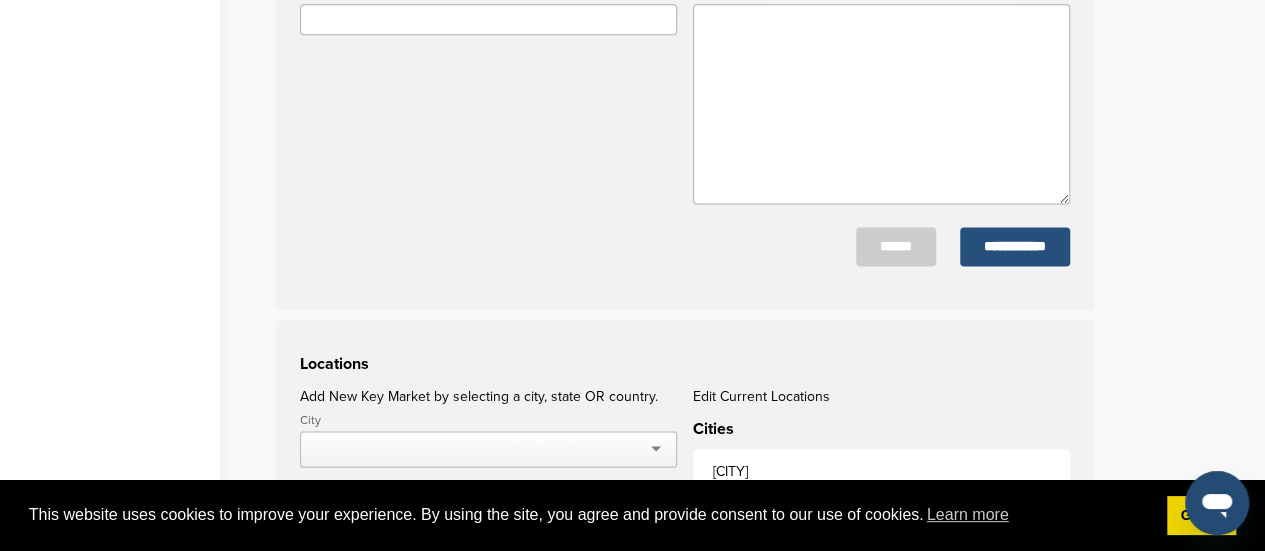 click on "**********" at bounding box center (1015, 246) 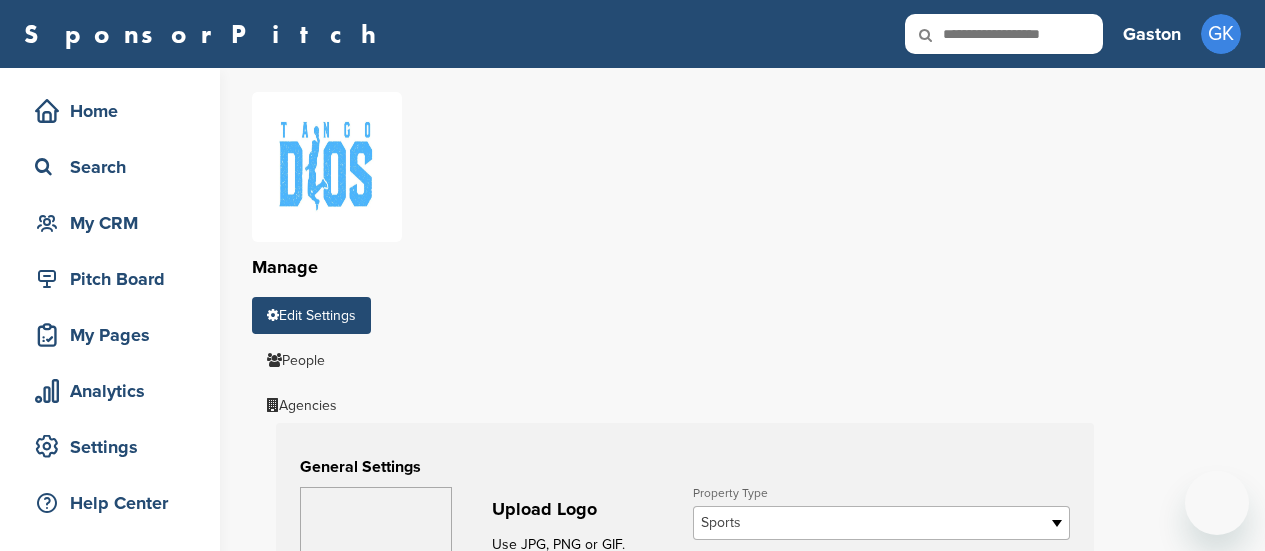scroll, scrollTop: 0, scrollLeft: 0, axis: both 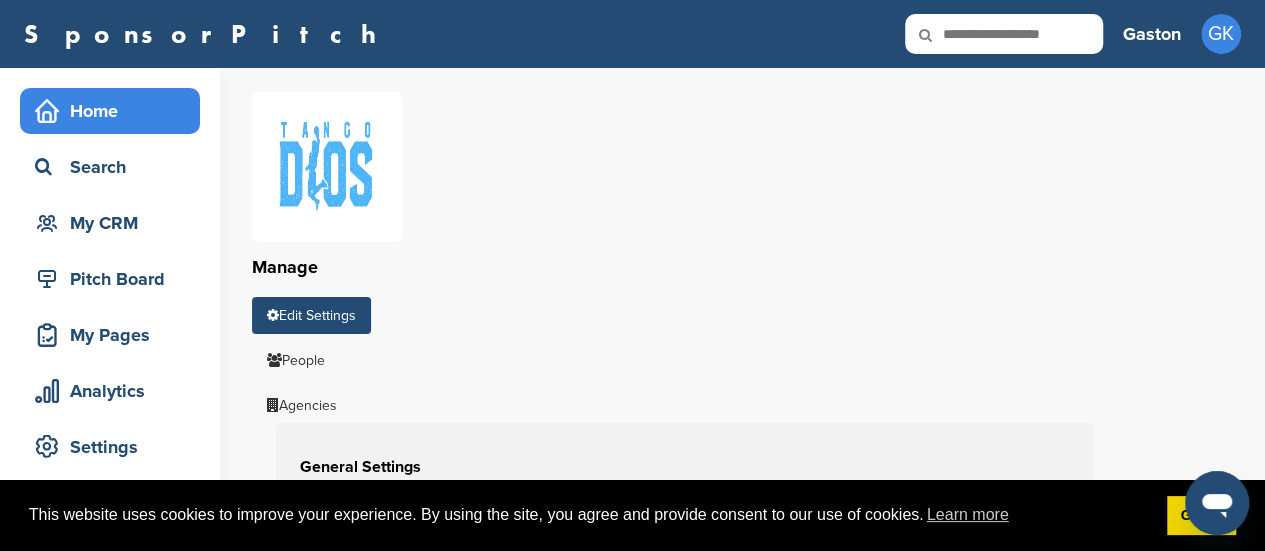 click on "Home" at bounding box center [115, 111] 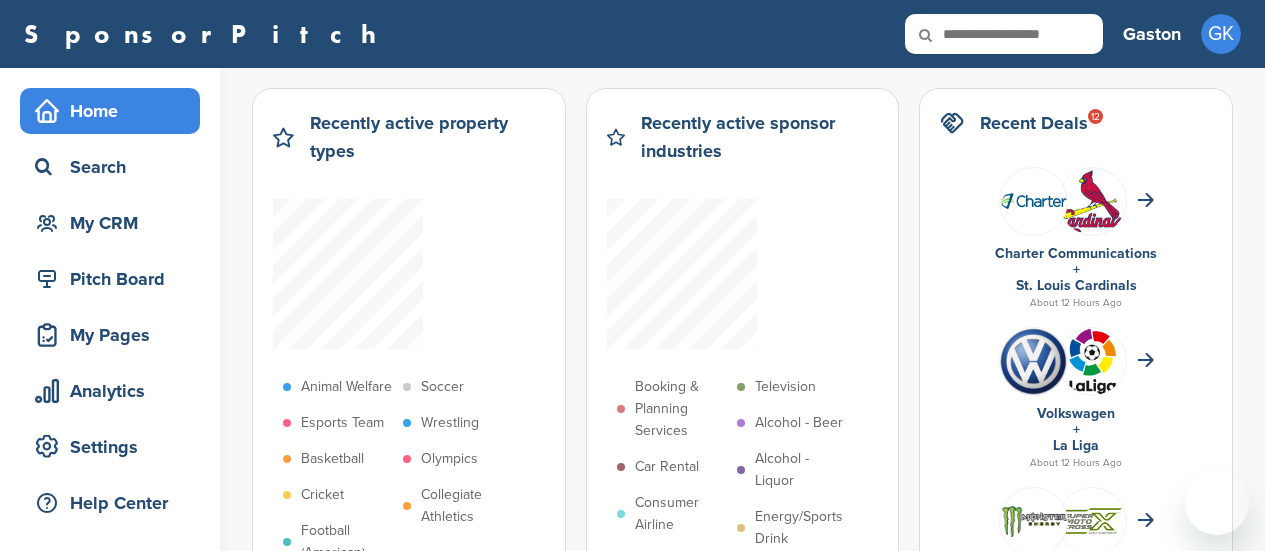 scroll, scrollTop: 0, scrollLeft: 0, axis: both 